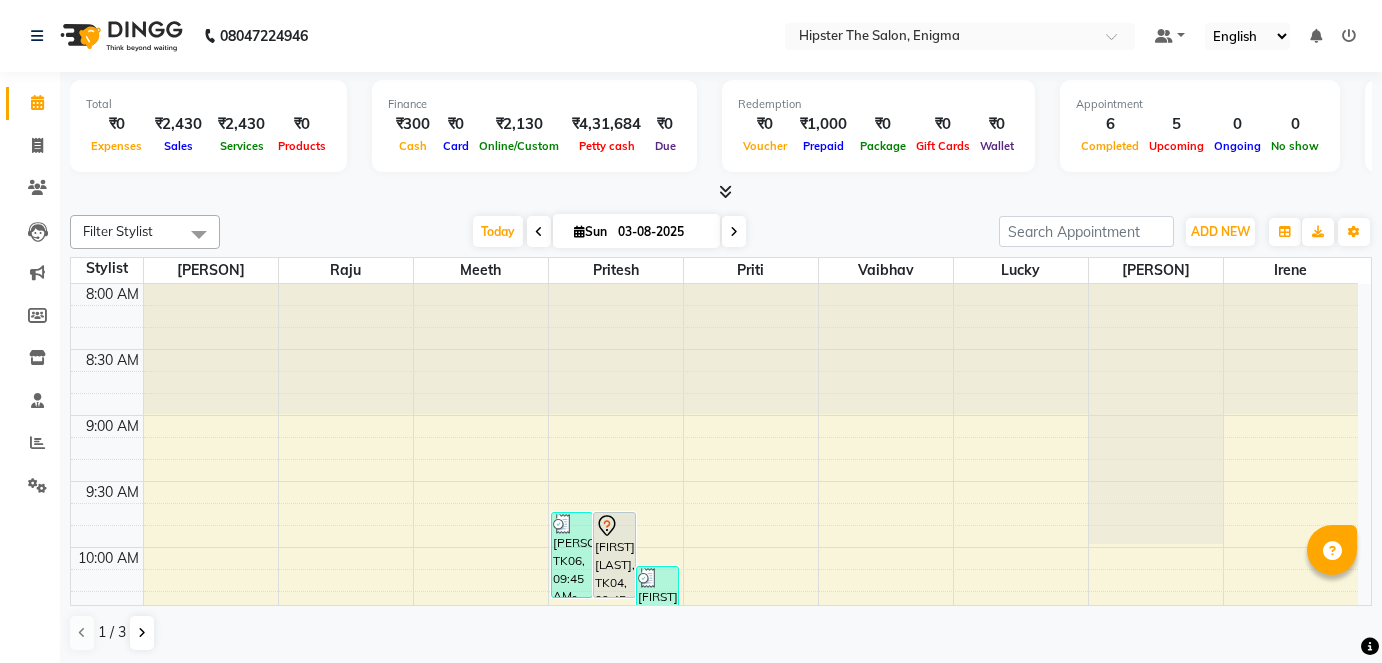 scroll, scrollTop: 0, scrollLeft: 0, axis: both 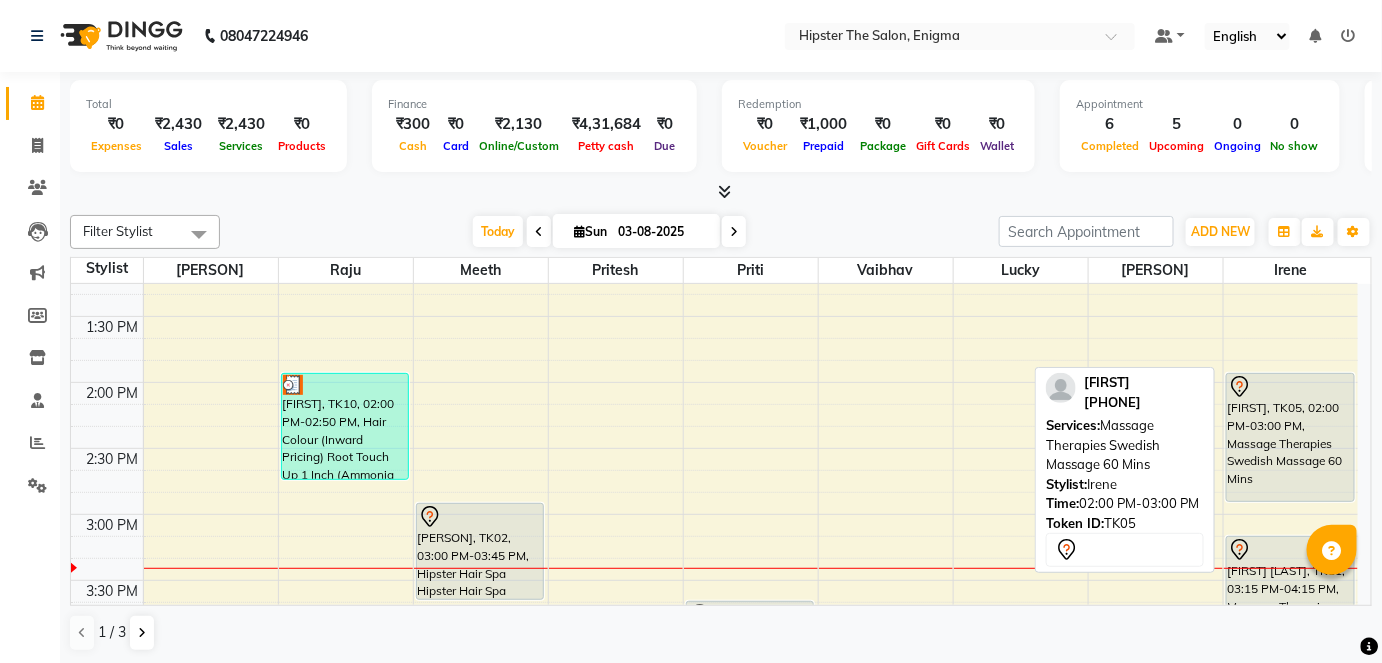 click on "[FIRST], TK05, 02:00 PM-03:00 PM, Massage Therapies Swedish Massage 60 Mins" at bounding box center [1290, 437] 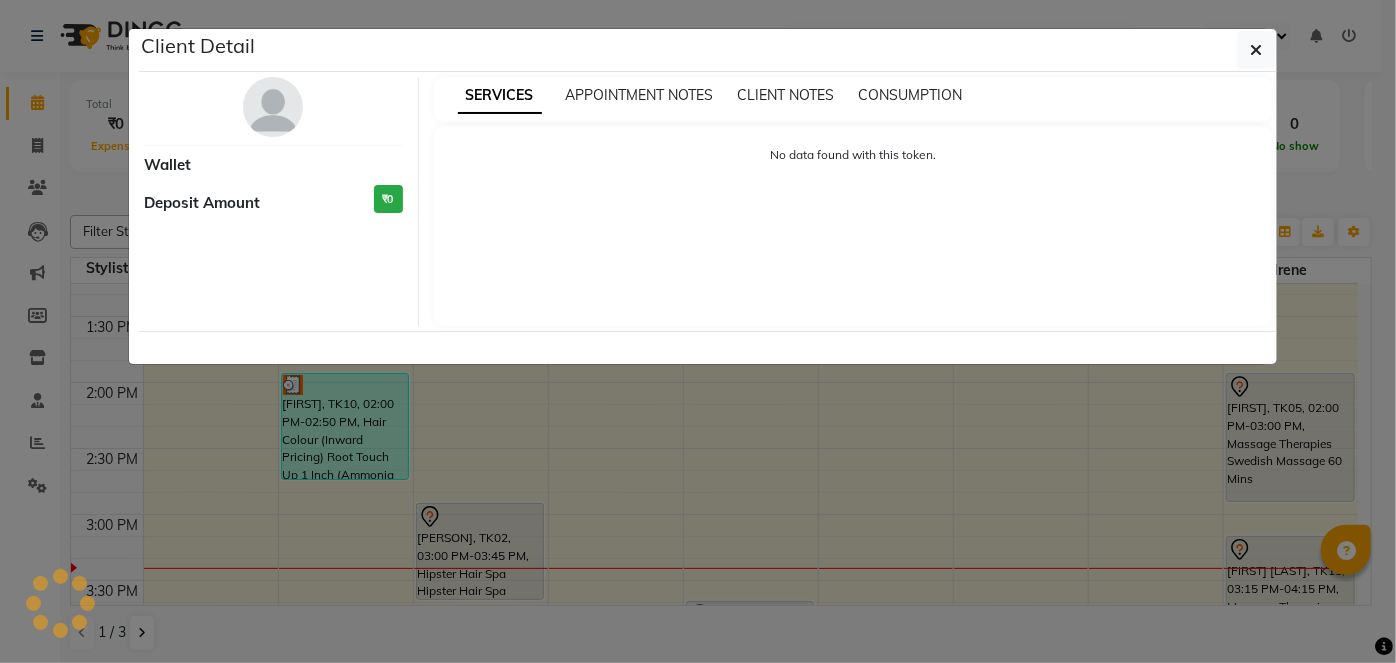 select on "7" 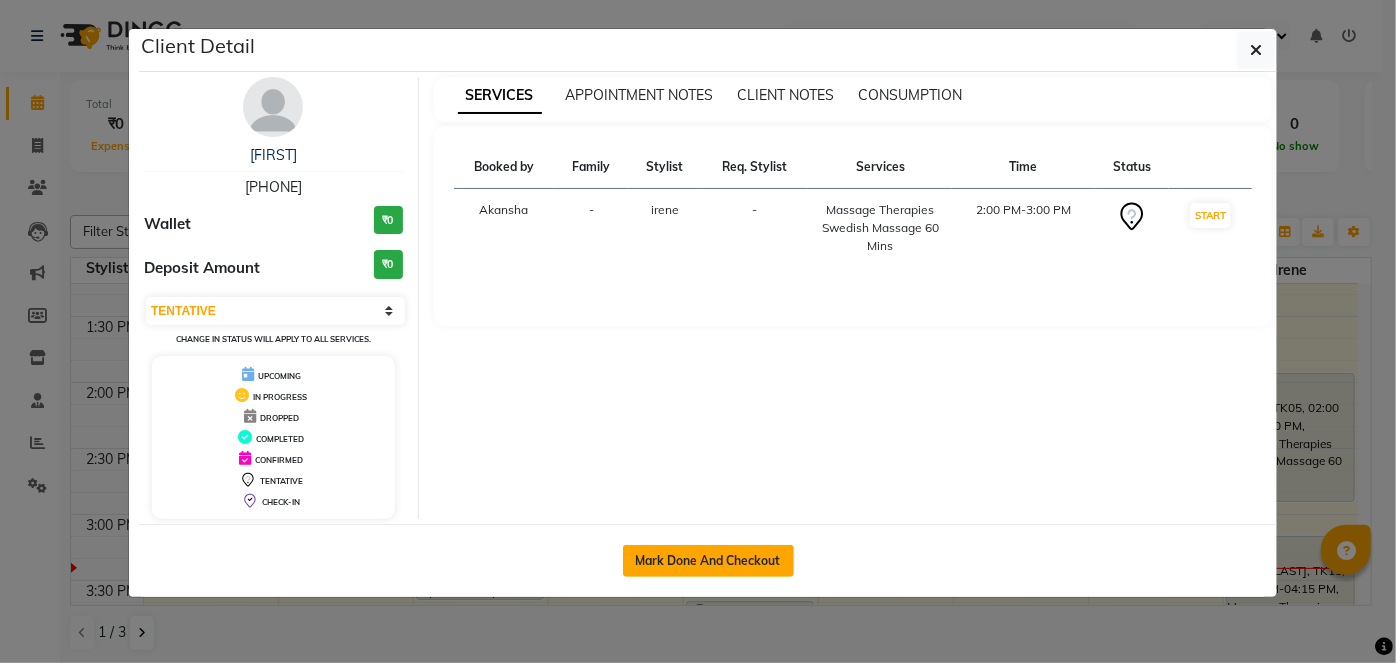 click on "Mark Done And Checkout" 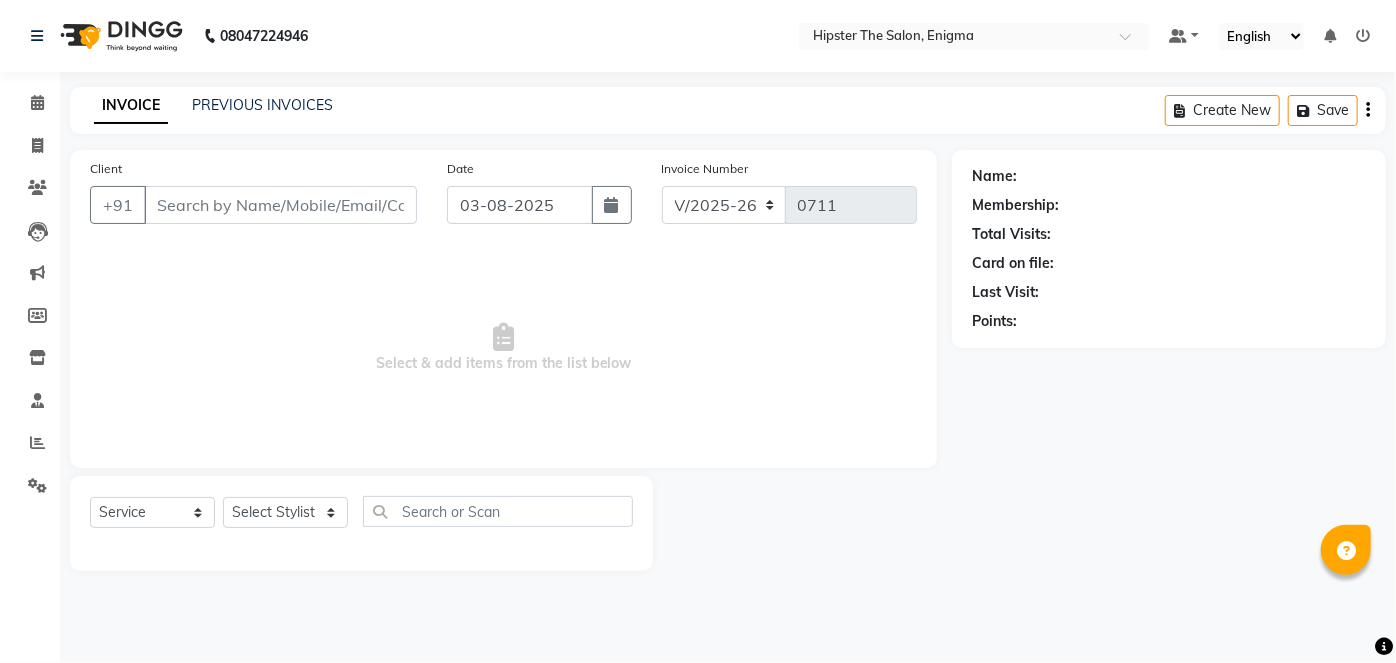 type on "[PHONE]" 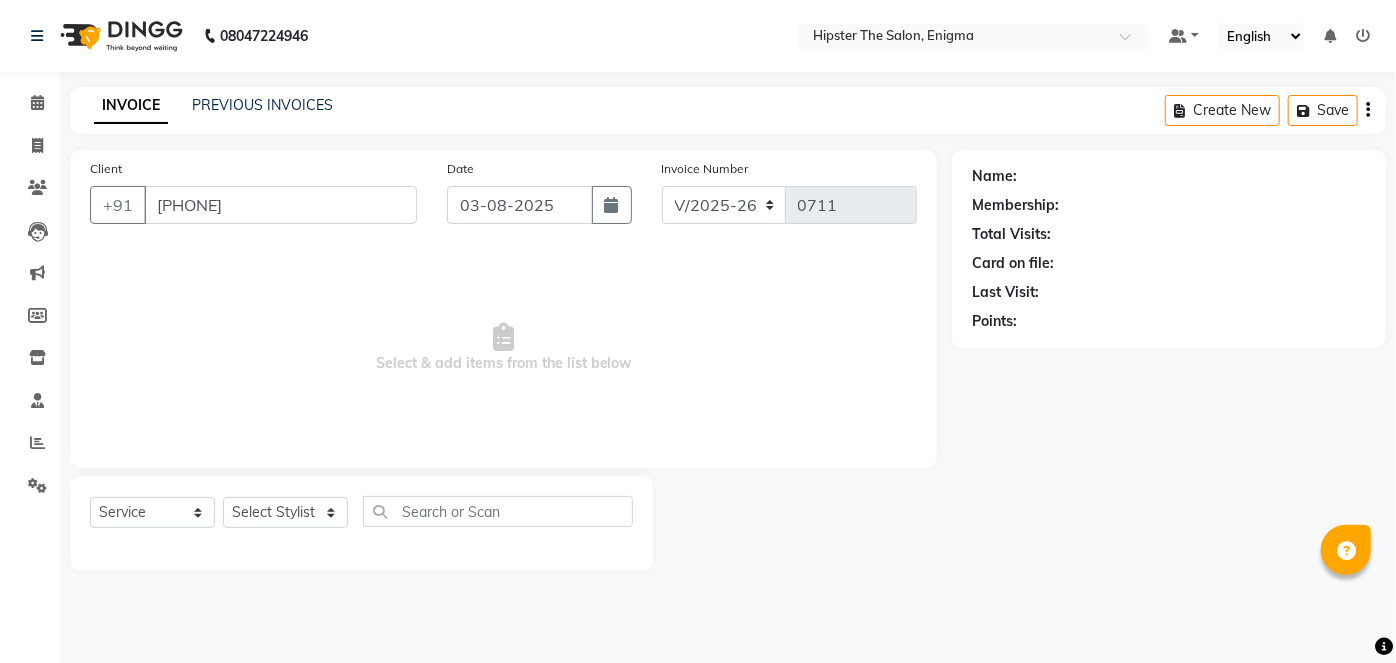 select on "[PHONE]" 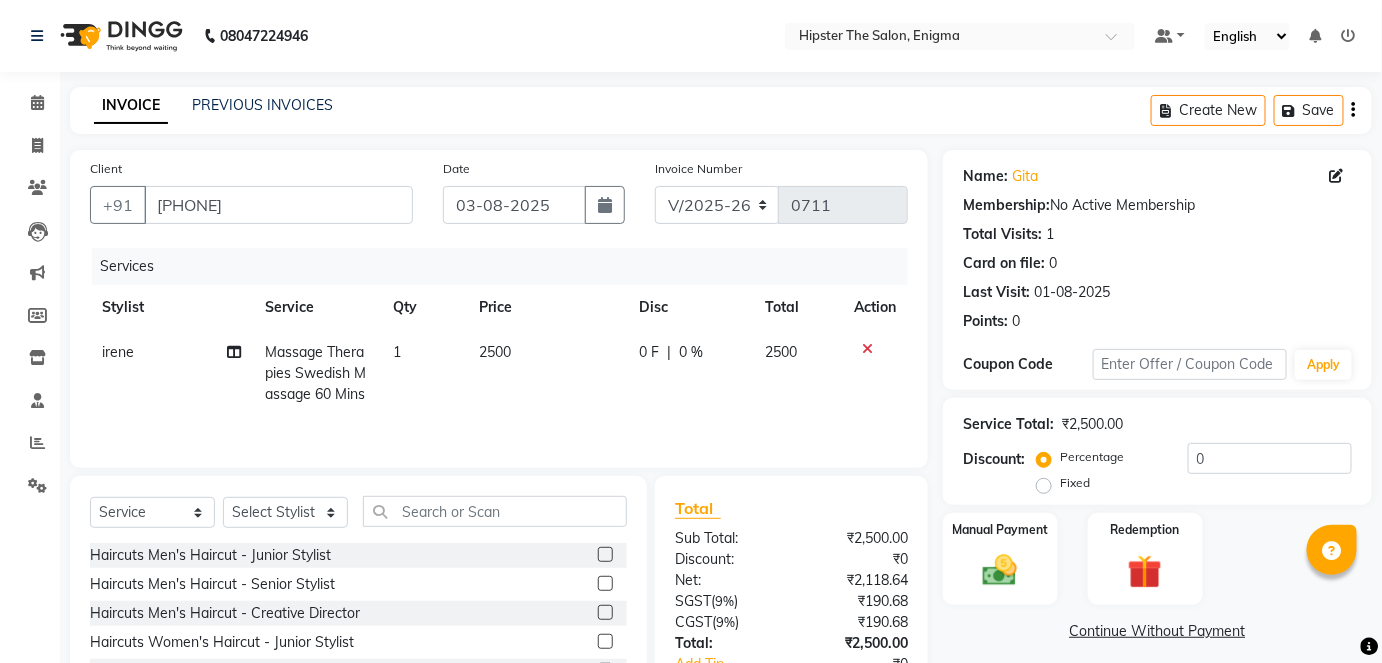 scroll, scrollTop: 137, scrollLeft: 0, axis: vertical 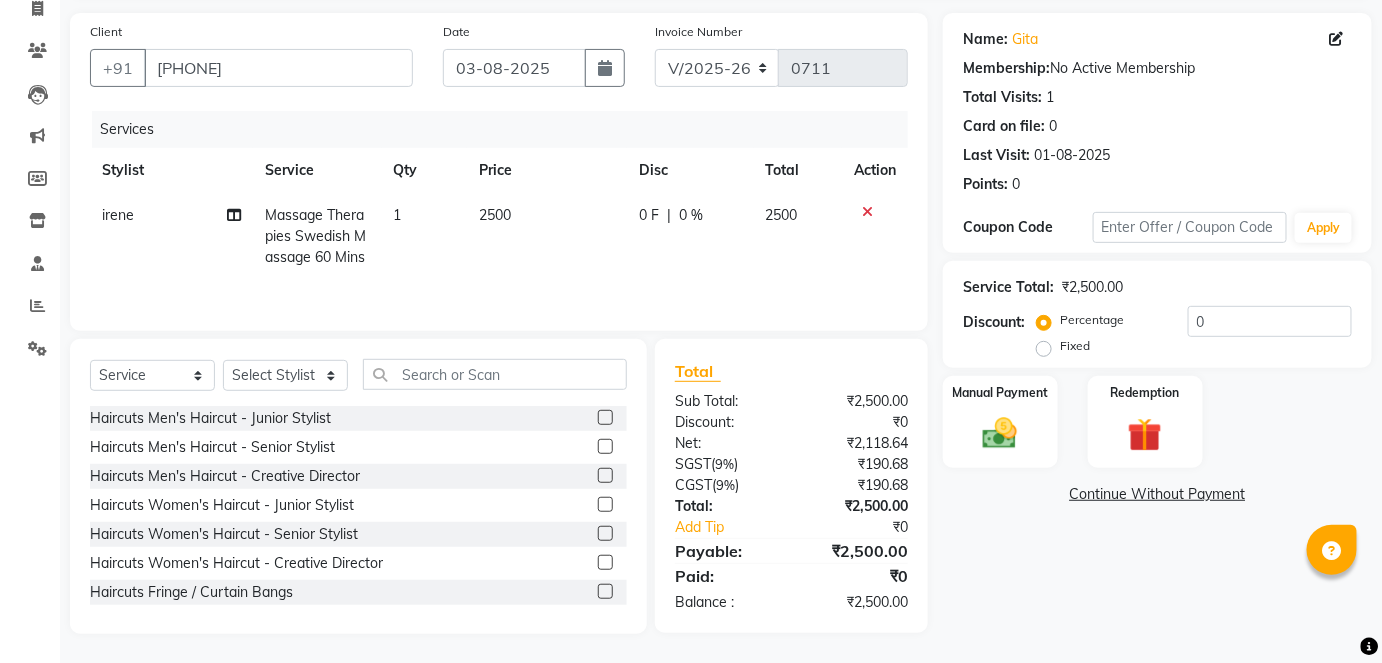 click on "0 F" 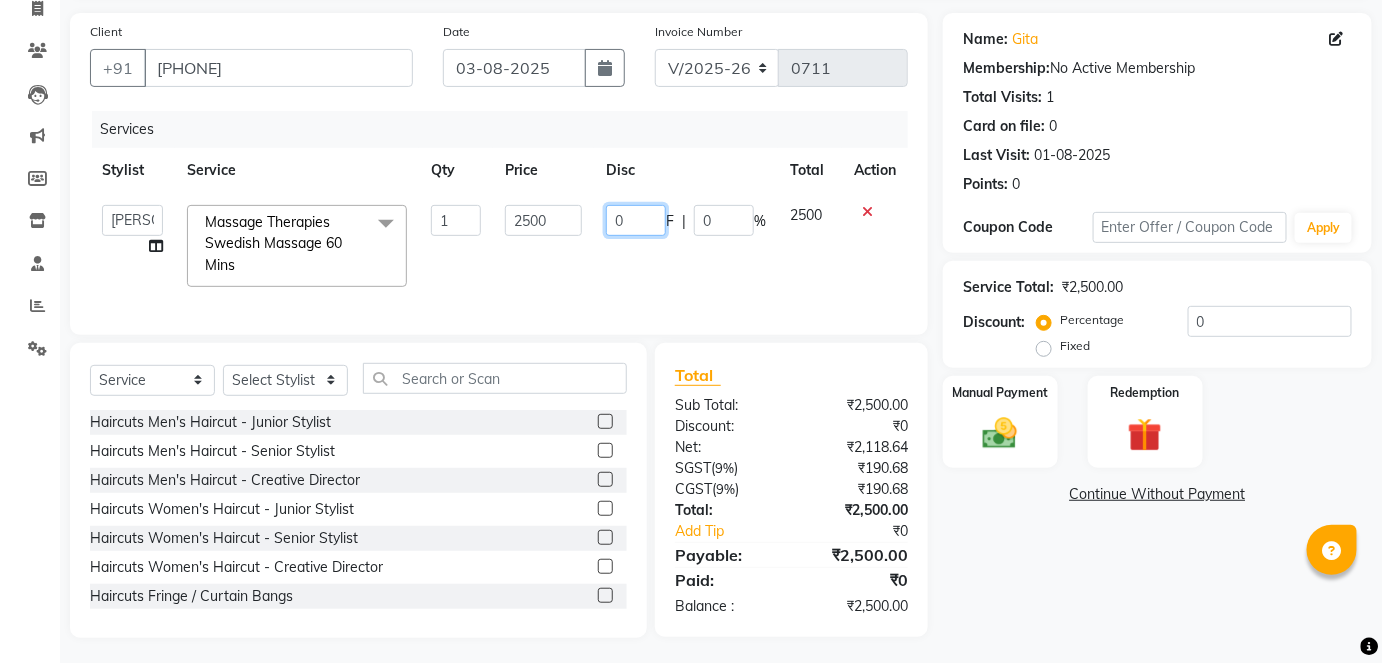 click on "0" 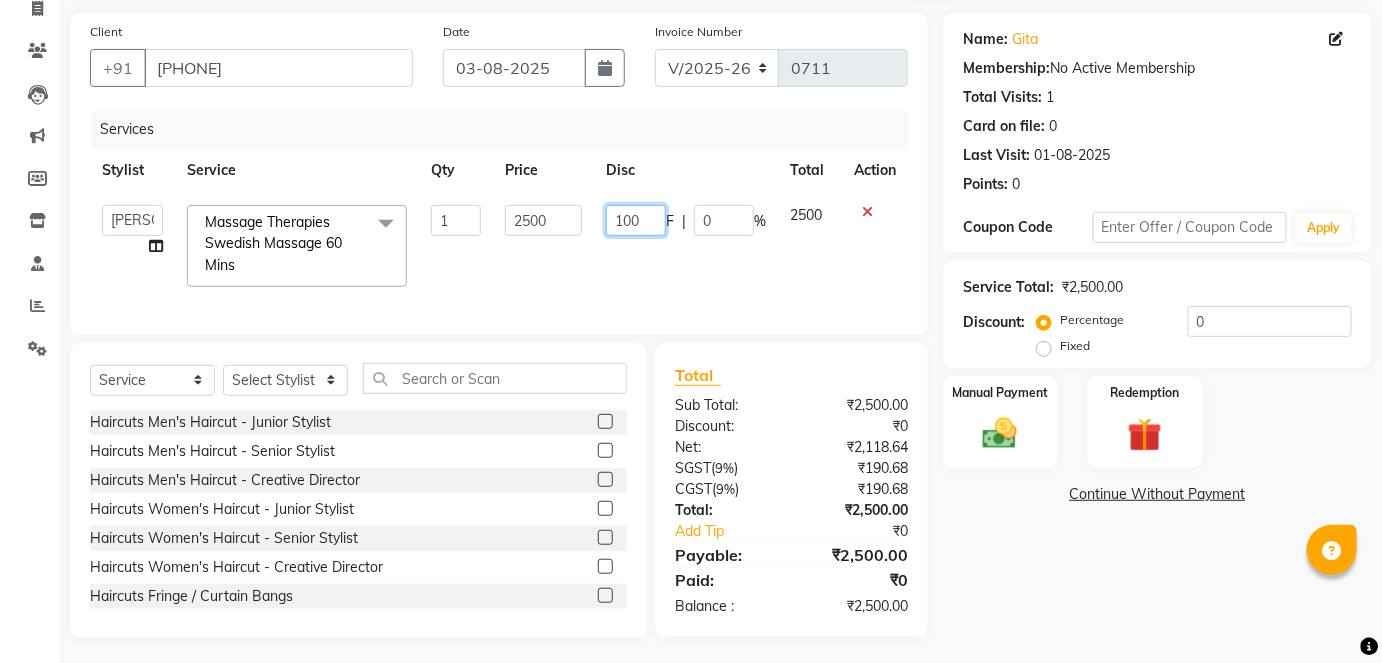 type on "1000" 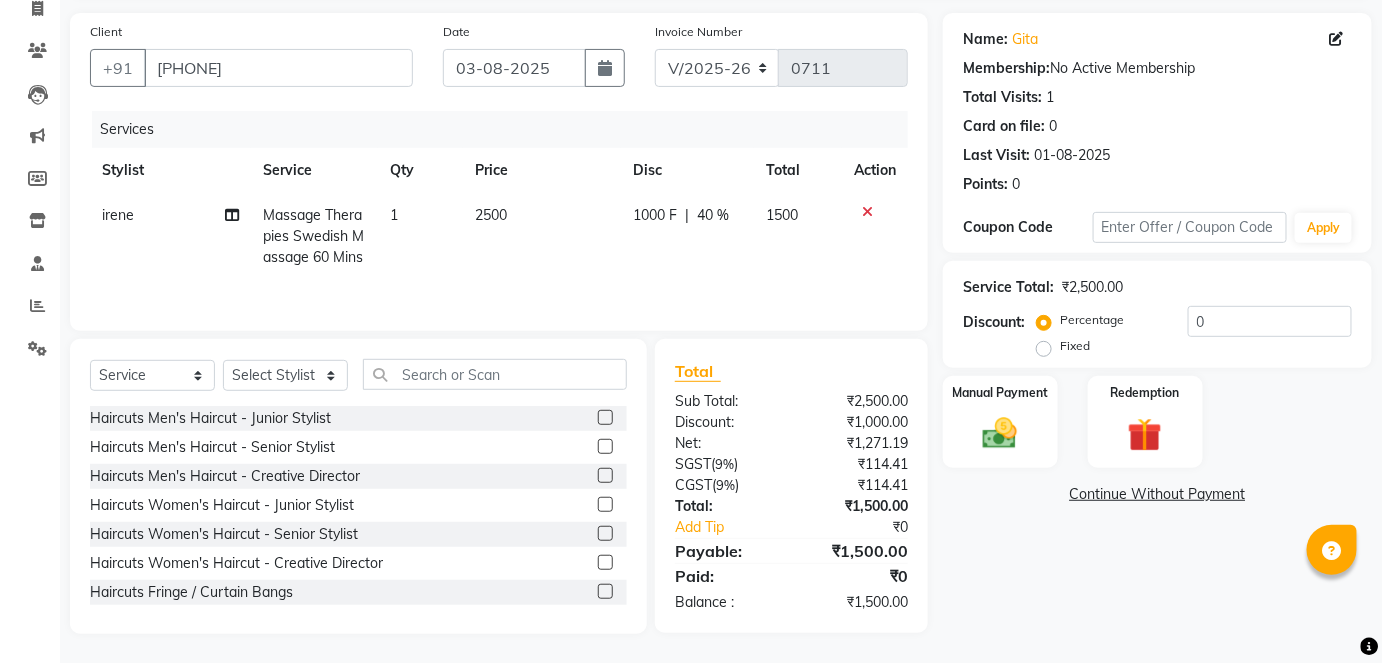 click on "1000 F | 40 %" 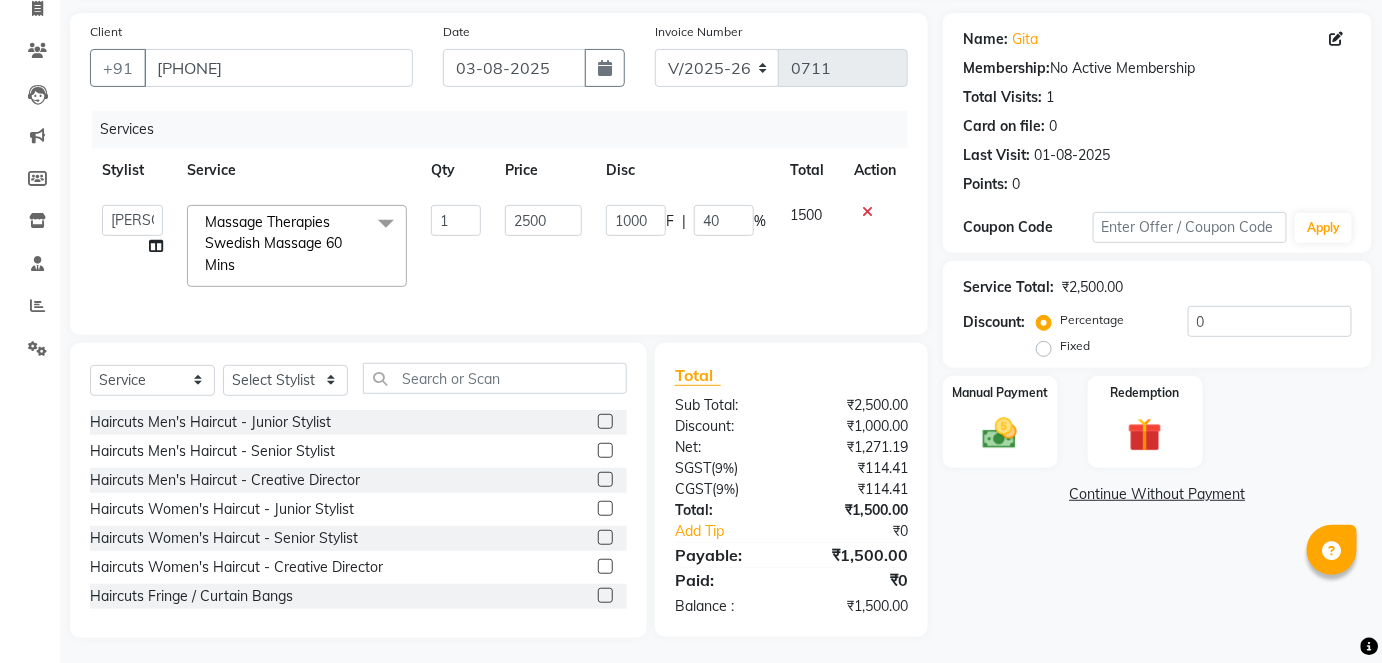 scroll, scrollTop: 154, scrollLeft: 0, axis: vertical 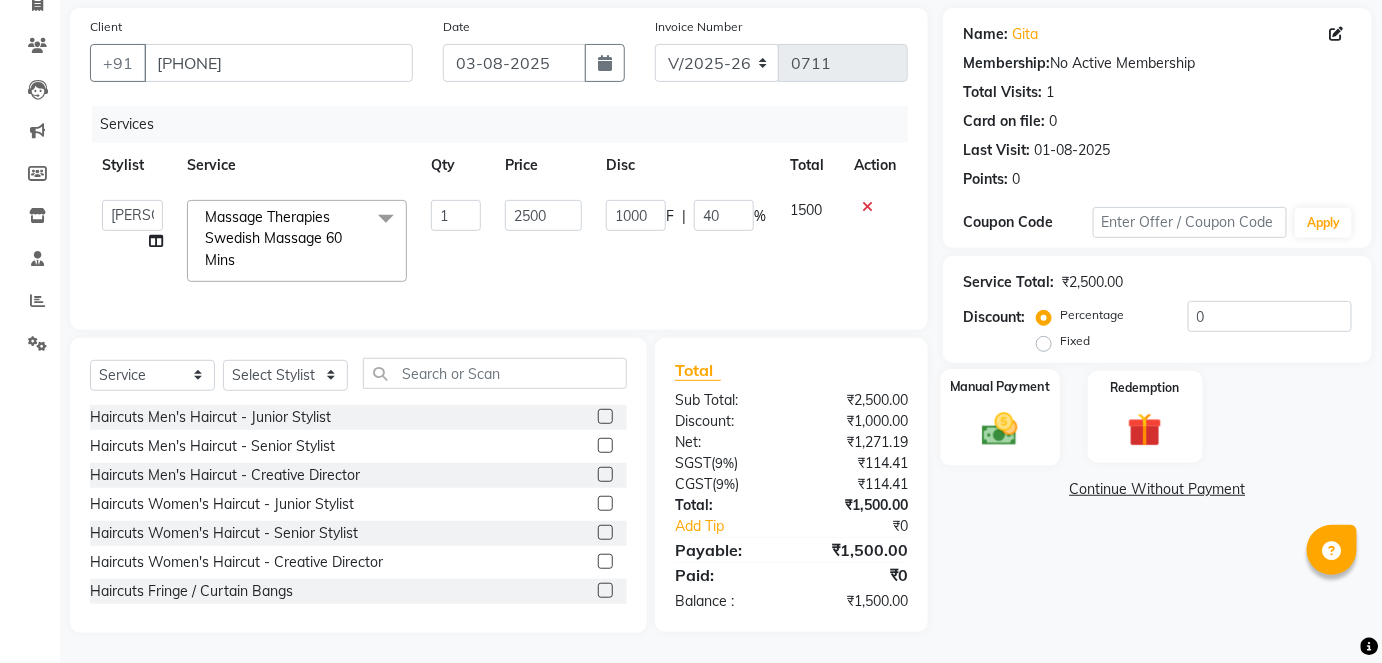 click 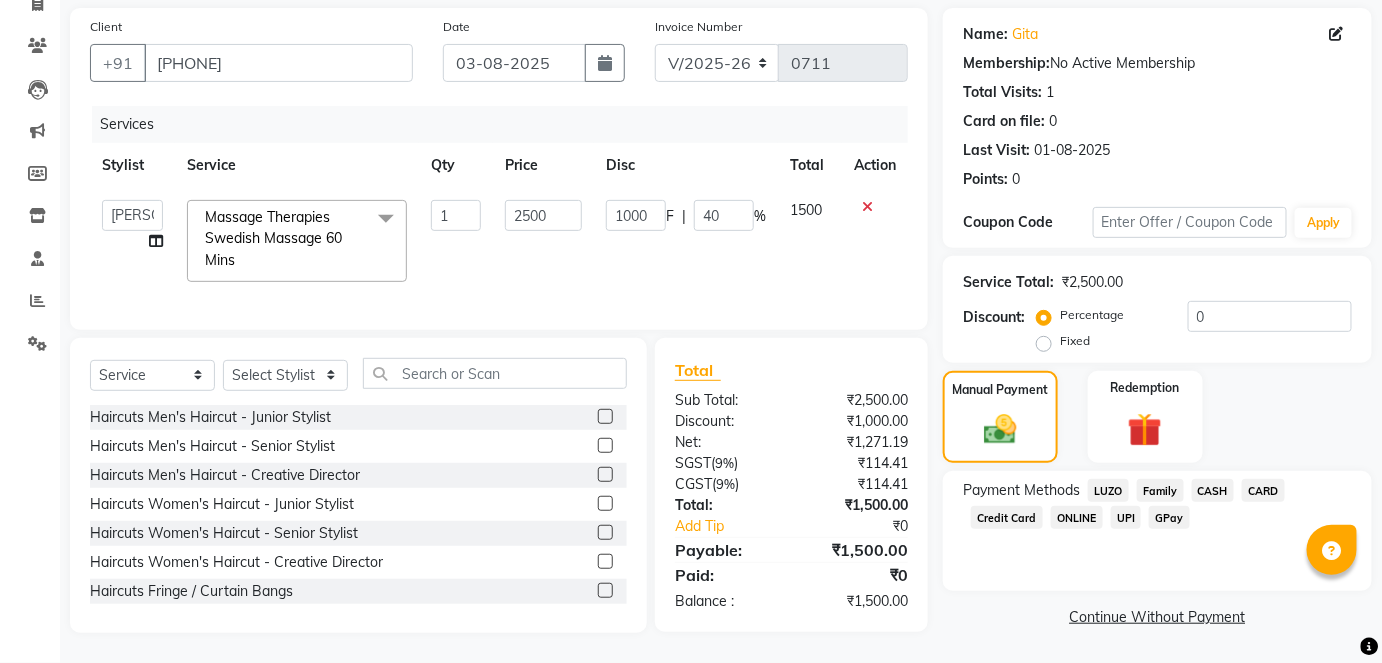 click on "CASH" 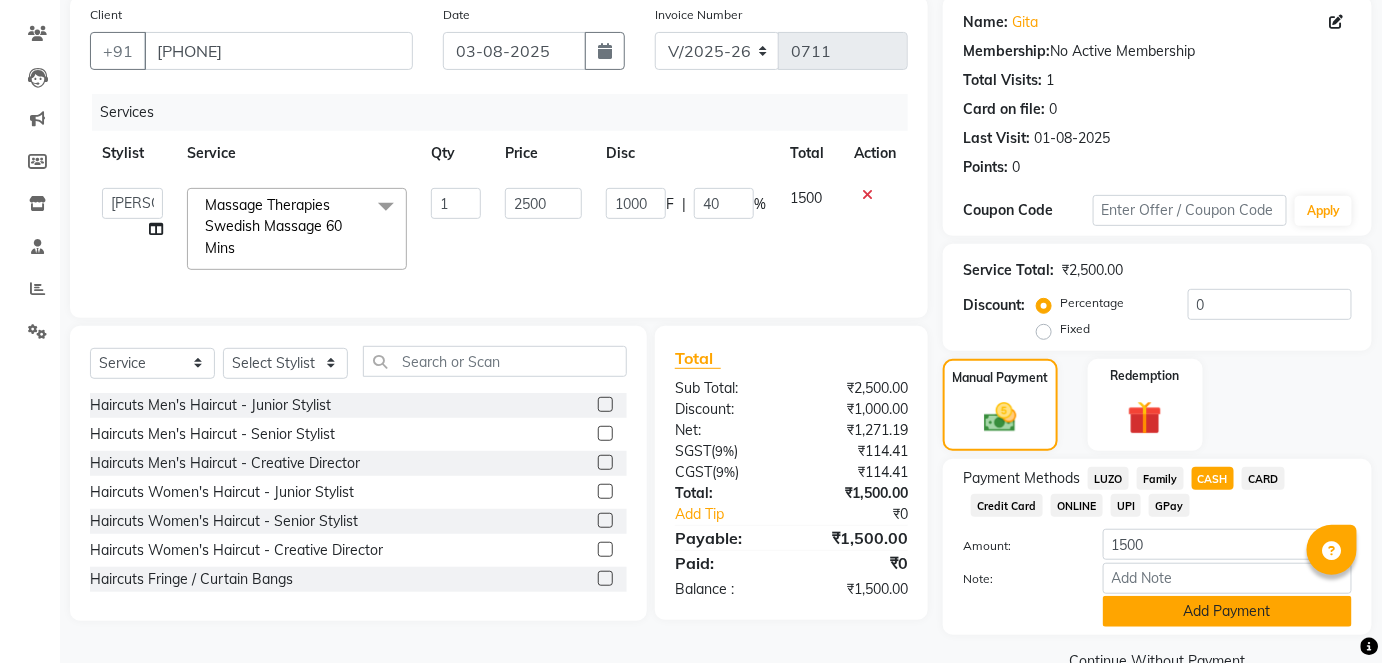 click on "Add Payment" 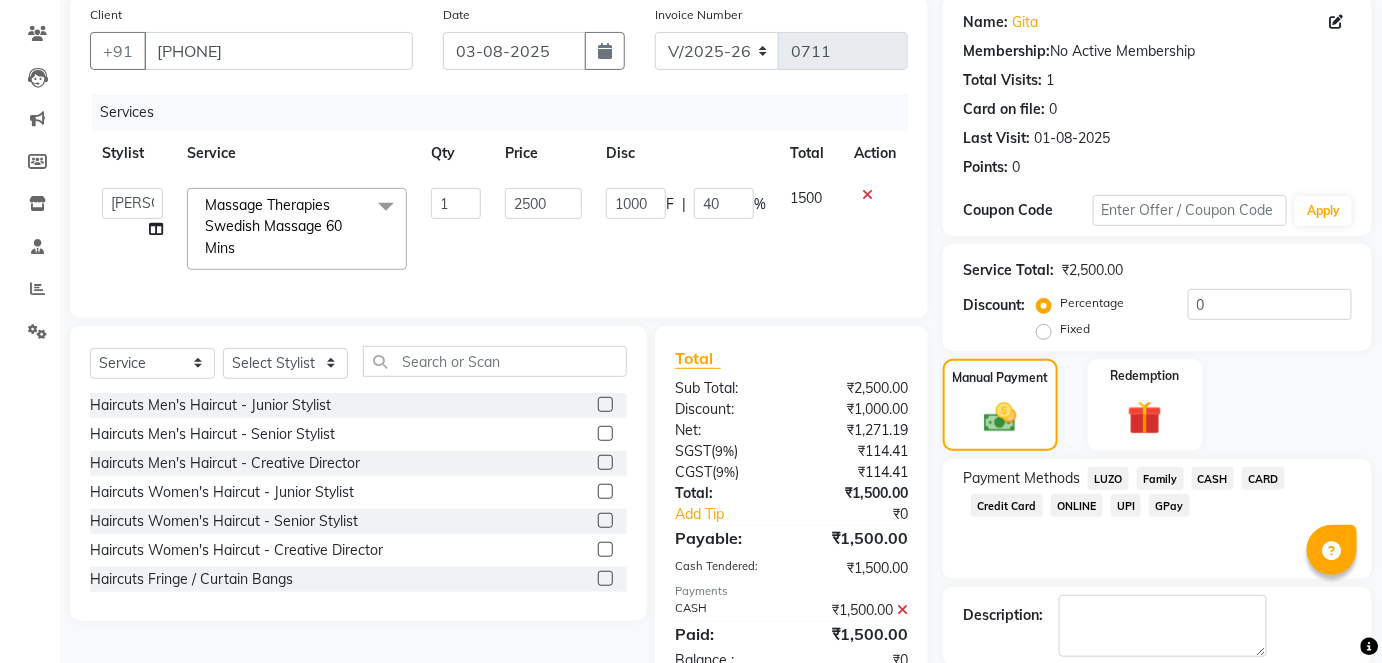 scroll, scrollTop: 252, scrollLeft: 0, axis: vertical 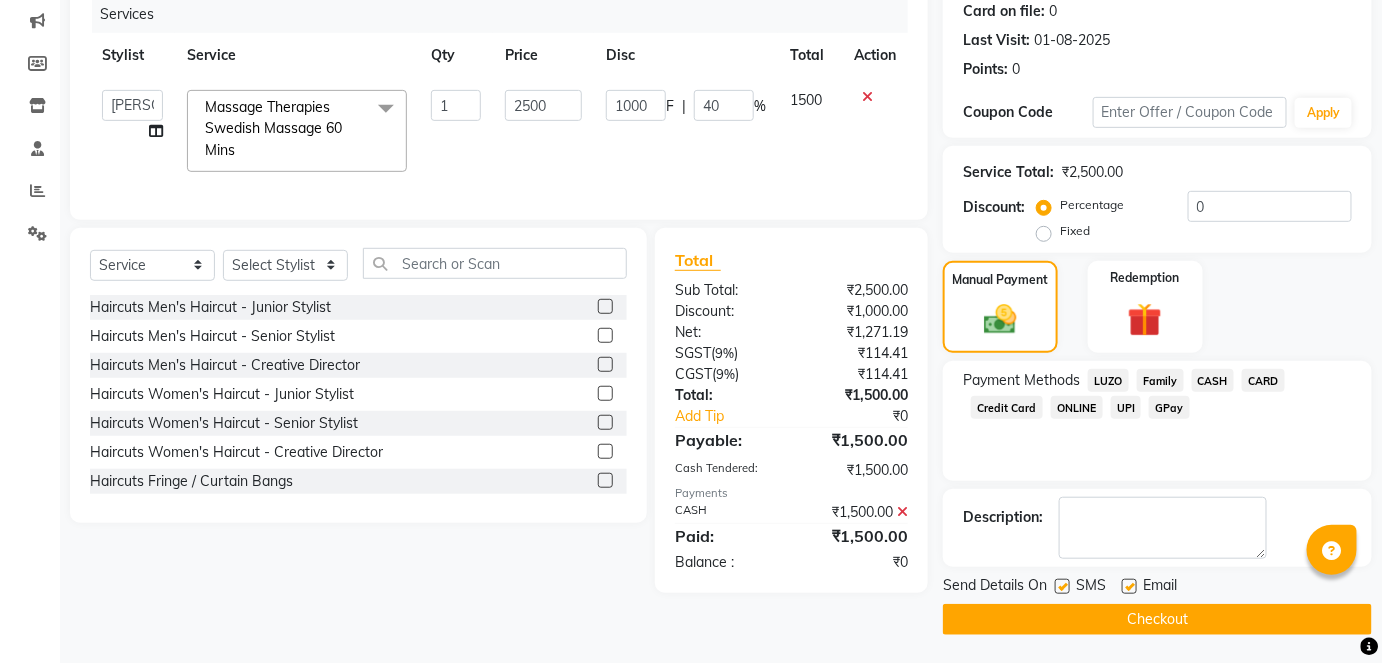 click on "Checkout" 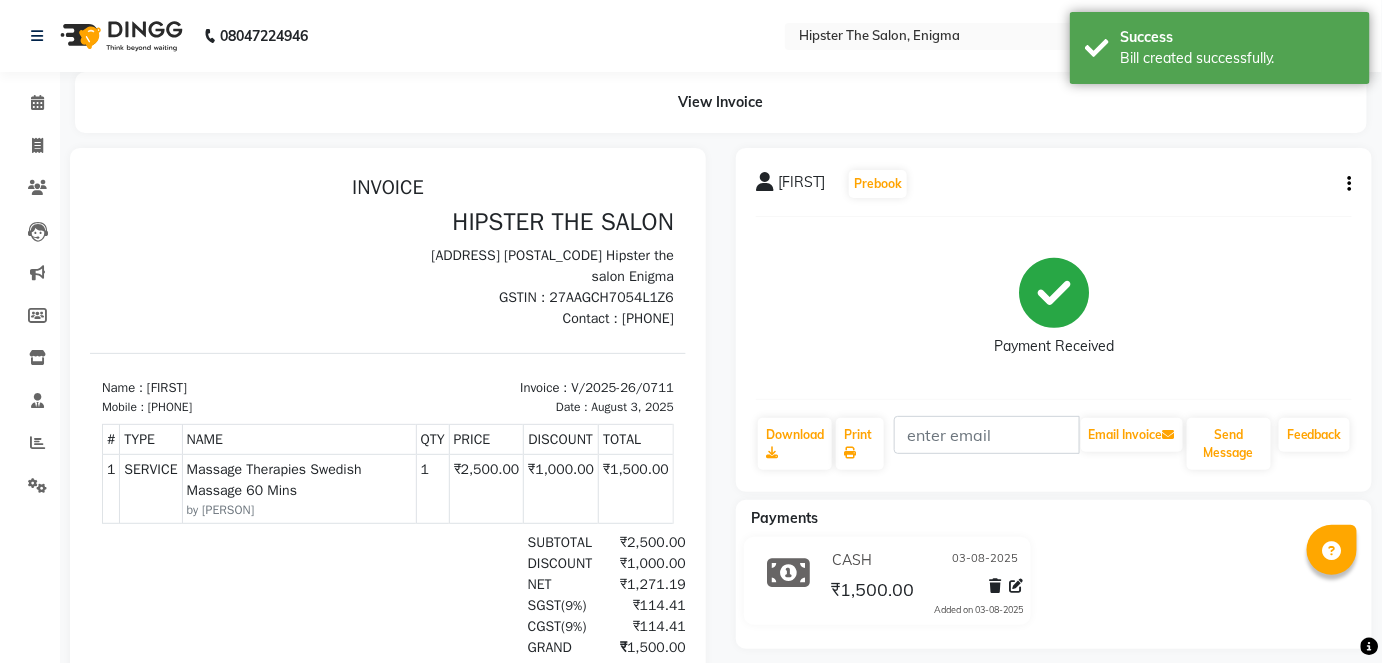 scroll, scrollTop: 0, scrollLeft: 0, axis: both 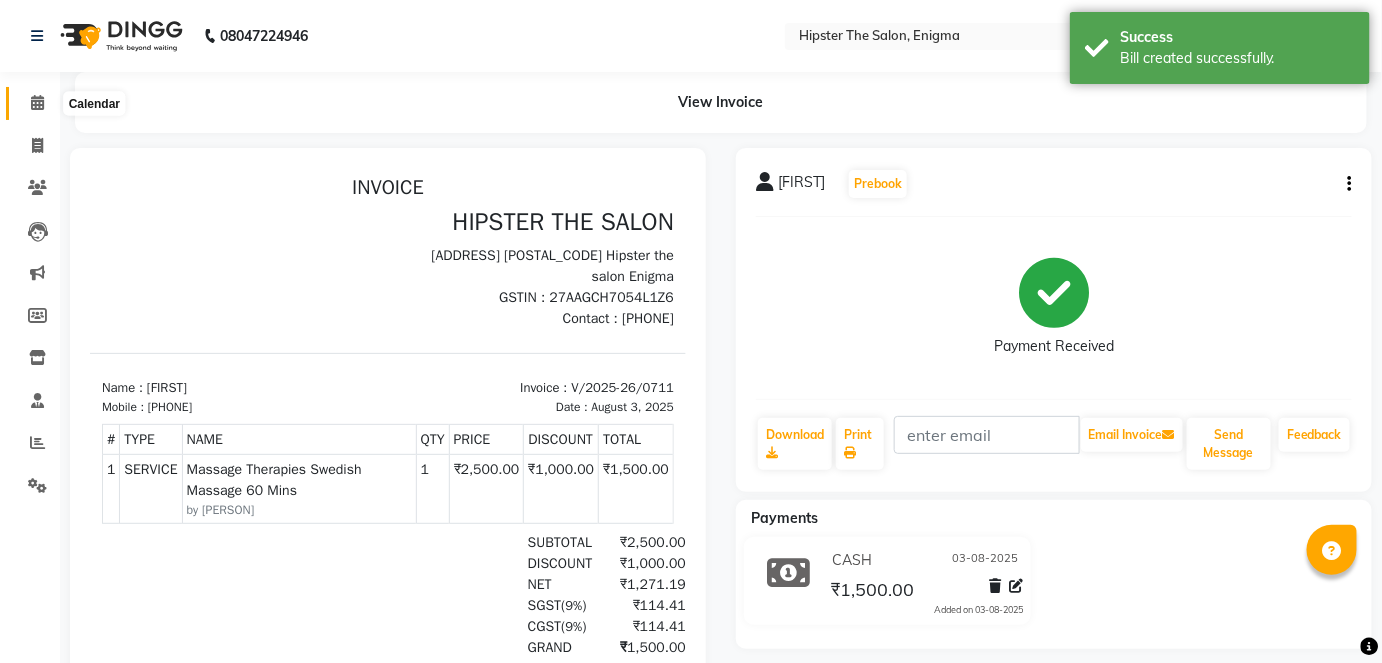 click 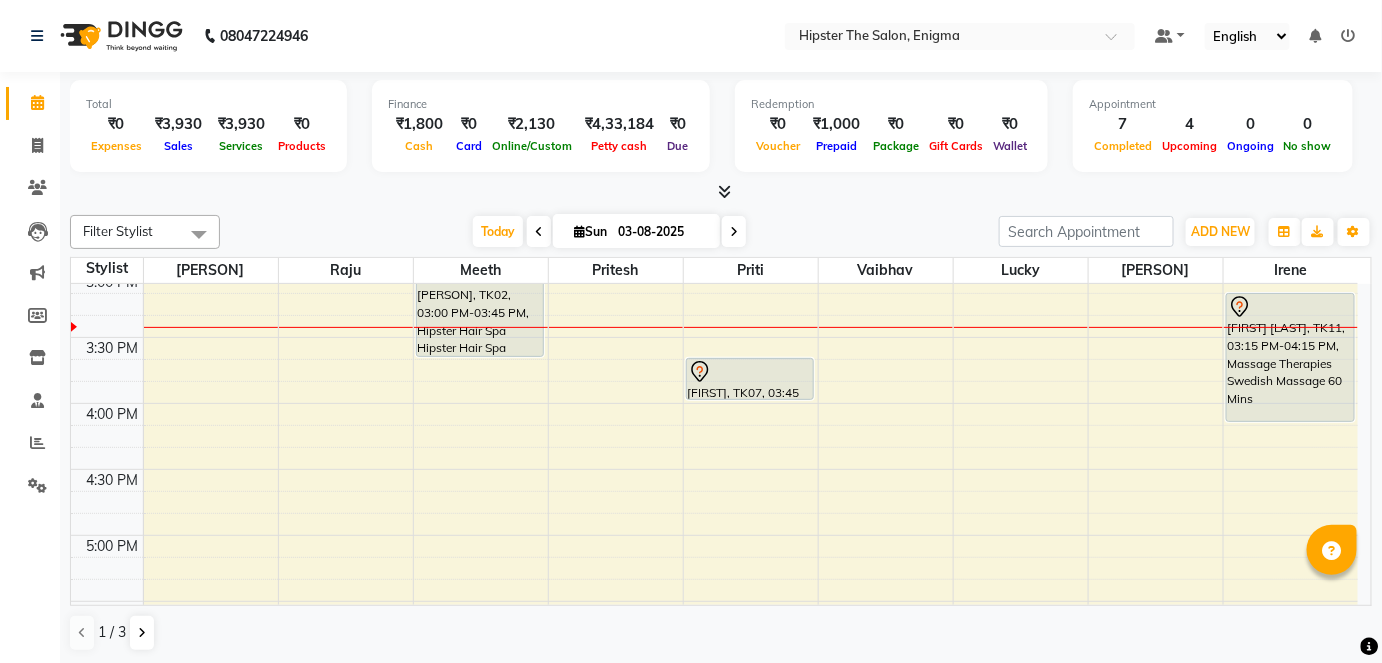 scroll, scrollTop: 940, scrollLeft: 0, axis: vertical 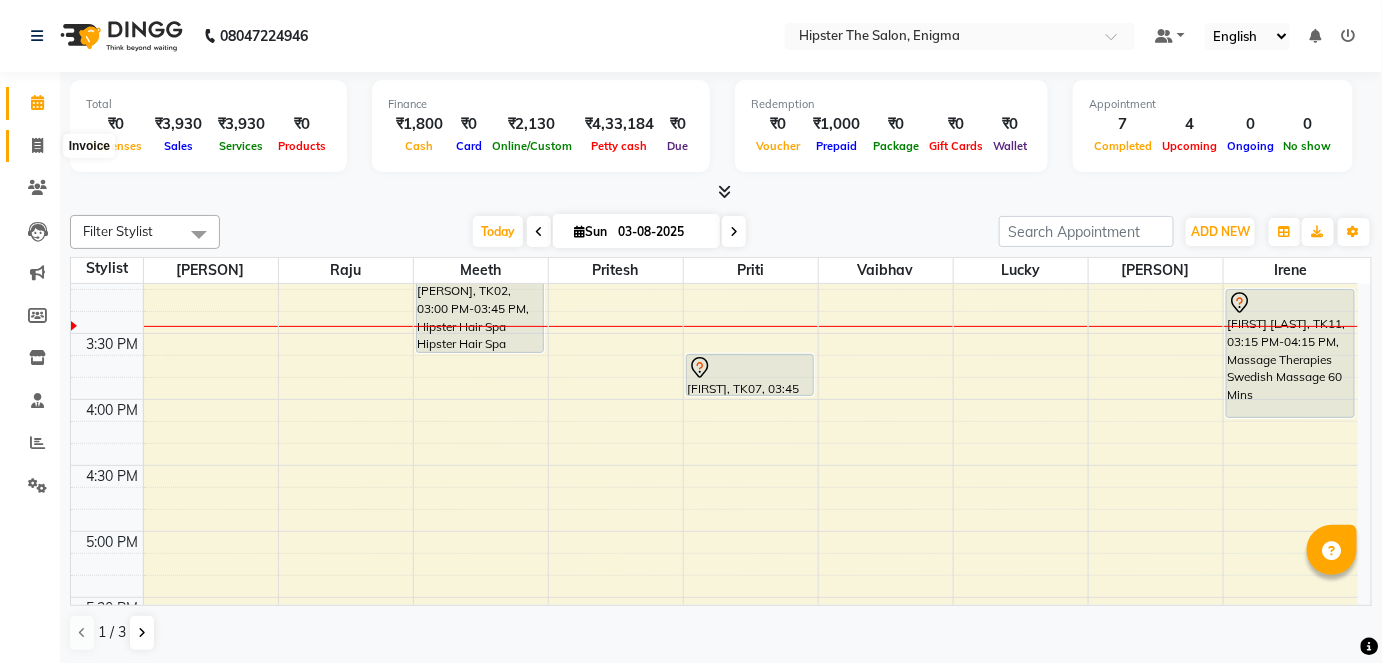 click 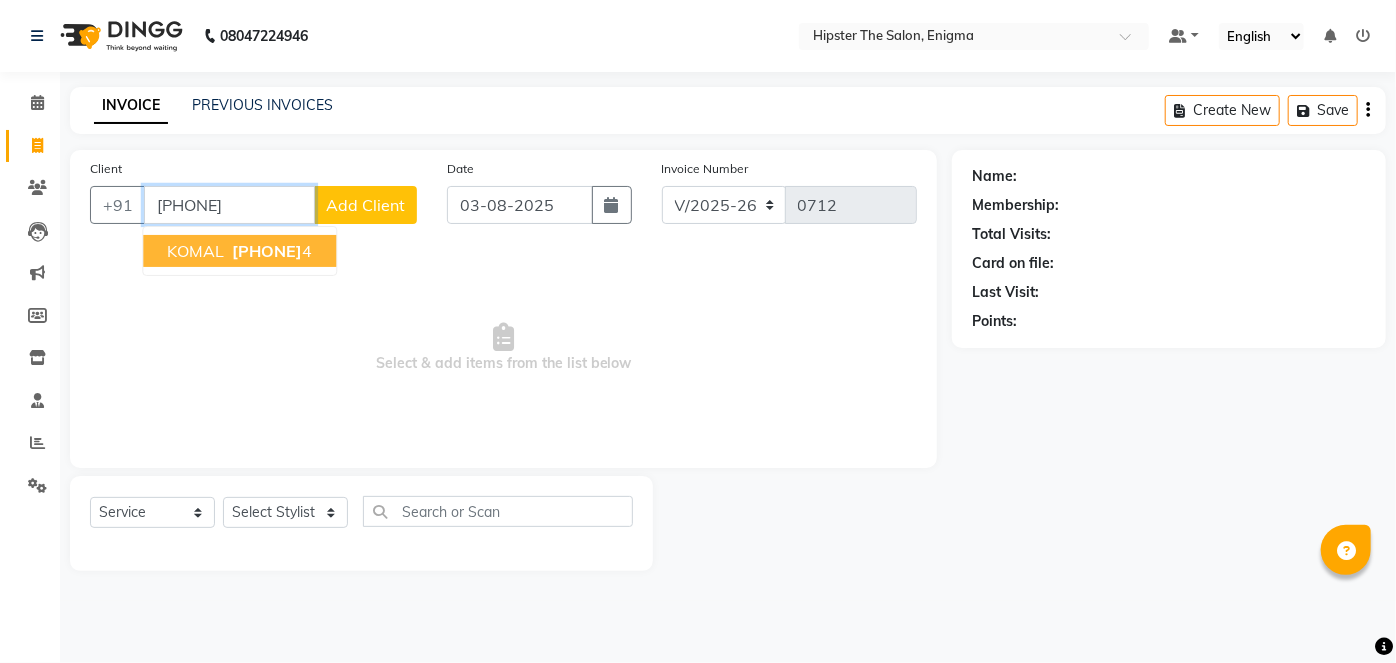 type on "[PHONE]" 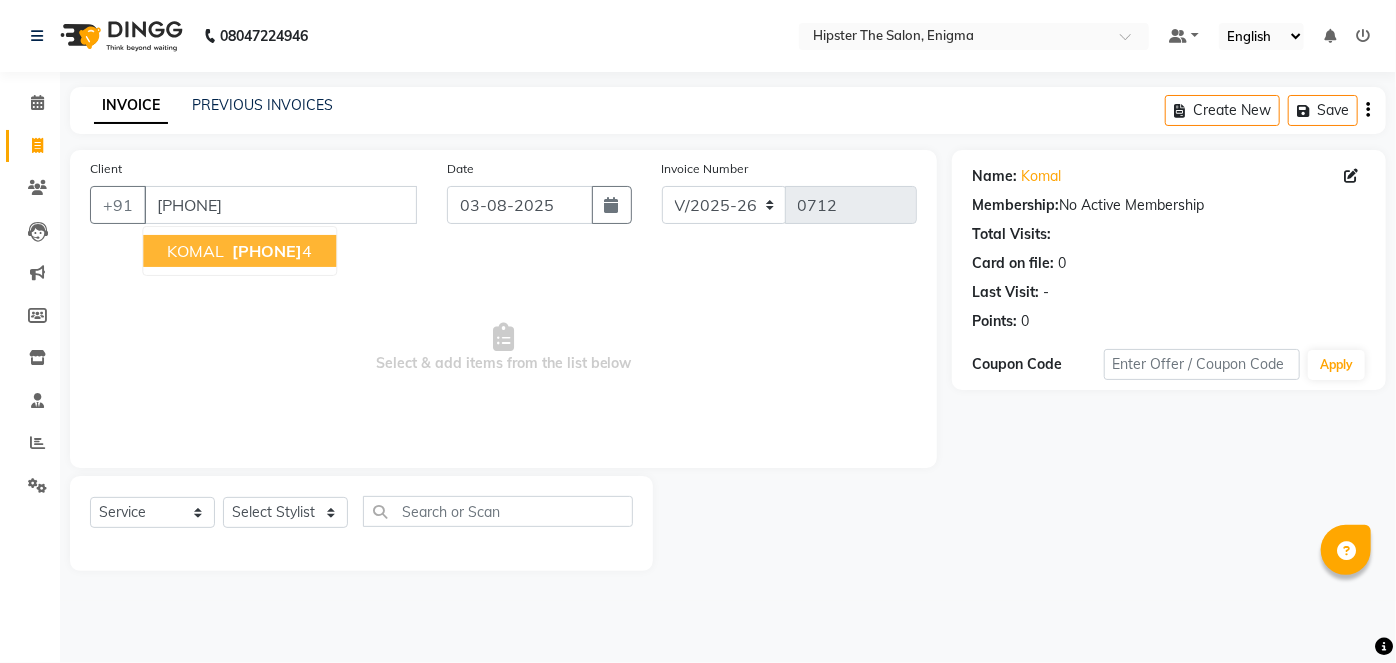 click on "[PHONE]" at bounding box center (267, 251) 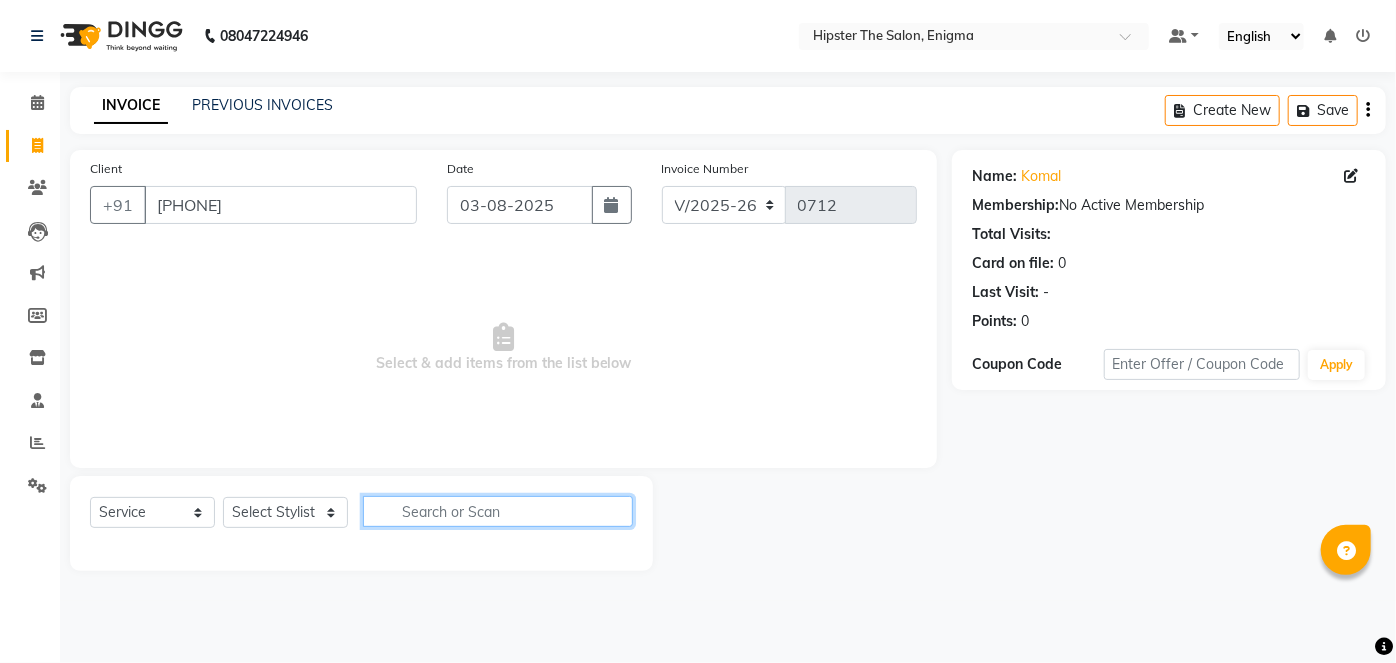 click 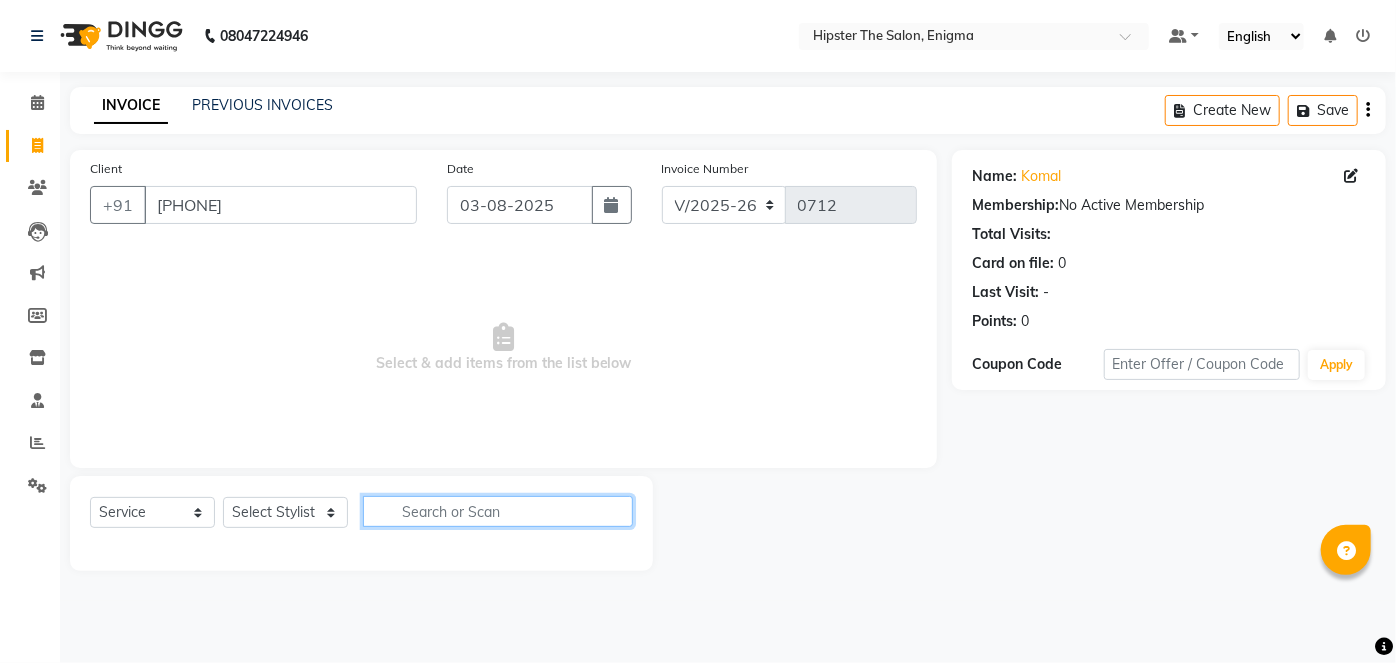 type on "h" 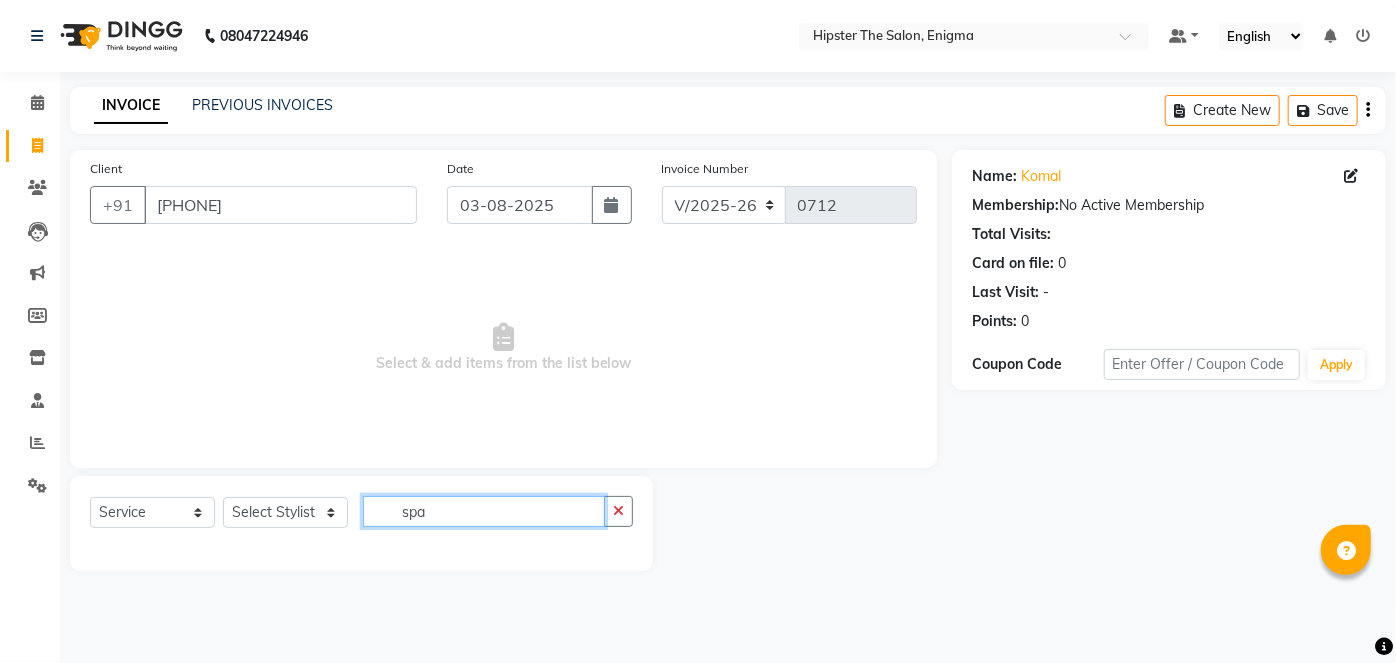 type on "spa" 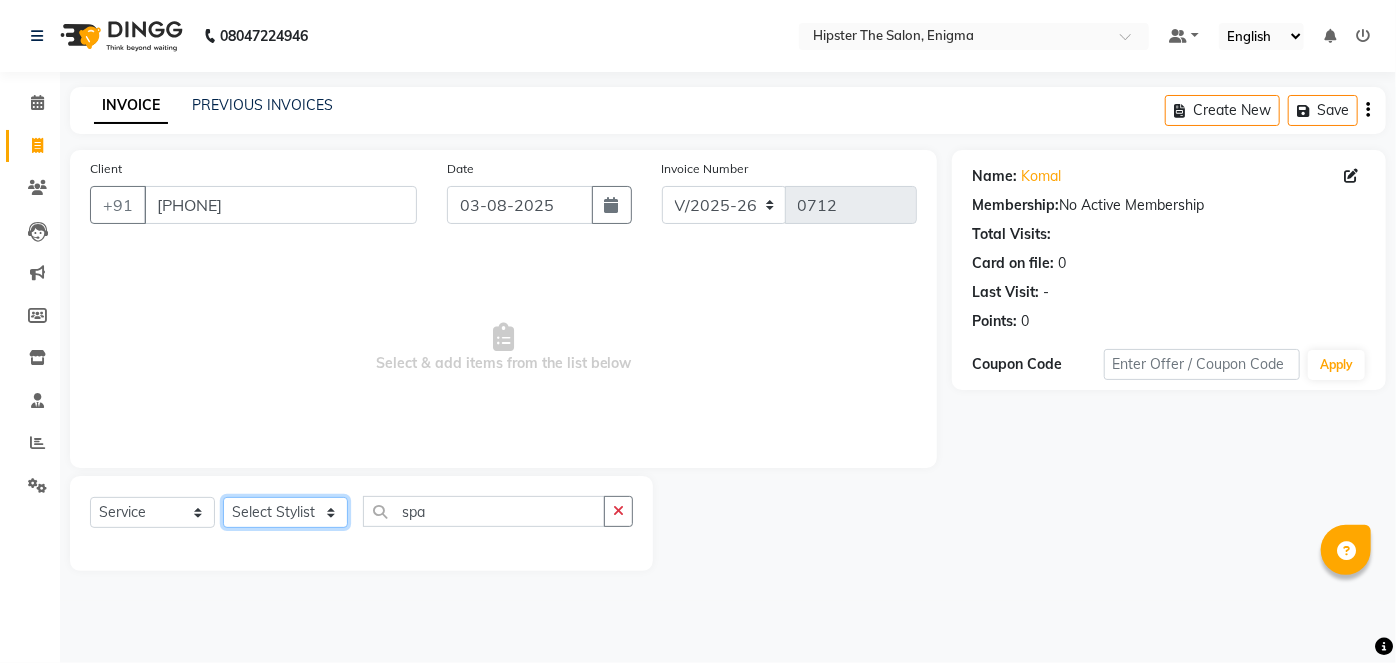 click on "Select Stylist [PERSON] [PERSON] [PERSON] [PERSON] [PERSON] [PERSON] [PERSON] [PERSON] [PERSON] [PERSON] [PERSON] [PERSON] [PERSON] [PERSON] [PERSON] [PERSON] [PERSON] [PERSON] [PERSON] [PERSON] [PERSON] [PERSON] [PERSON] [PERSON] [PERSON] [PERSON] [PERSON] [PERSON]" 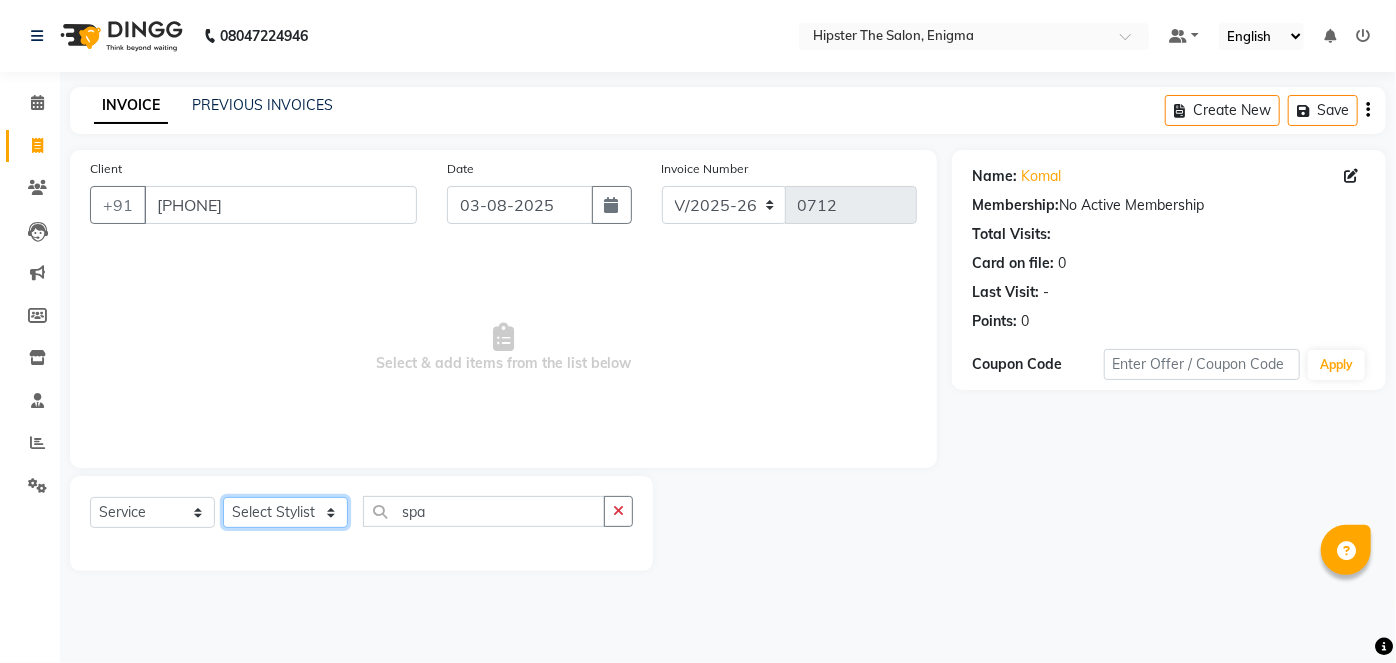 select on "85797" 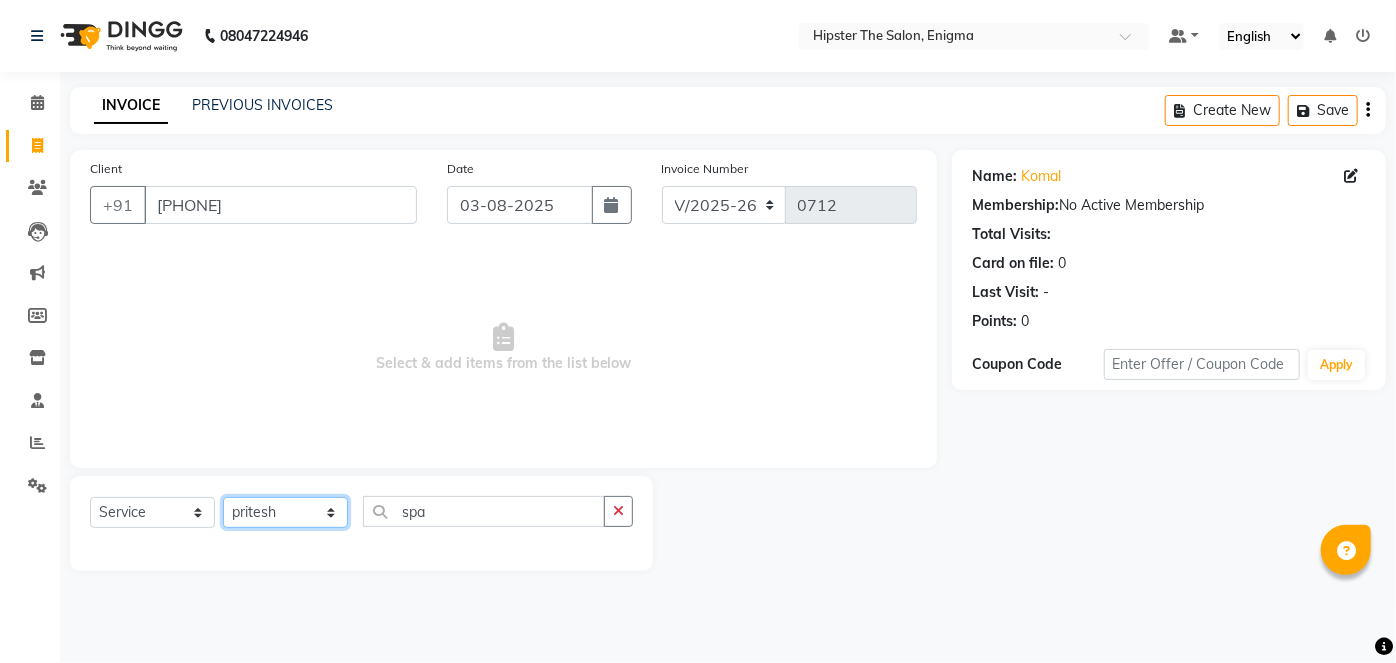 click on "Select Stylist [PERSON] [PERSON] [PERSON] [PERSON] [PERSON] [PERSON] [PERSON] [PERSON] [PERSON] [PERSON] [PERSON] [PERSON] [PERSON] [PERSON] [PERSON] [PERSON] [PERSON] [PERSON] [PERSON] [PERSON] [PERSON] [PERSON] [PERSON] [PERSON] [PERSON] [PERSON] [PERSON] [PERSON]" 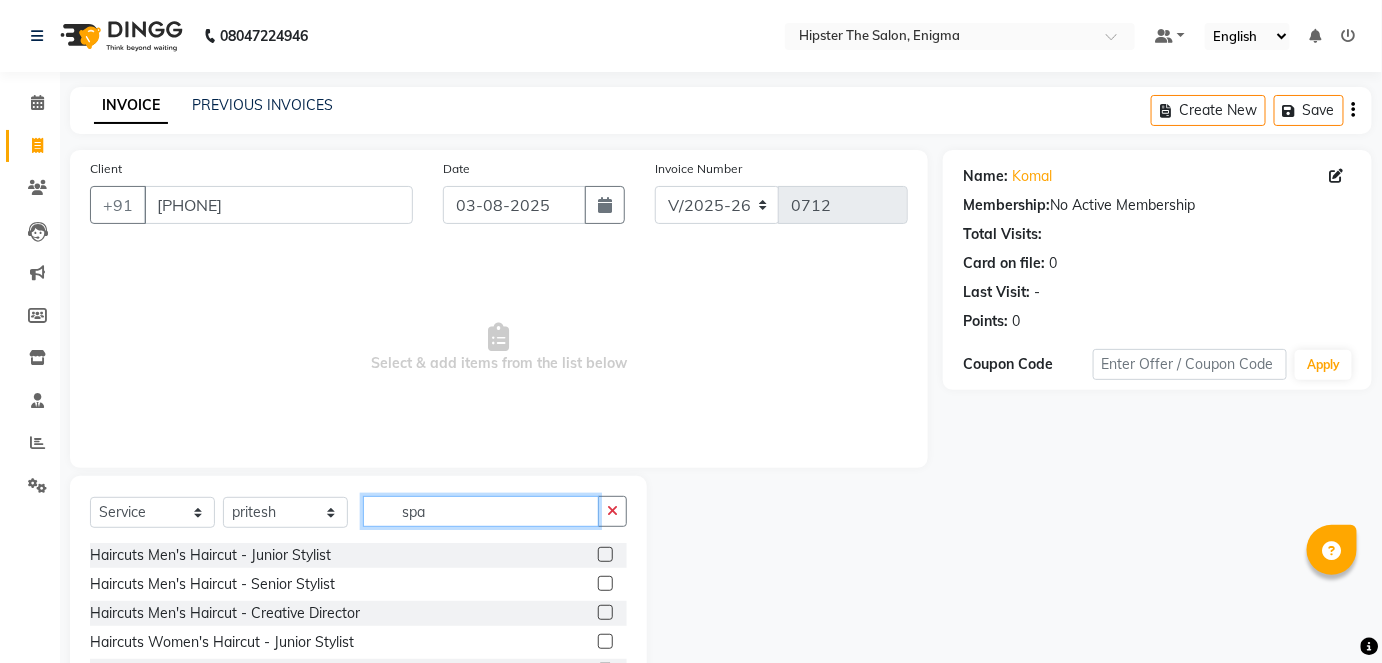 click on "spa" 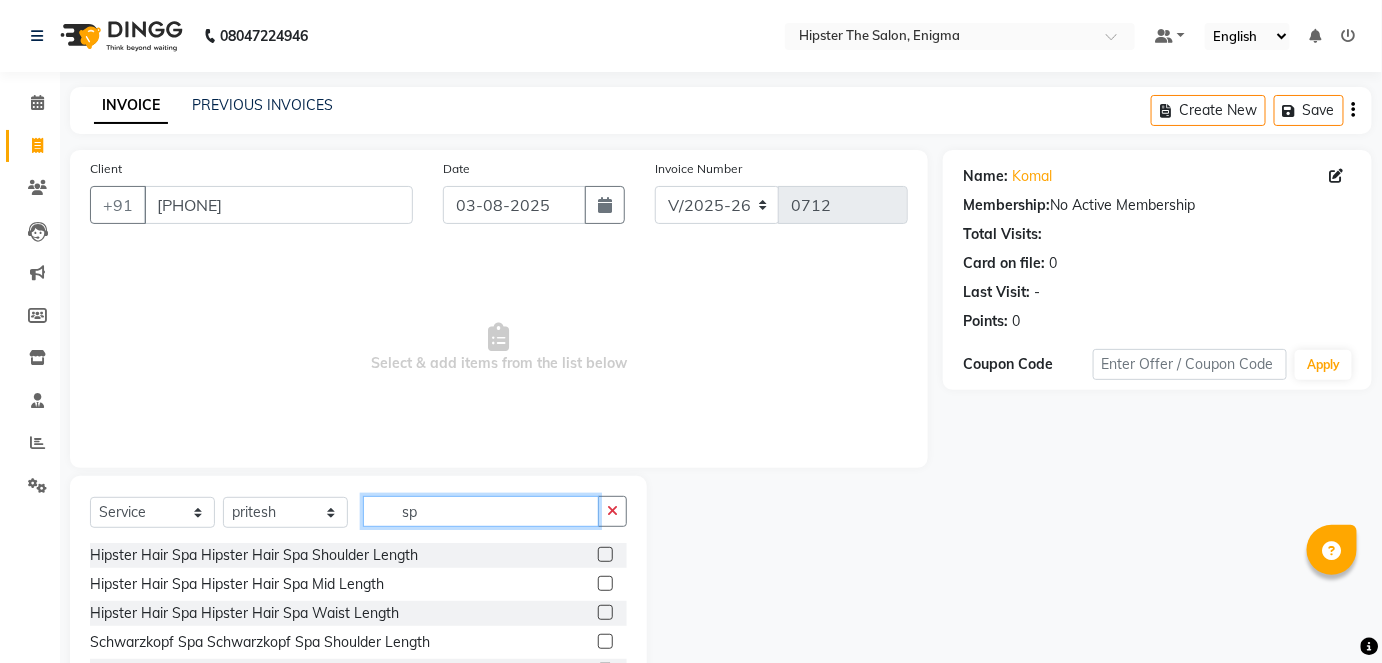 type on "sp" 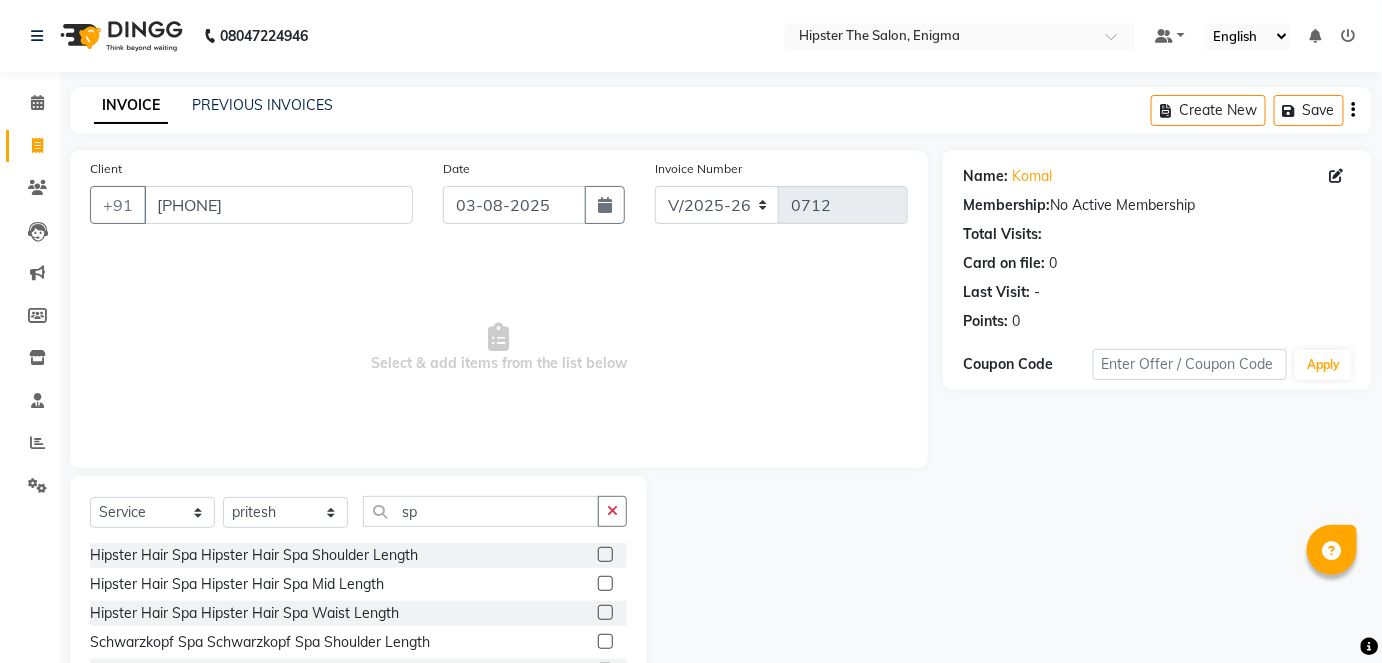 click 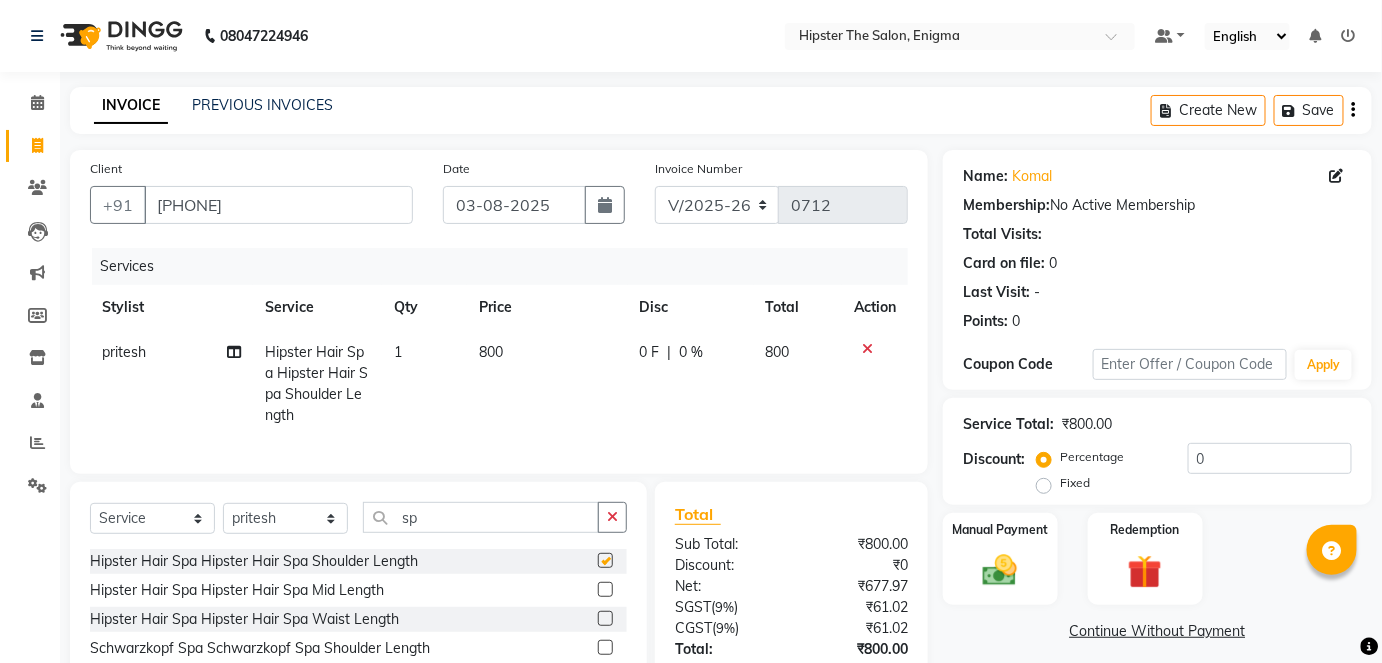 checkbox on "false" 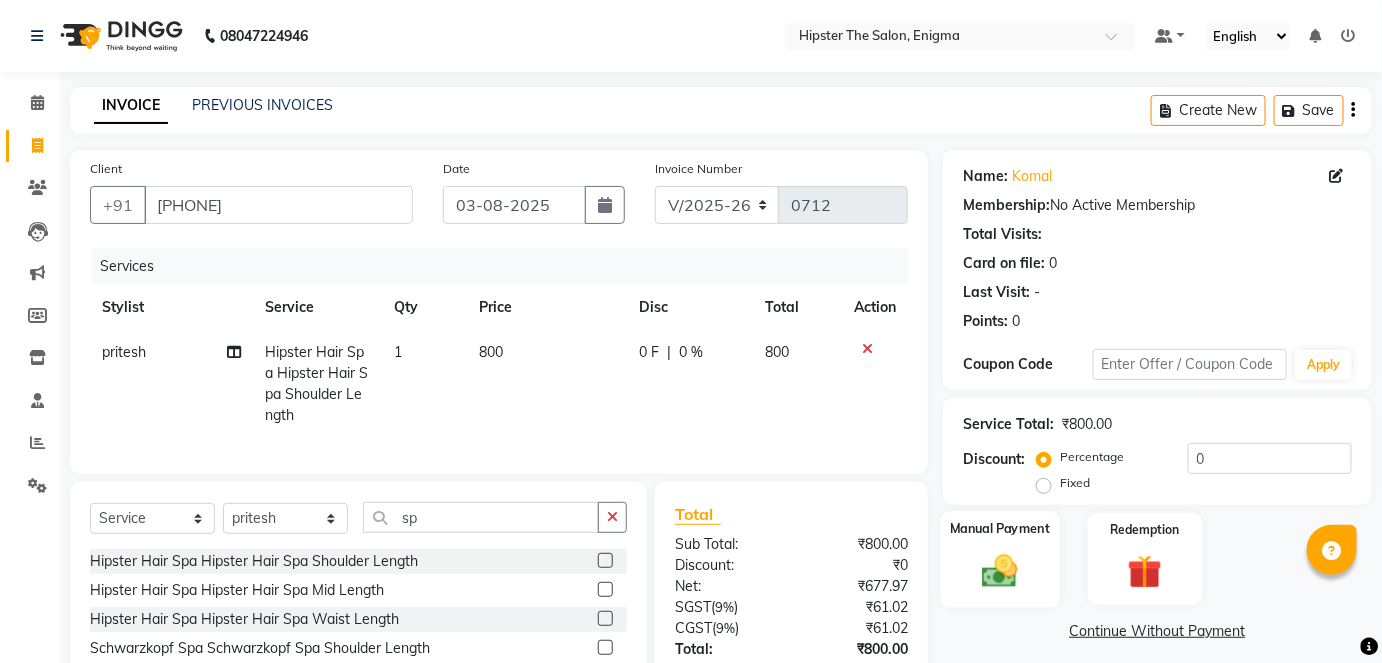 click on "Manual Payment" 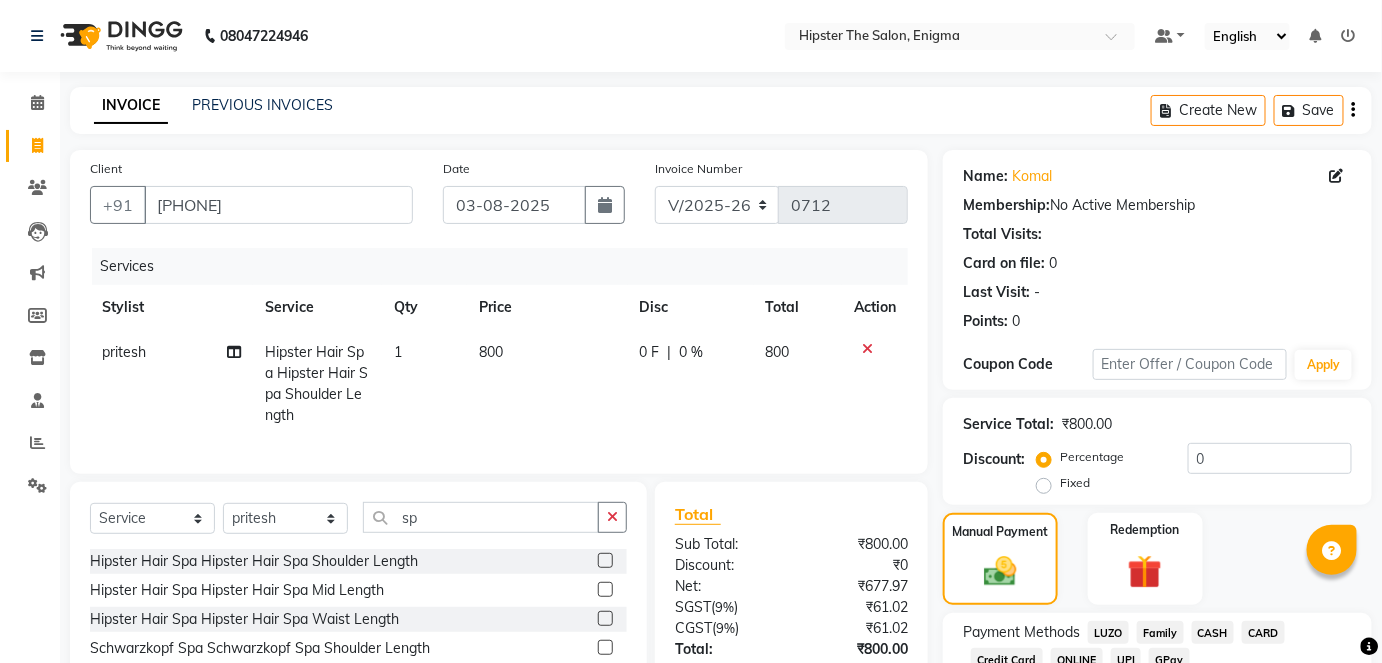 click on "CASH" 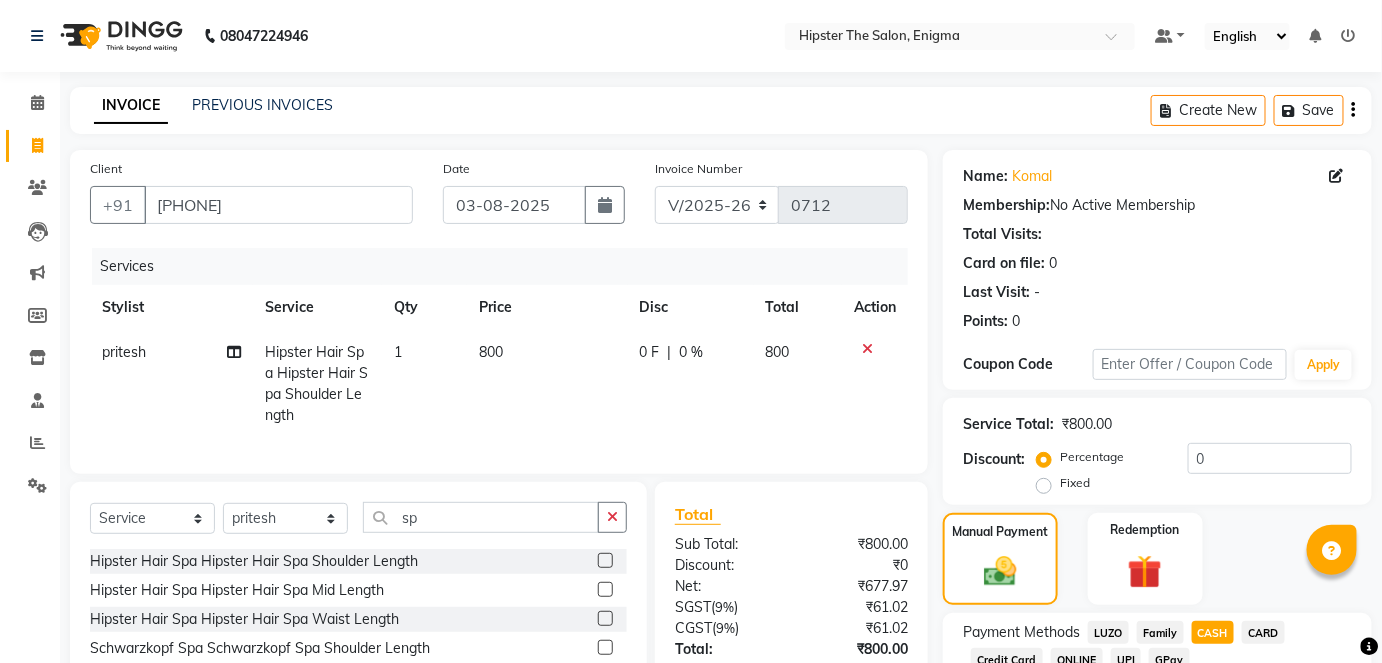 scroll, scrollTop: 196, scrollLeft: 0, axis: vertical 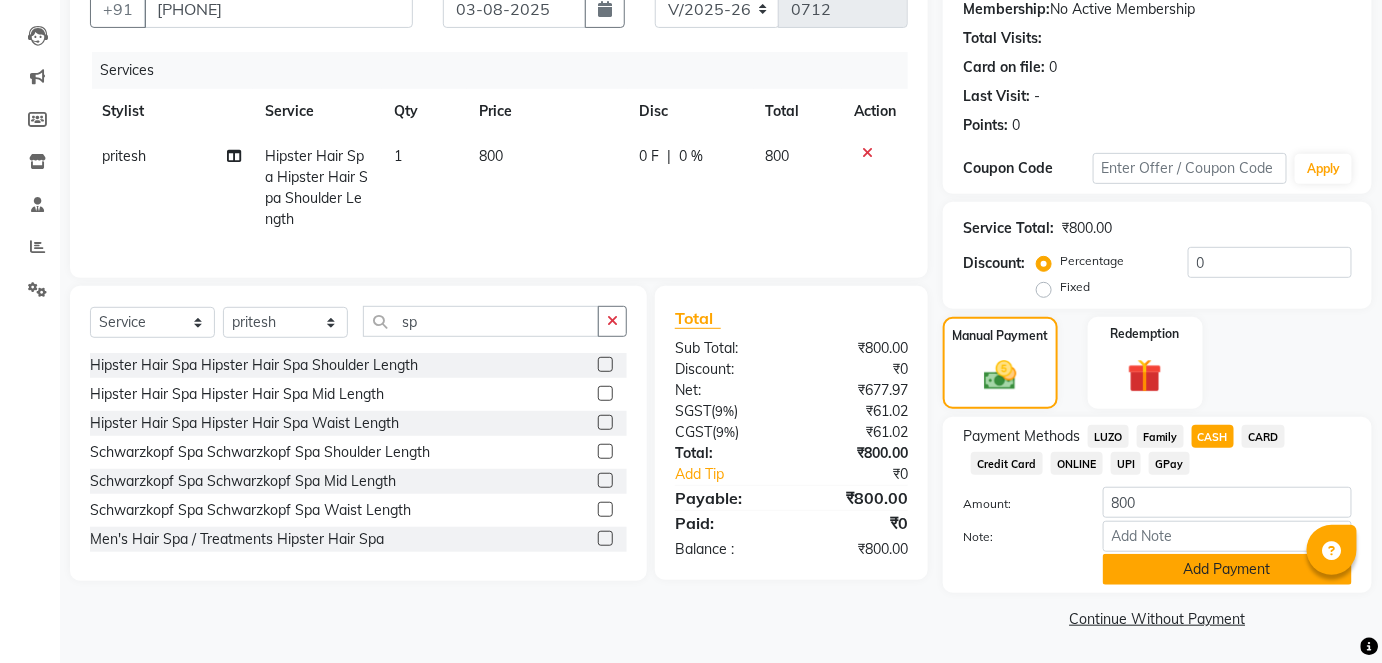 click on "Add Payment" 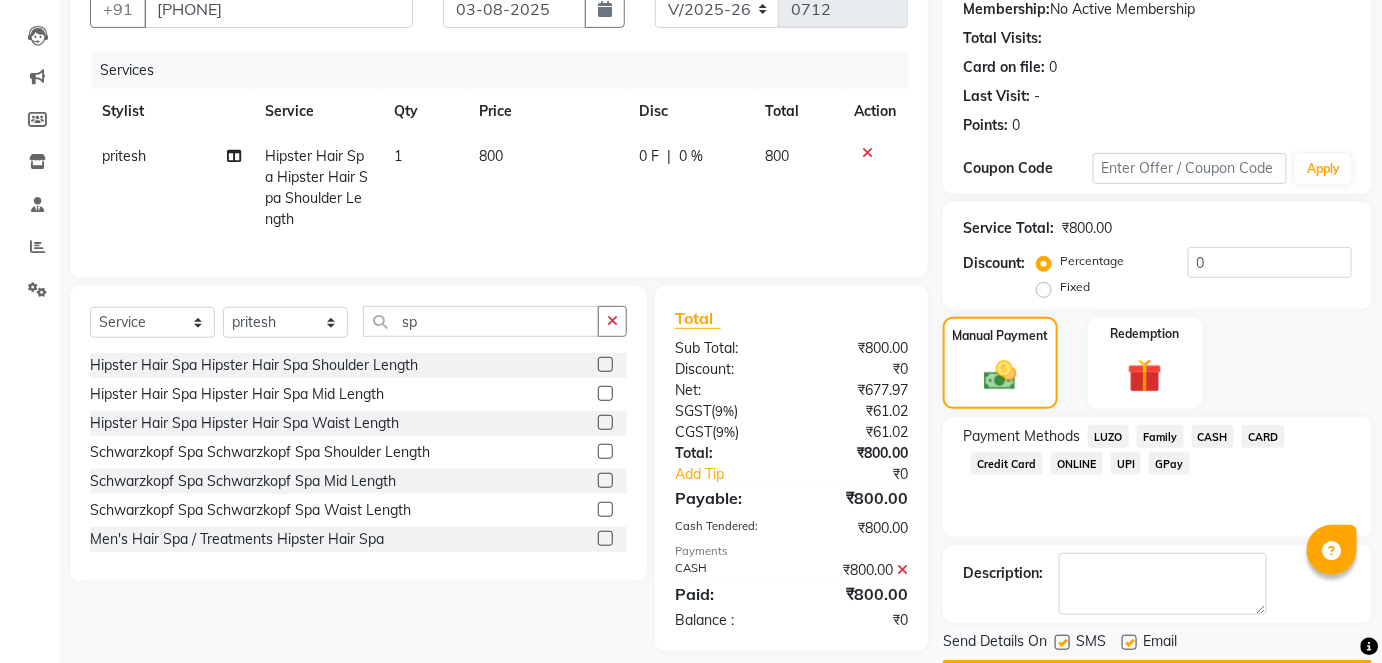scroll, scrollTop: 252, scrollLeft: 0, axis: vertical 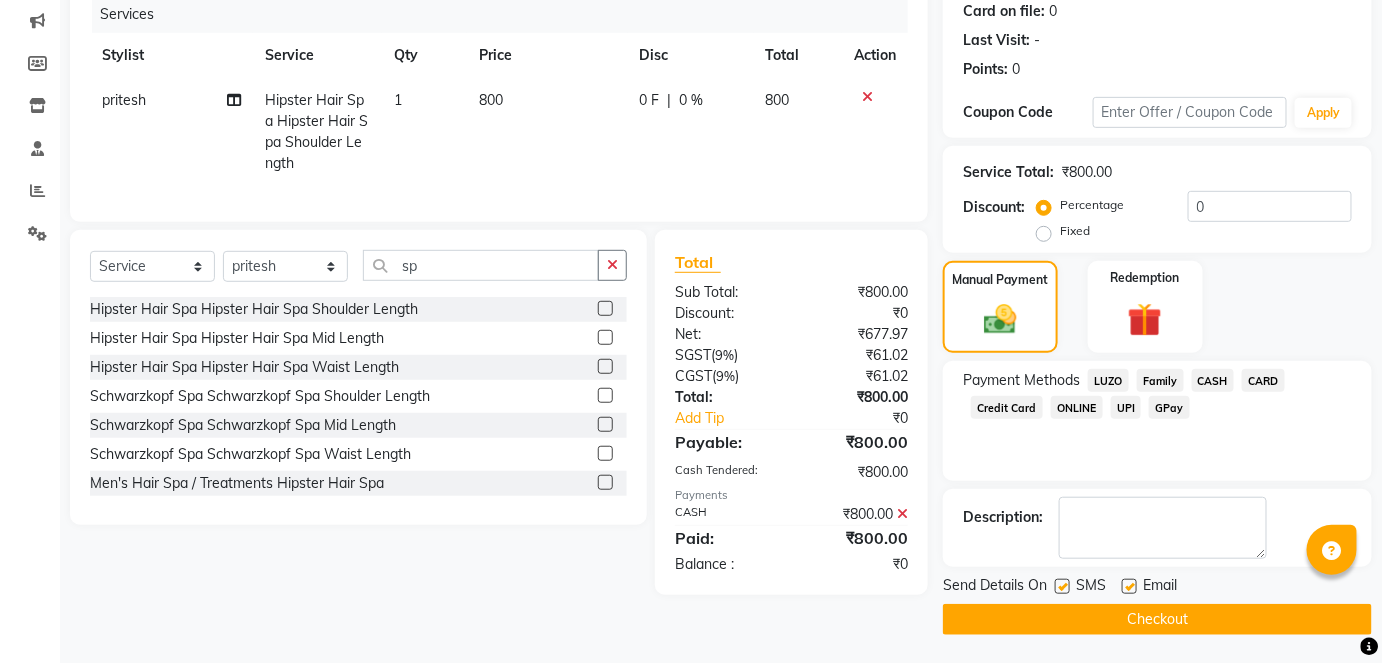 click on "Checkout" 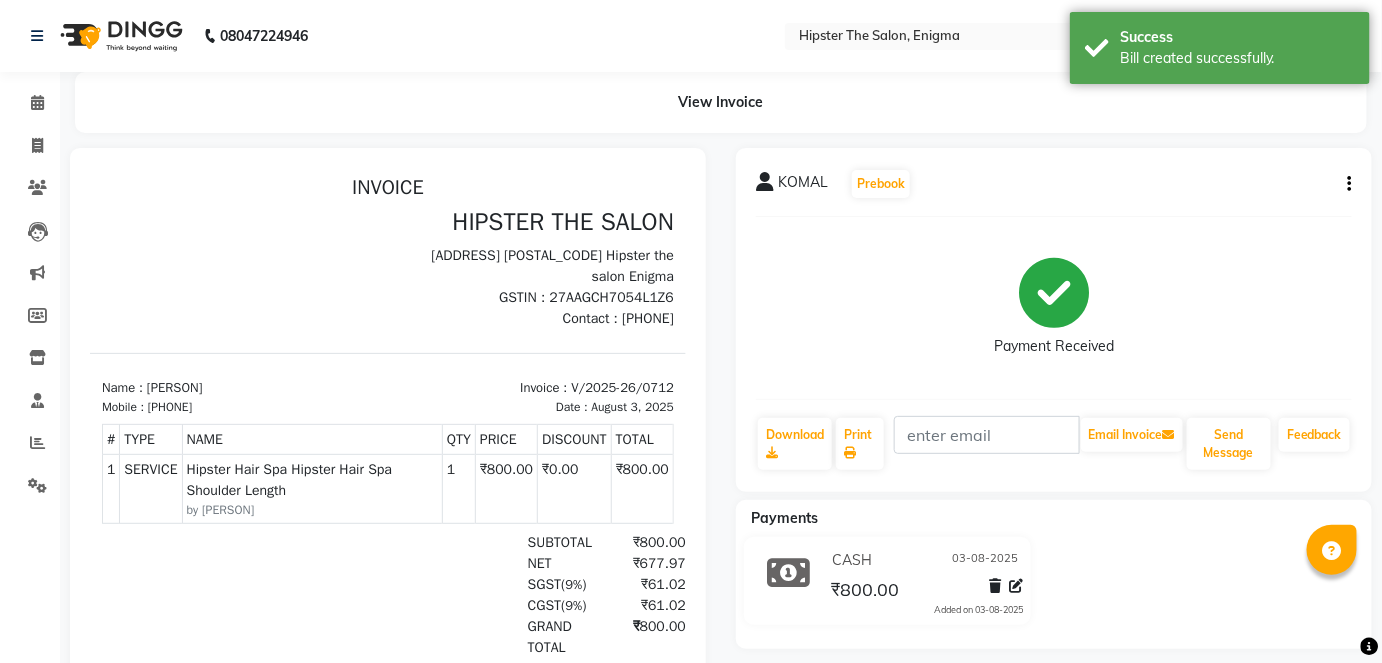 scroll, scrollTop: 0, scrollLeft: 0, axis: both 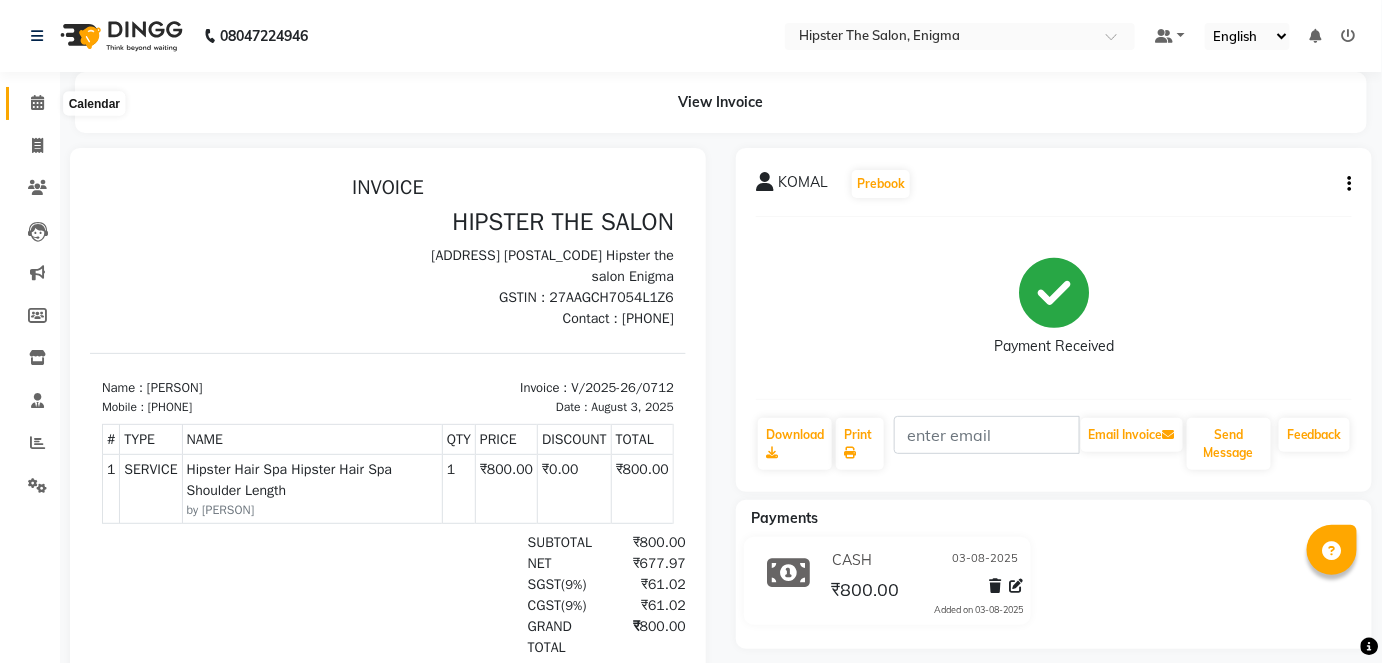 click 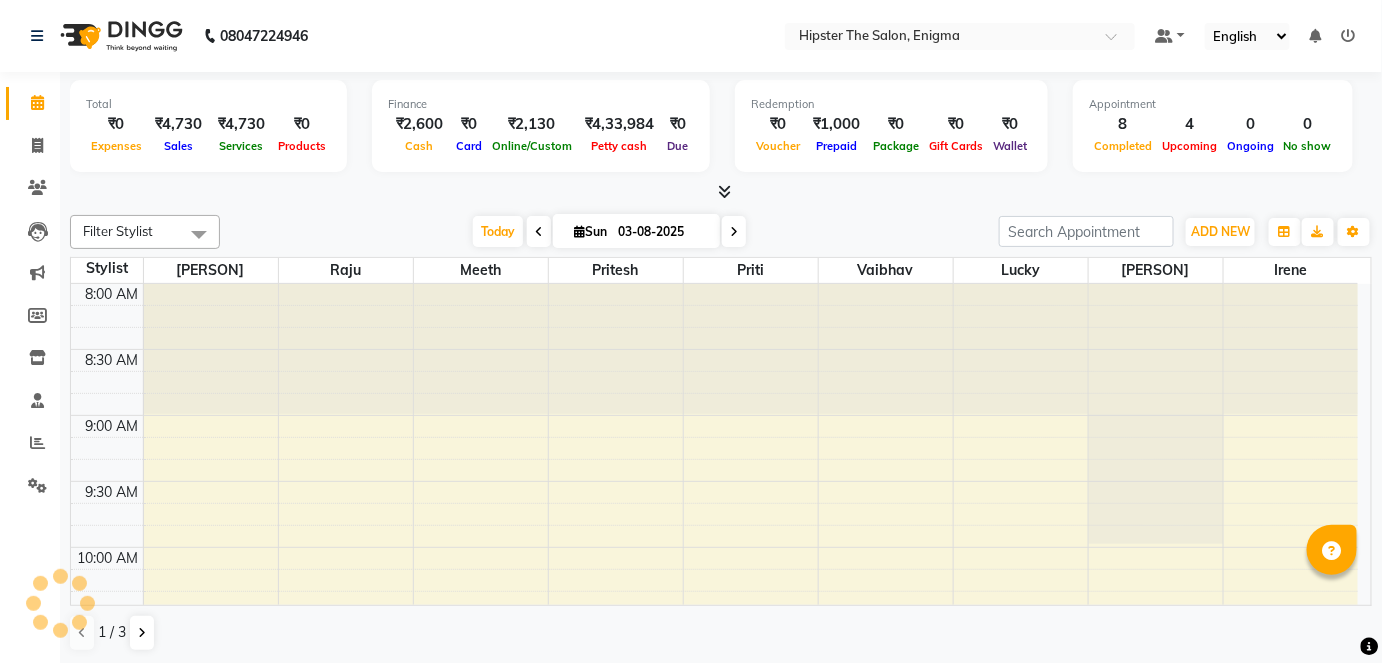 scroll, scrollTop: 0, scrollLeft: 0, axis: both 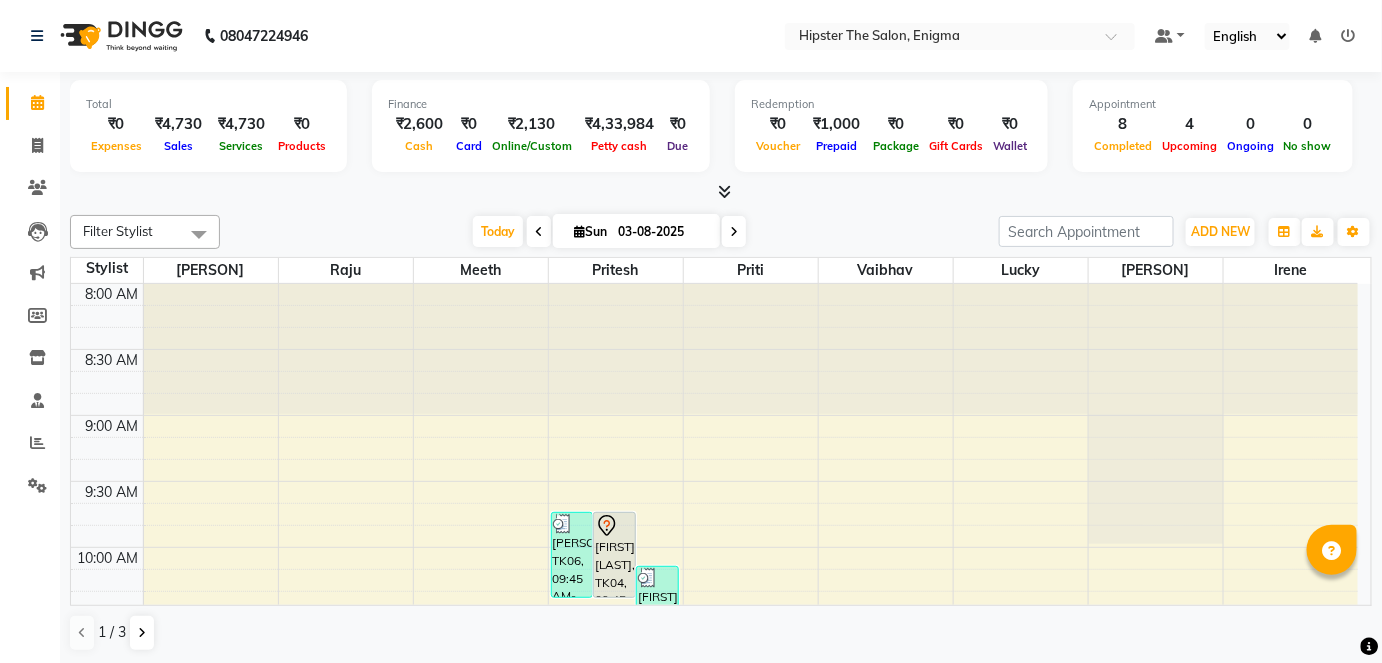 click at bounding box center [734, 231] 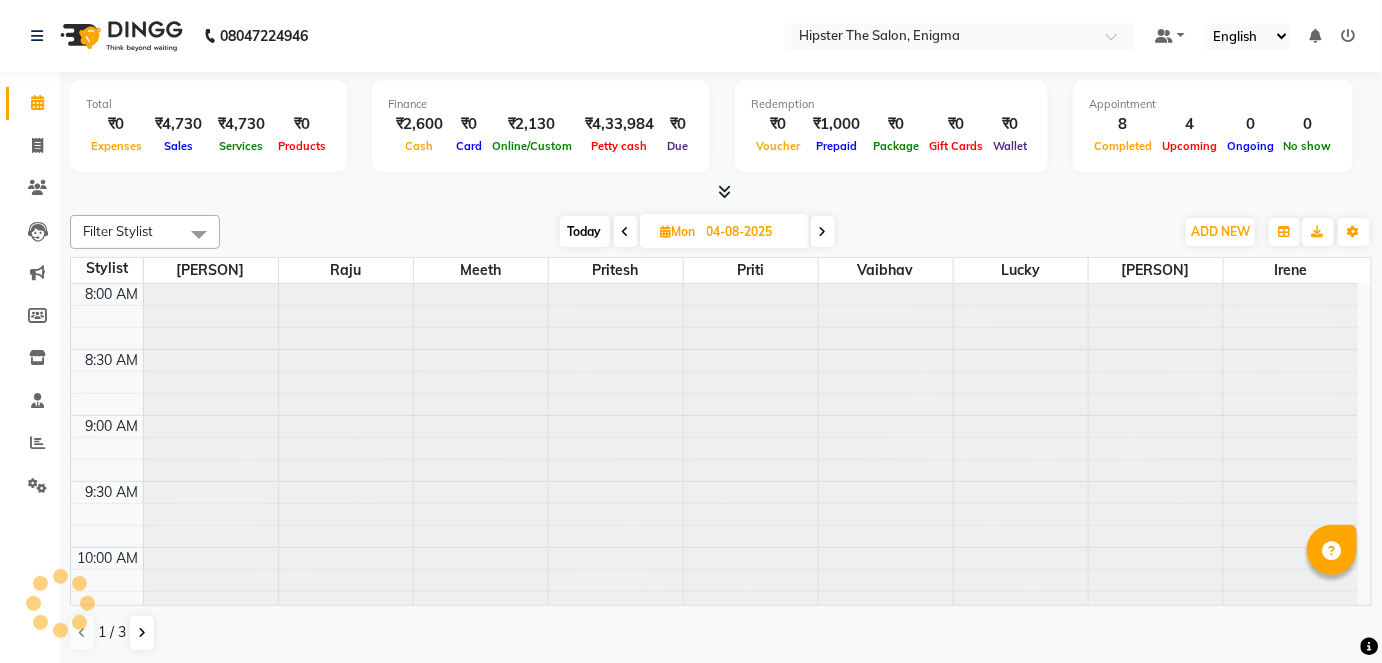 scroll, scrollTop: 1044, scrollLeft: 0, axis: vertical 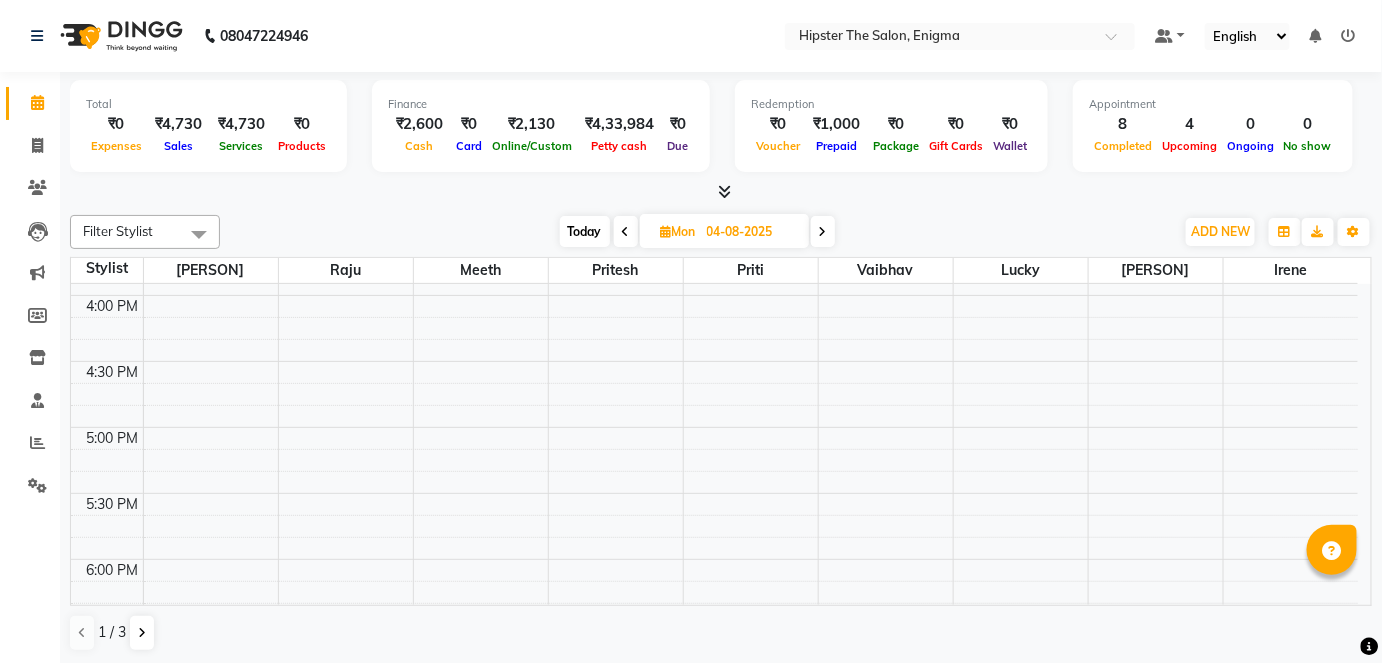 click at bounding box center [823, 232] 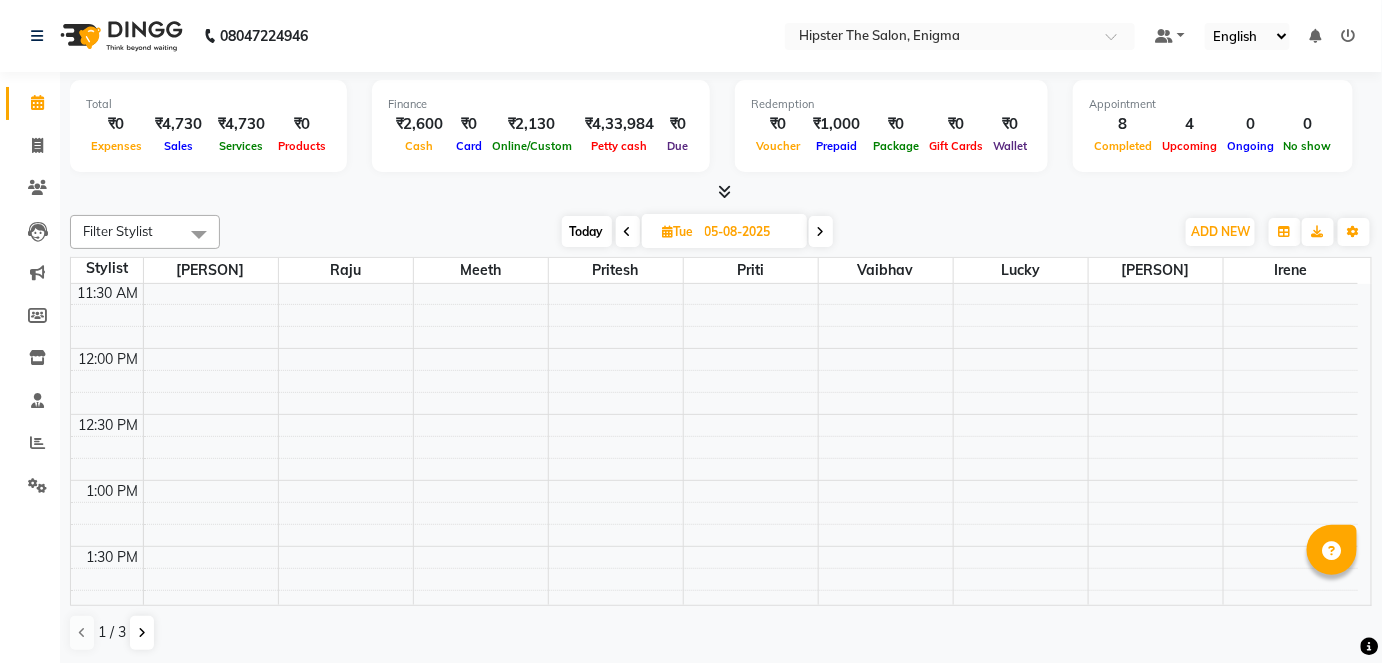 scroll, scrollTop: 464, scrollLeft: 0, axis: vertical 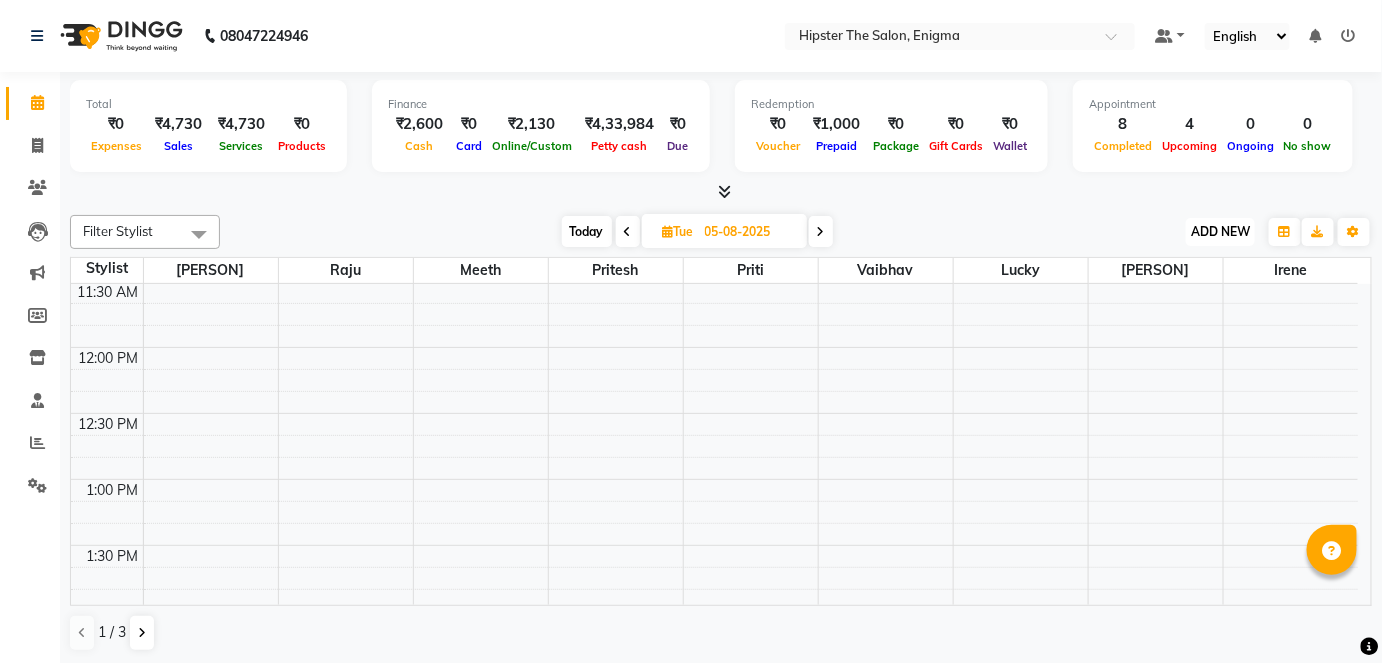 click on "ADD NEW" at bounding box center [1220, 231] 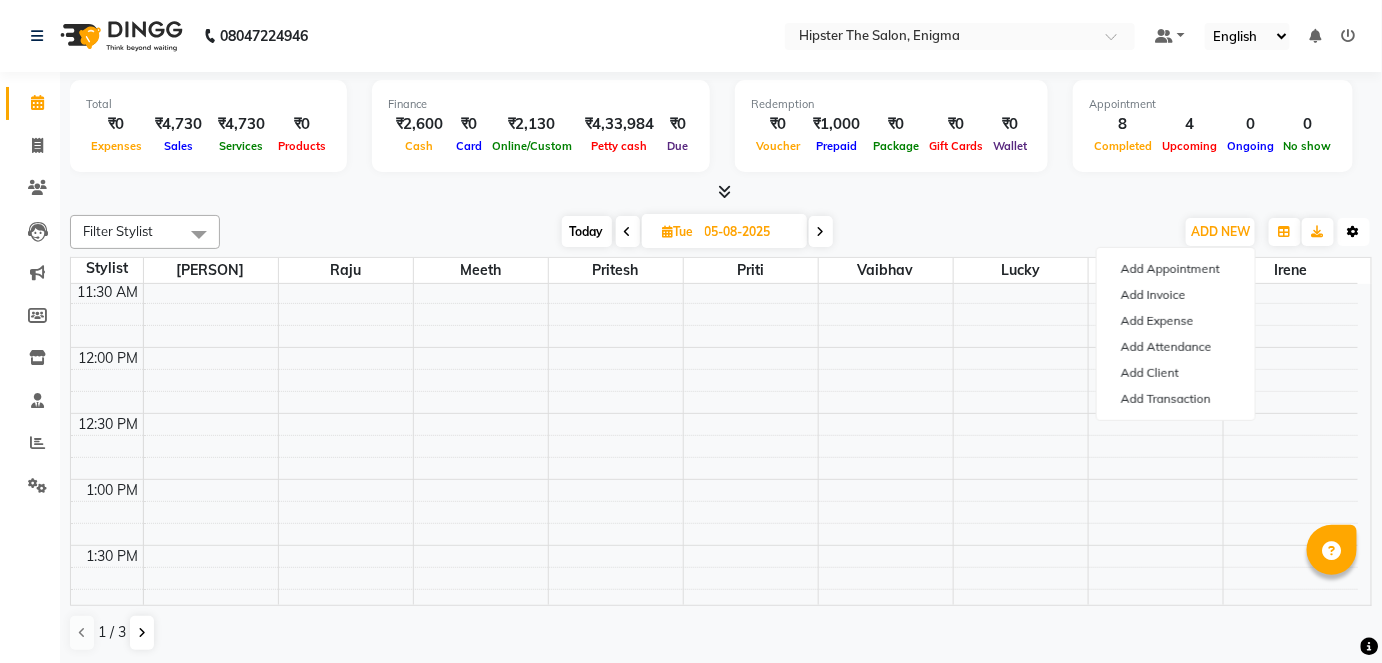 click at bounding box center [1354, 232] 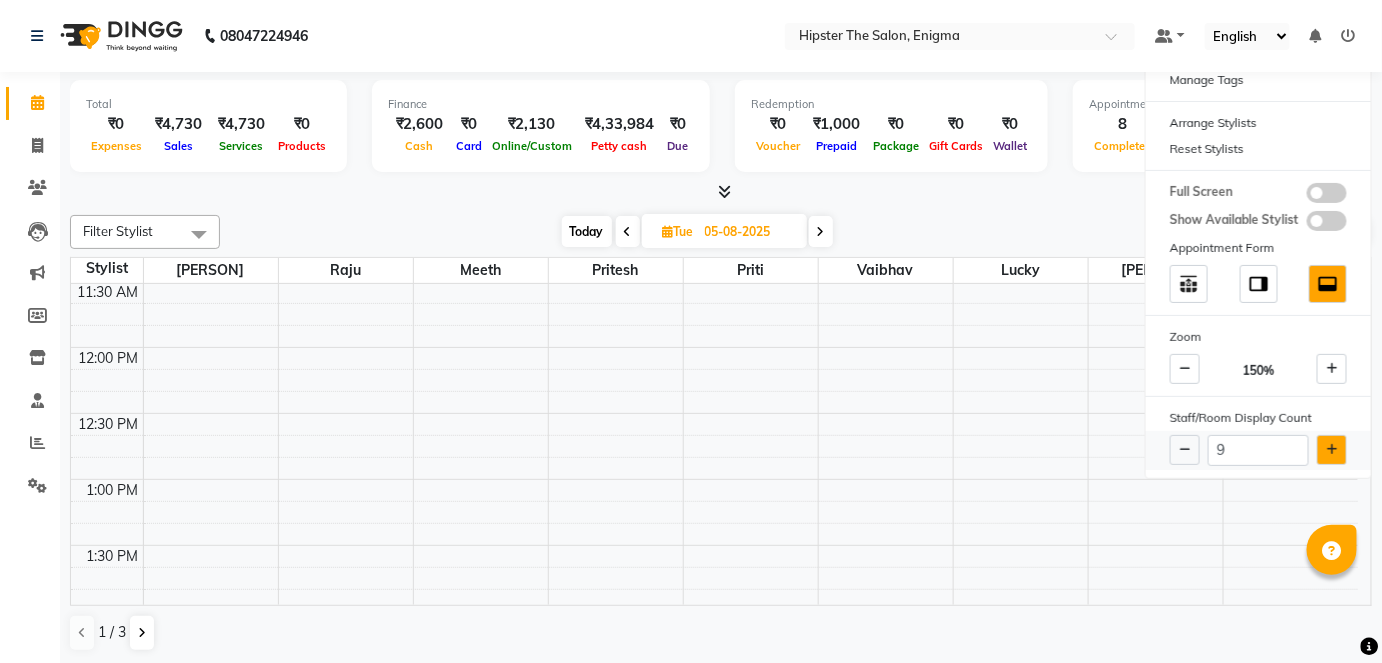 click at bounding box center (1332, 450) 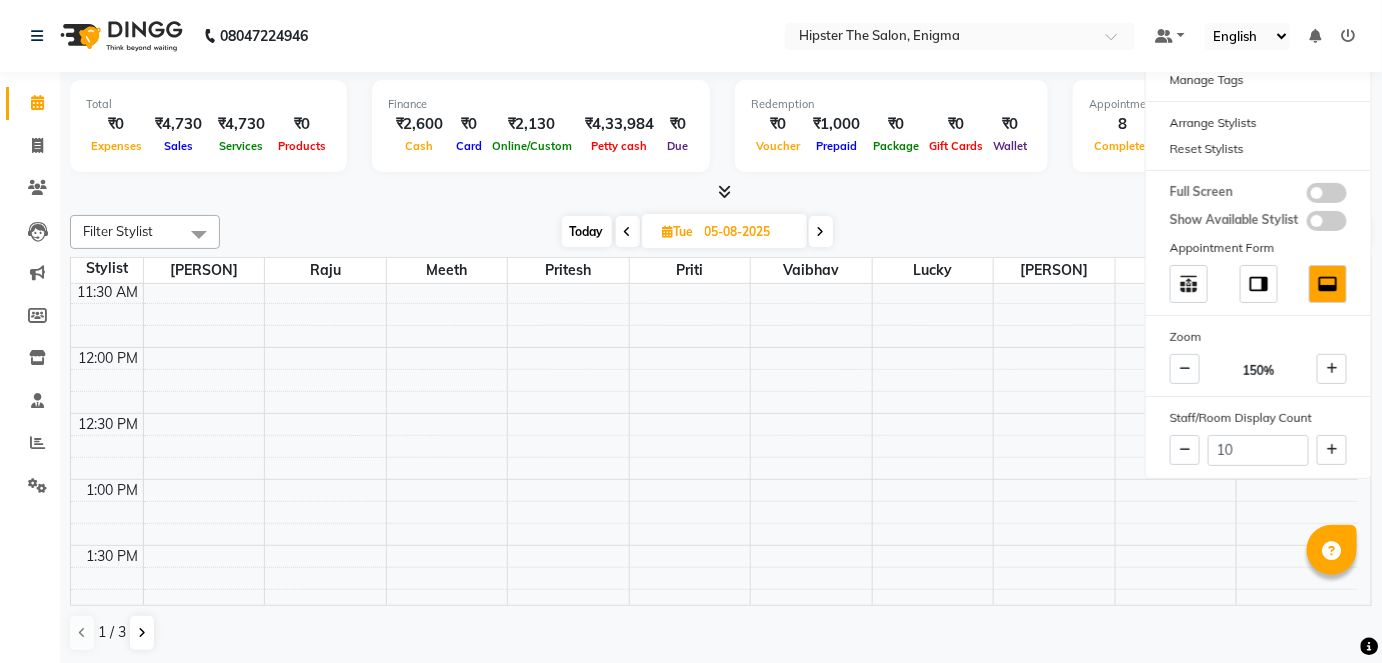 click on "Today  Tue 05-08-2025" at bounding box center [697, 232] 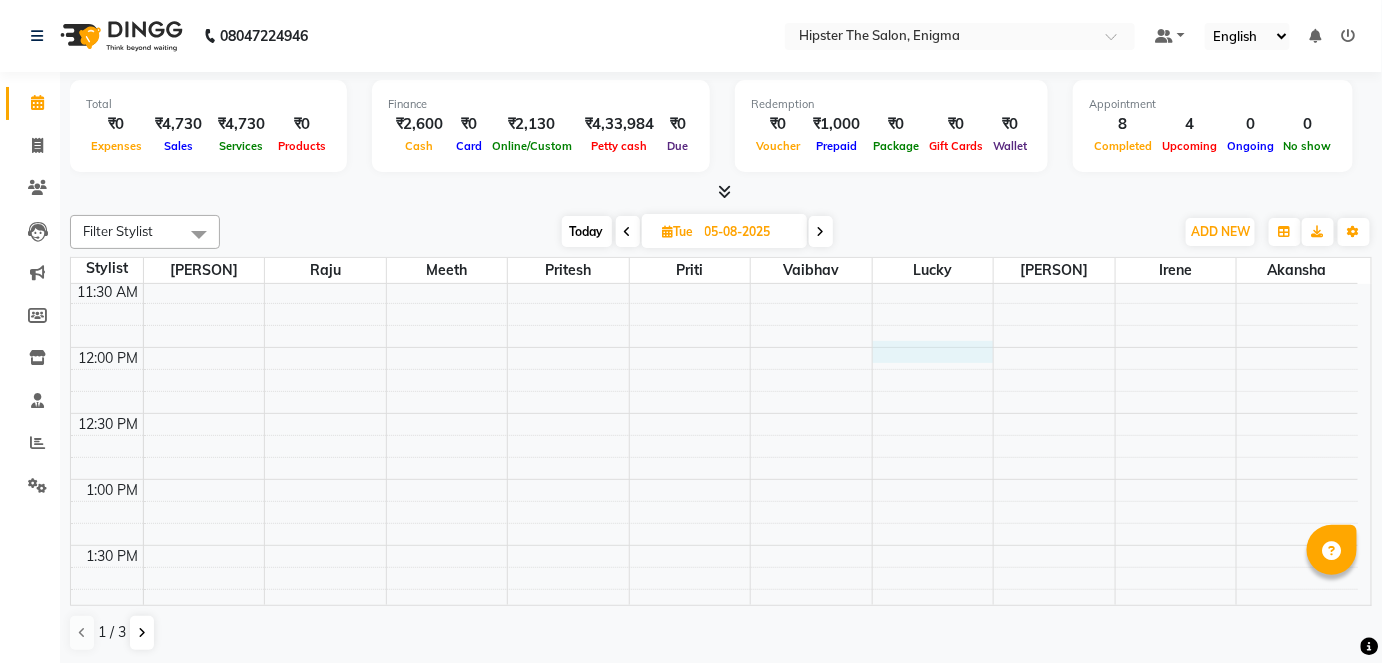 click on "8:00 AM 8:30 AM 9:00 AM 9:30 AM 10:00 AM 10:30 AM 11:00 AM 11:30 AM 12:00 PM 12:30 PM 1:00 PM 1:30 PM 2:00 PM 2:30 PM 3:00 PM 3:30 PM 4:00 PM 4:30 PM 5:00 PM 5:30 PM 6:00 PM 6:30 PM 7:00 PM 7:30 PM 8:00 PM 8:30 PM 9:00 PM 9:30 PM             ASHAnull, 03:00 PM-04:15 PM, Gel Polish Acrylic Extensions" at bounding box center [714, 743] 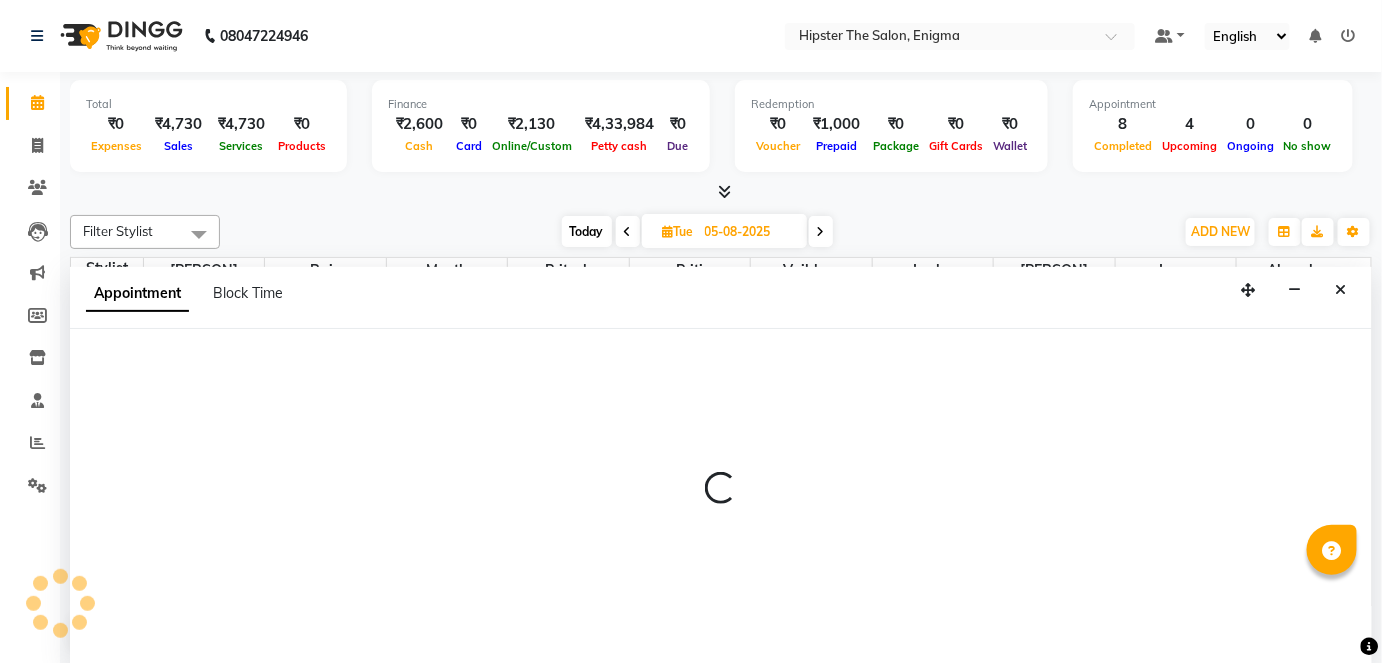 scroll, scrollTop: 0, scrollLeft: 0, axis: both 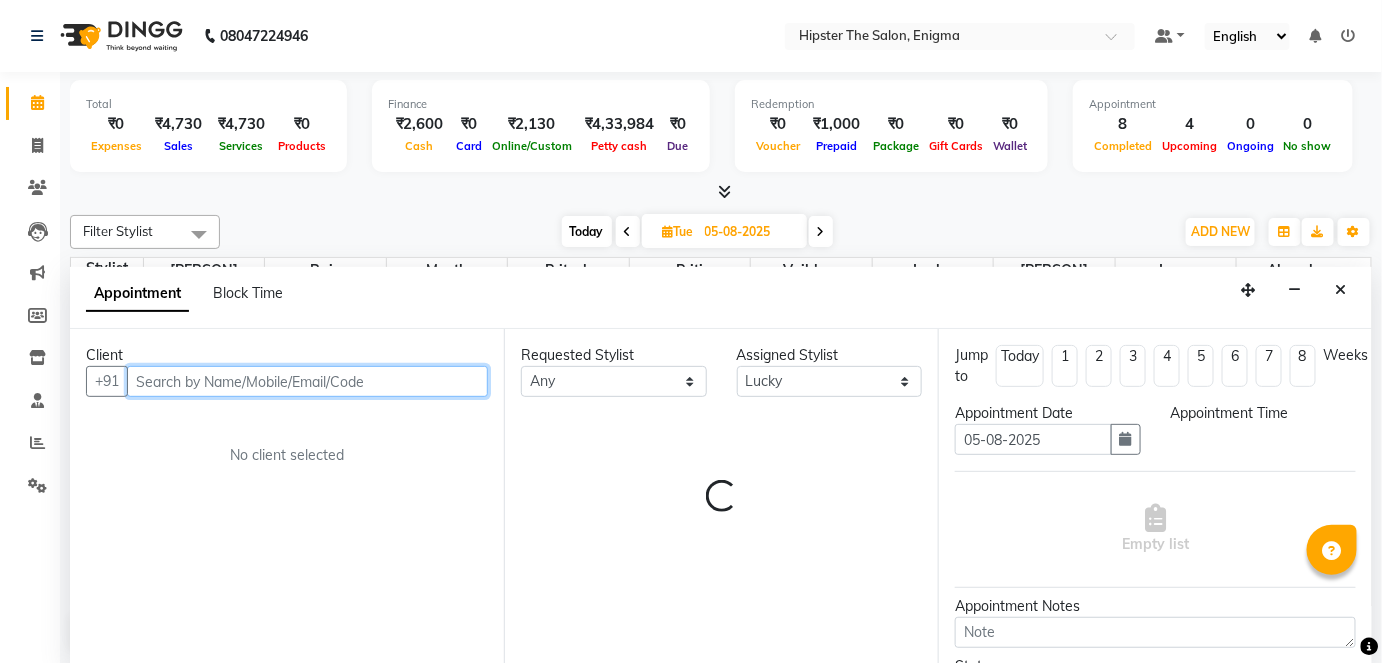 select on "720" 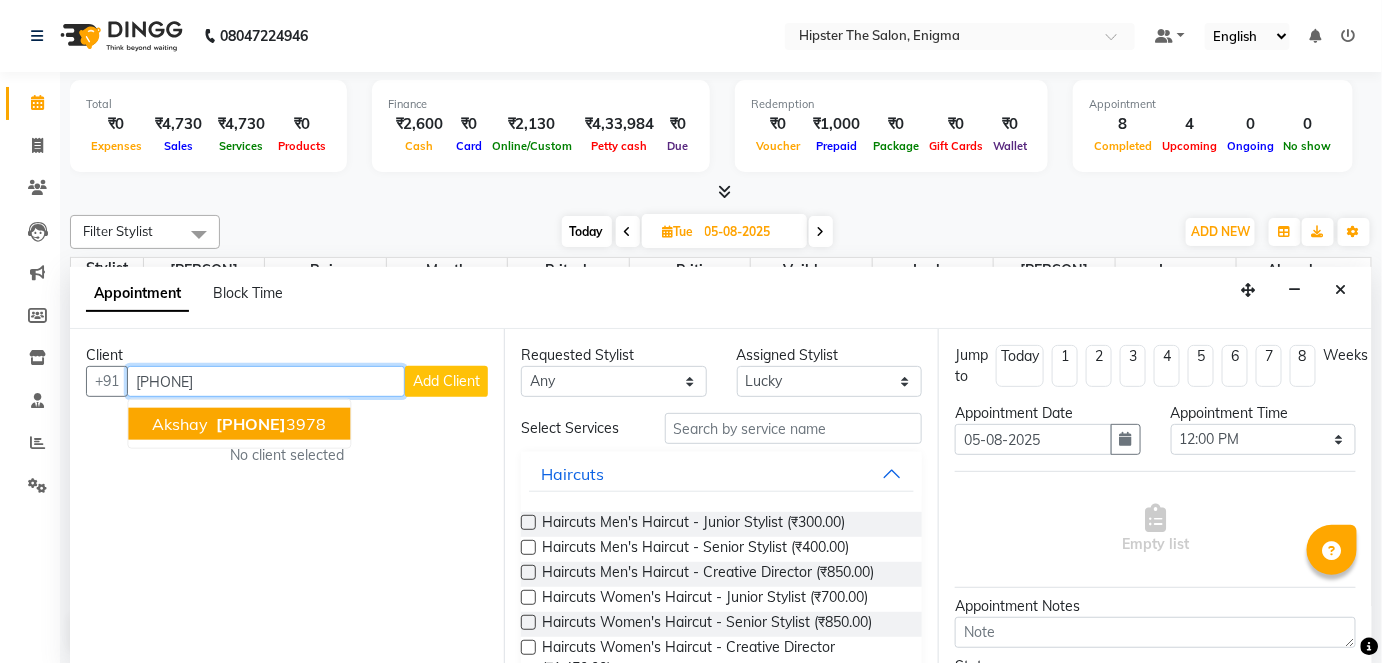 click on "[PHONE]" at bounding box center [251, 424] 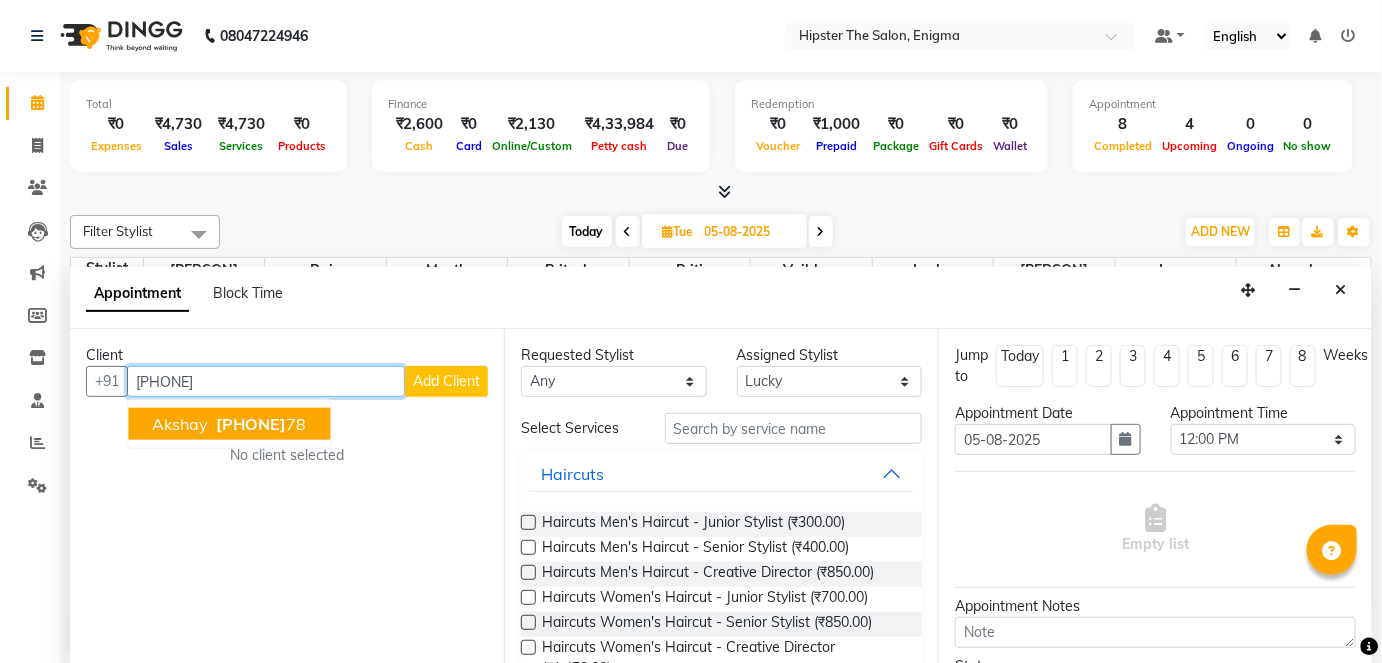 click on "[PHONE]" at bounding box center [251, 424] 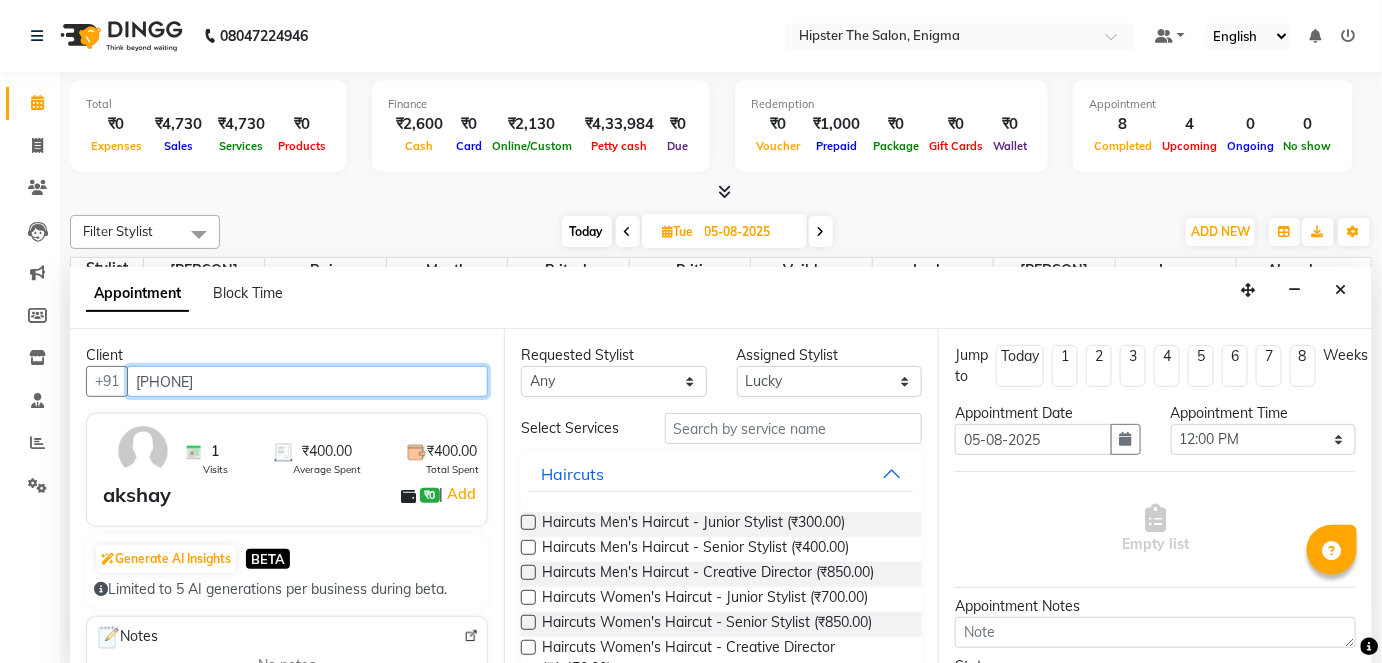 type on "[PHONE]" 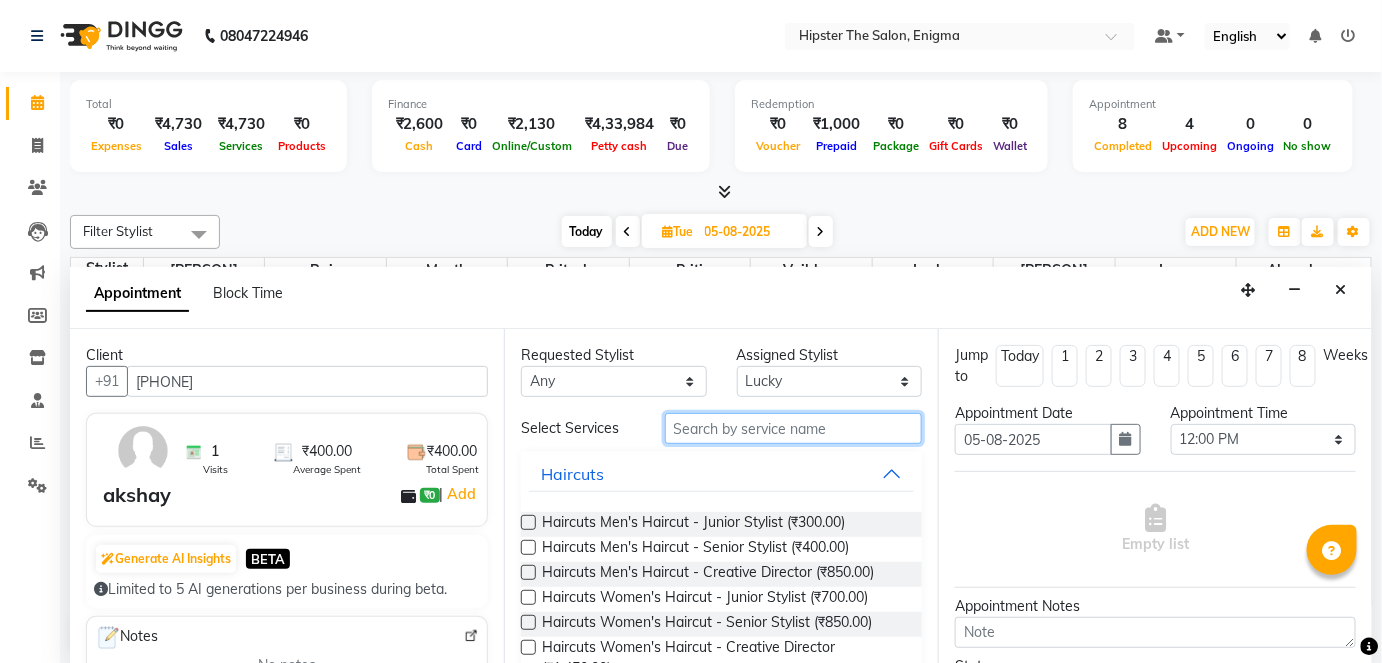click at bounding box center [793, 428] 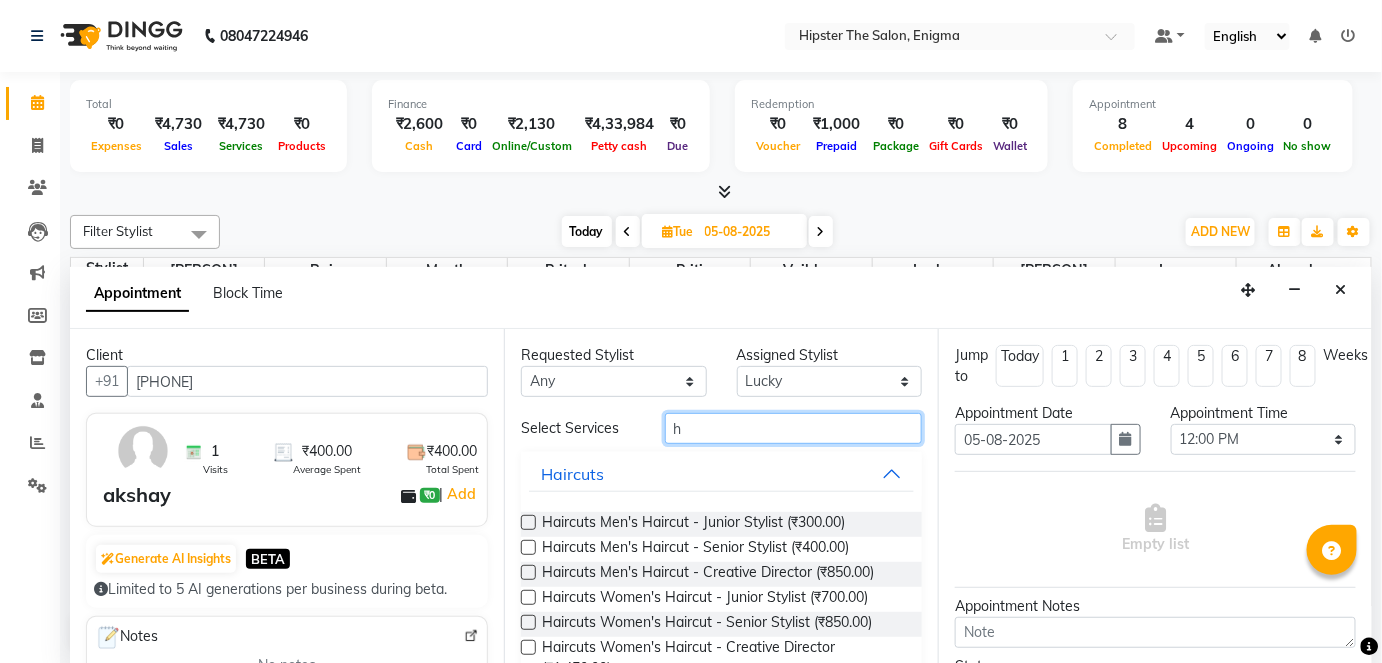 click on "h" at bounding box center (793, 428) 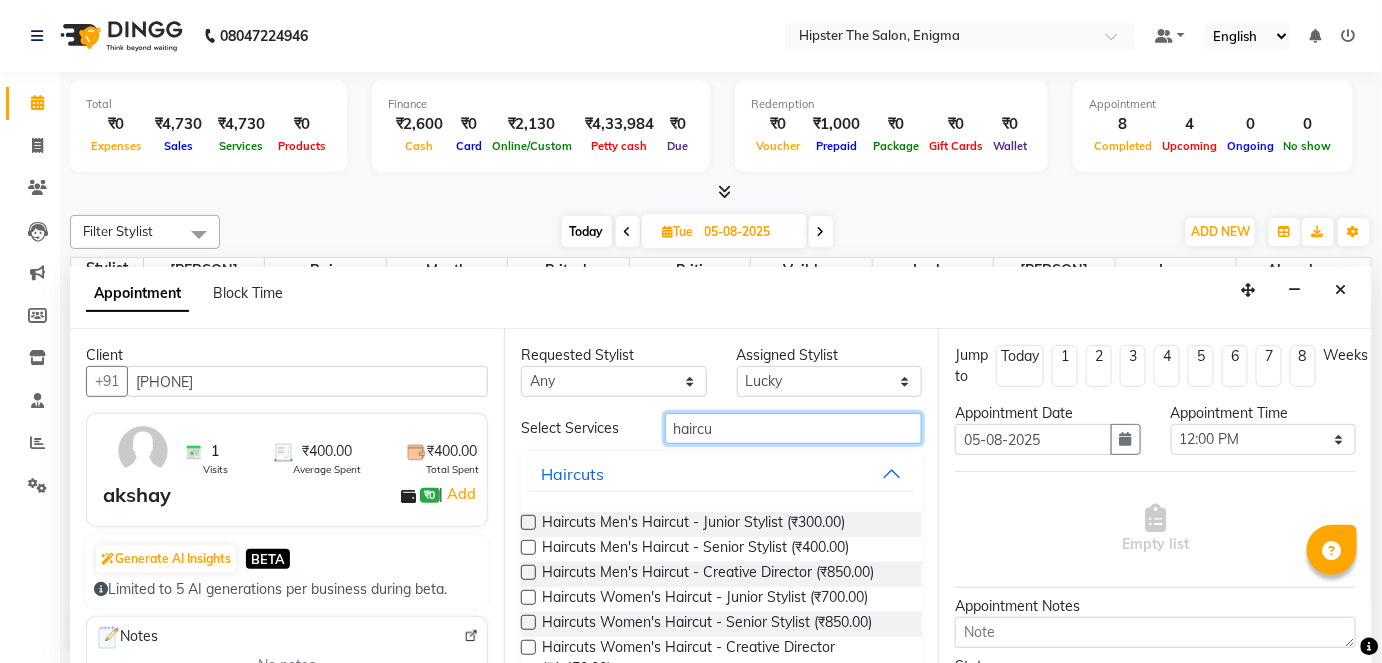 type on "haircu" 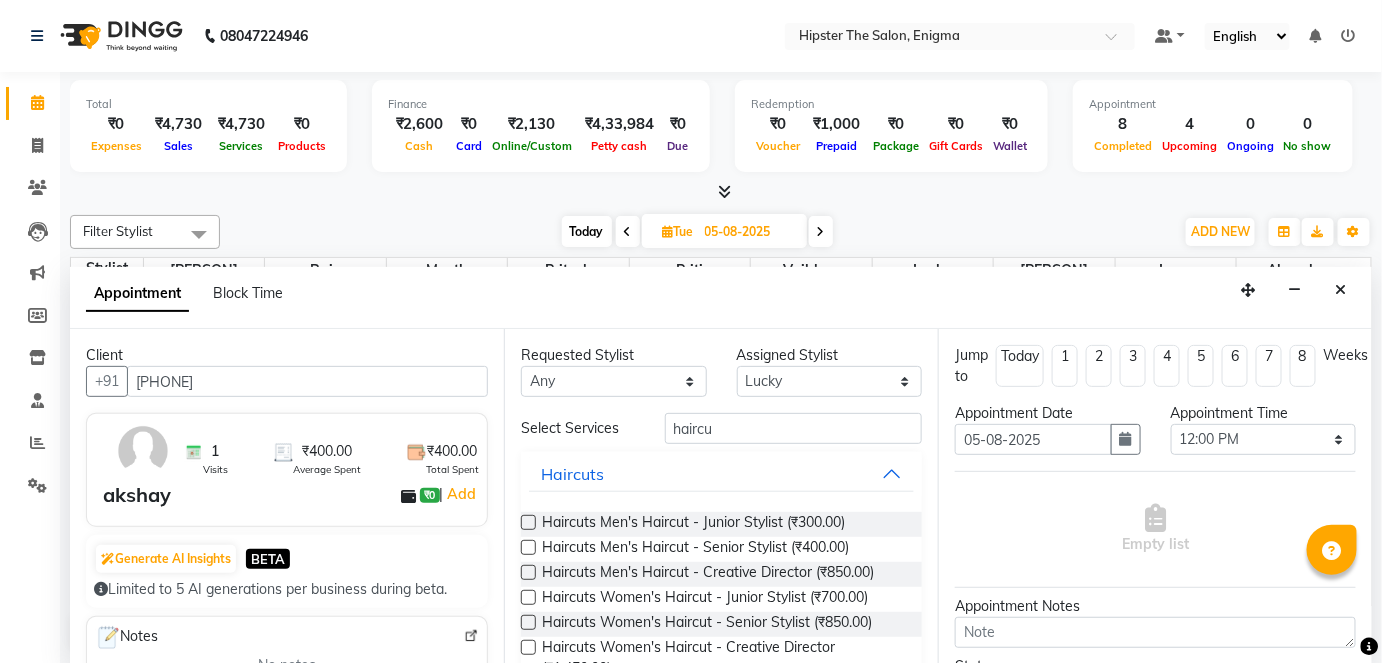 click at bounding box center [528, 572] 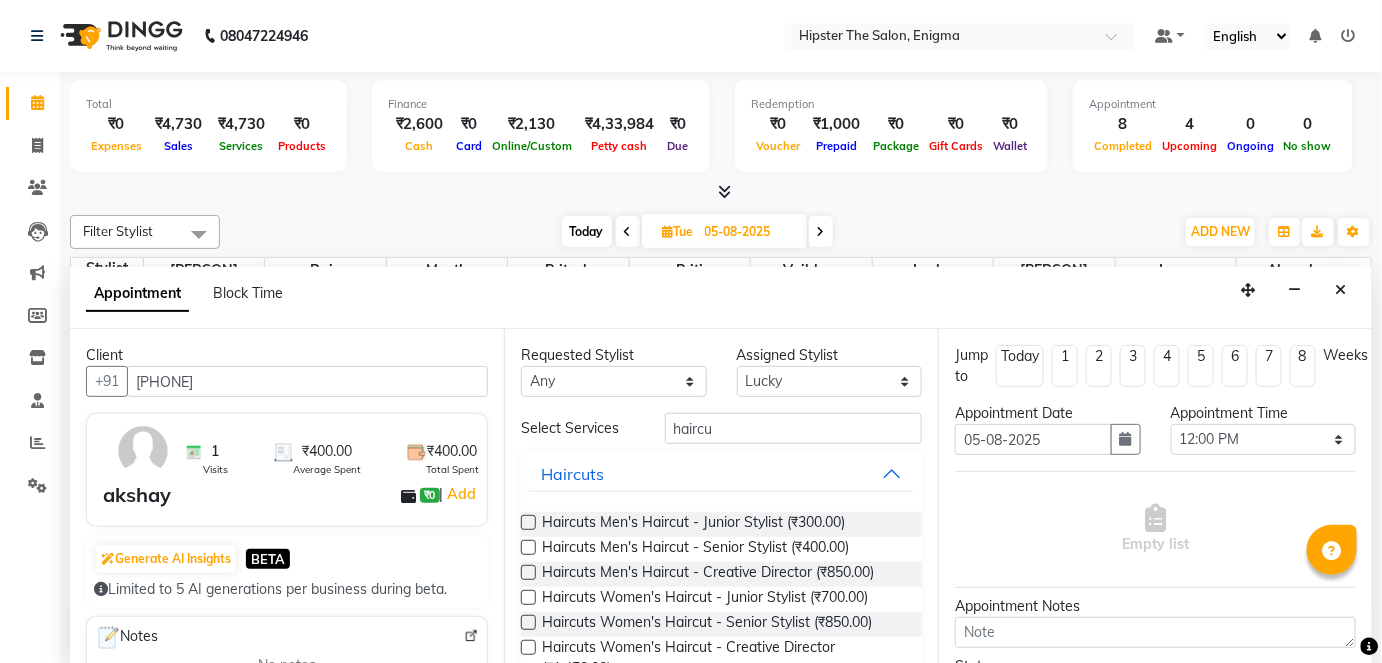 click at bounding box center [527, 574] 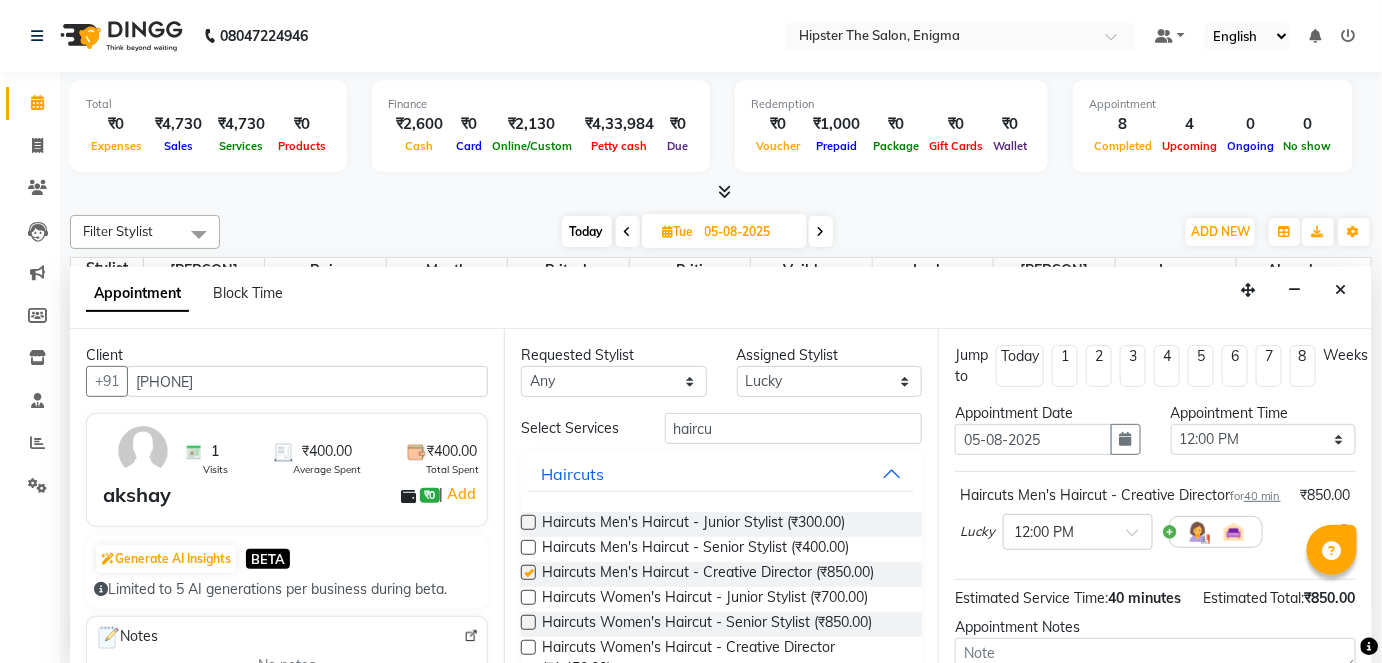 checkbox on "false" 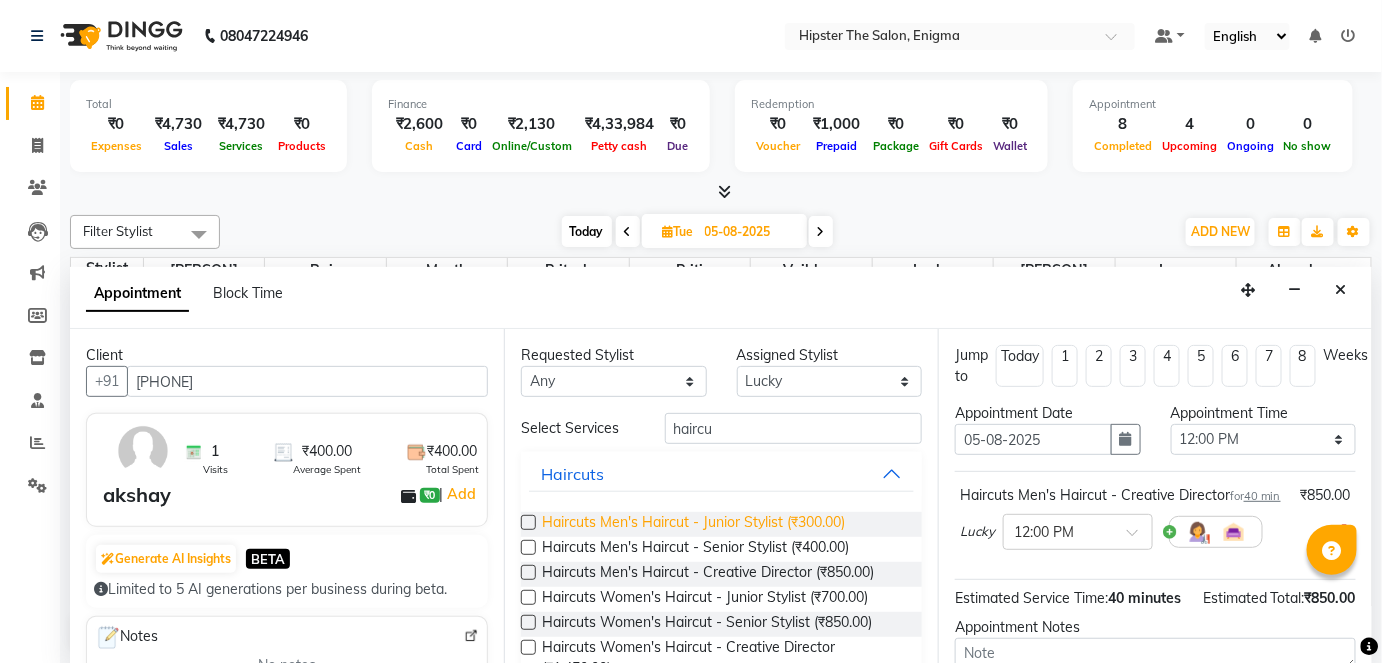 scroll, scrollTop: 70, scrollLeft: 0, axis: vertical 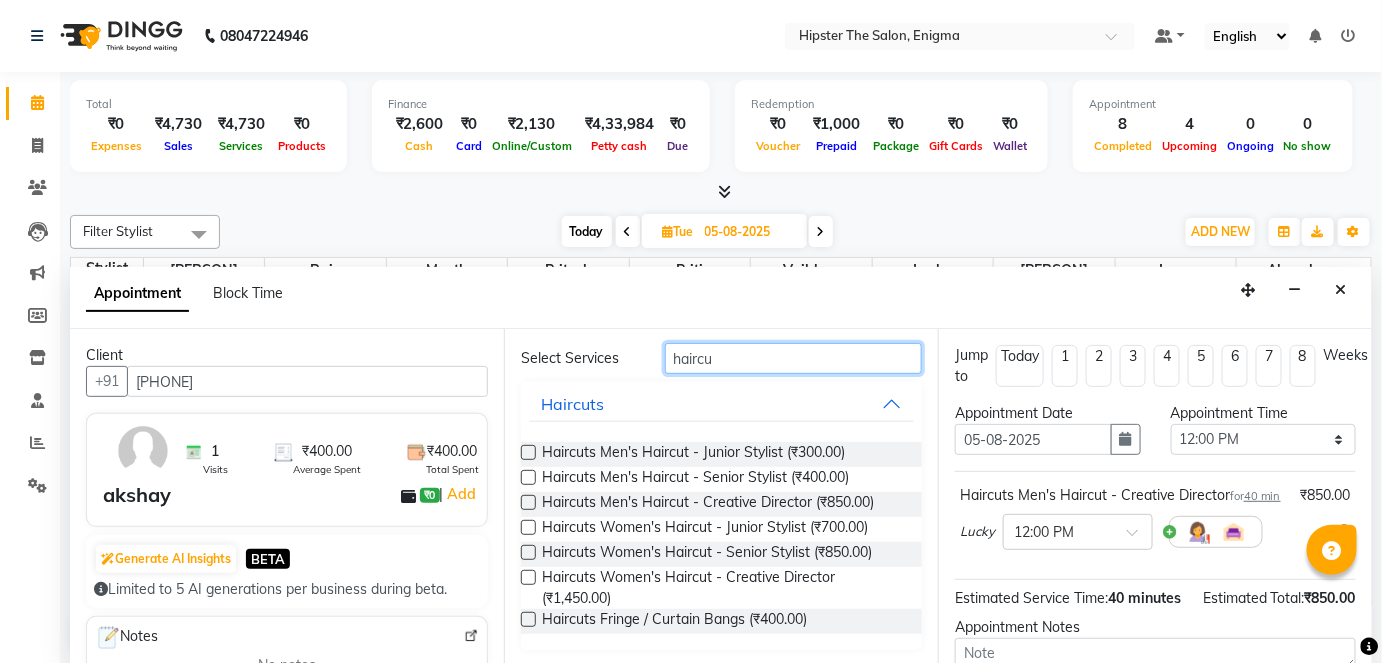click on "haircu" at bounding box center (793, 358) 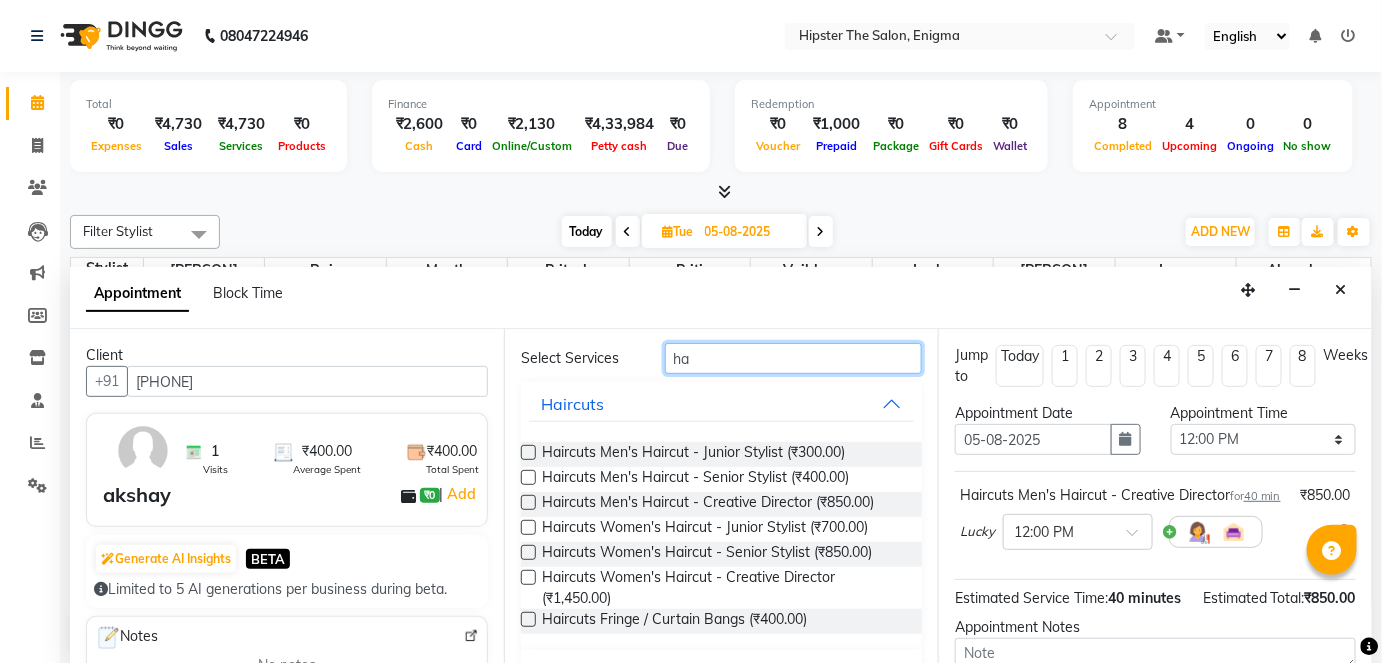 type on "h" 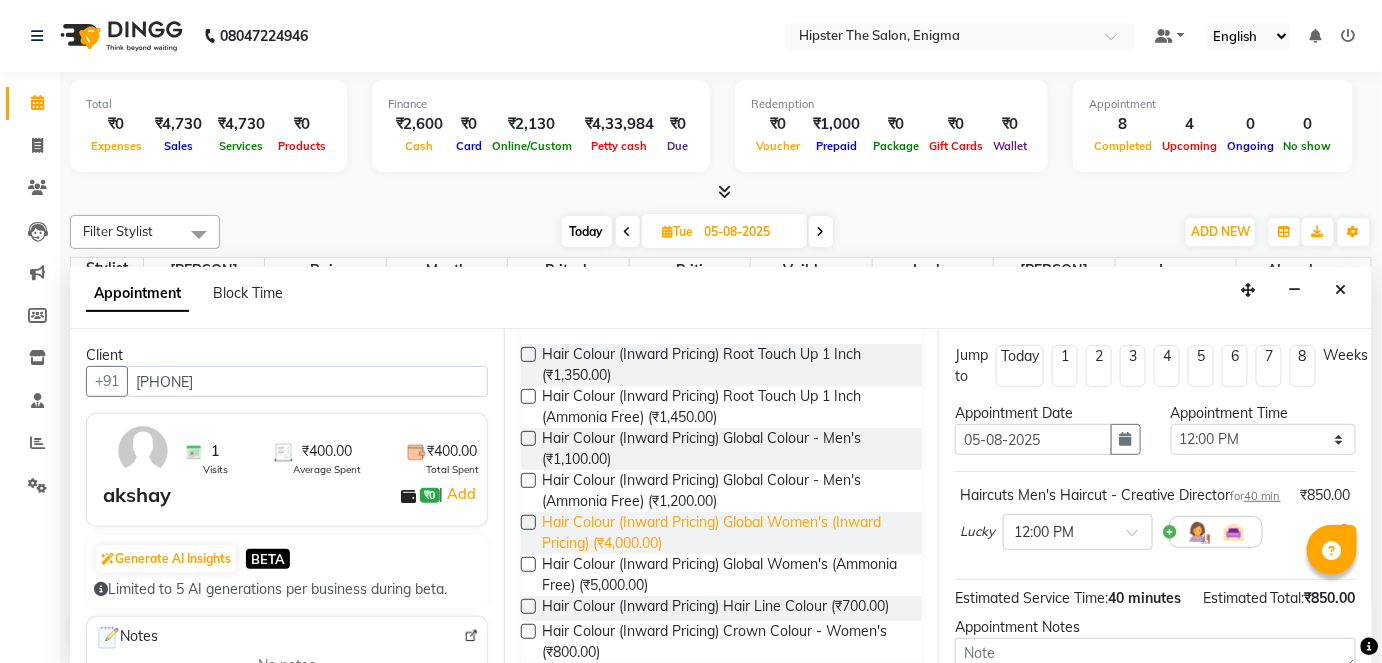 scroll, scrollTop: 175, scrollLeft: 0, axis: vertical 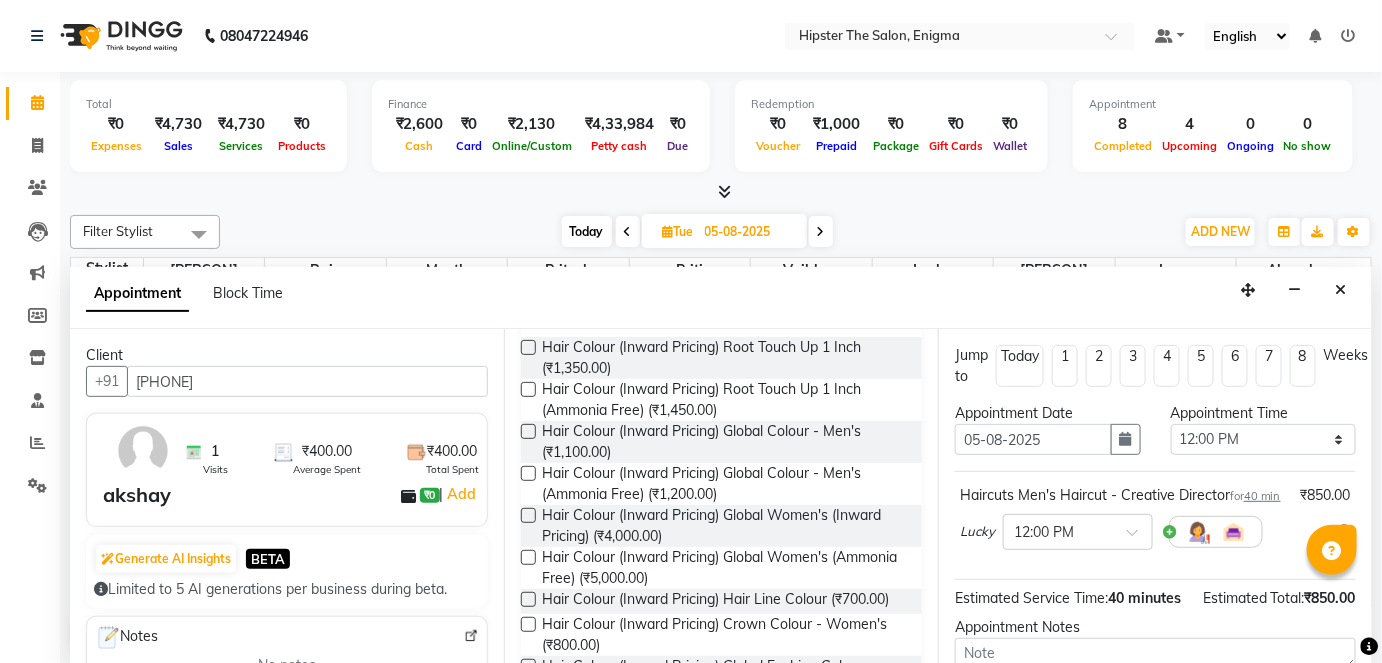type on "colour" 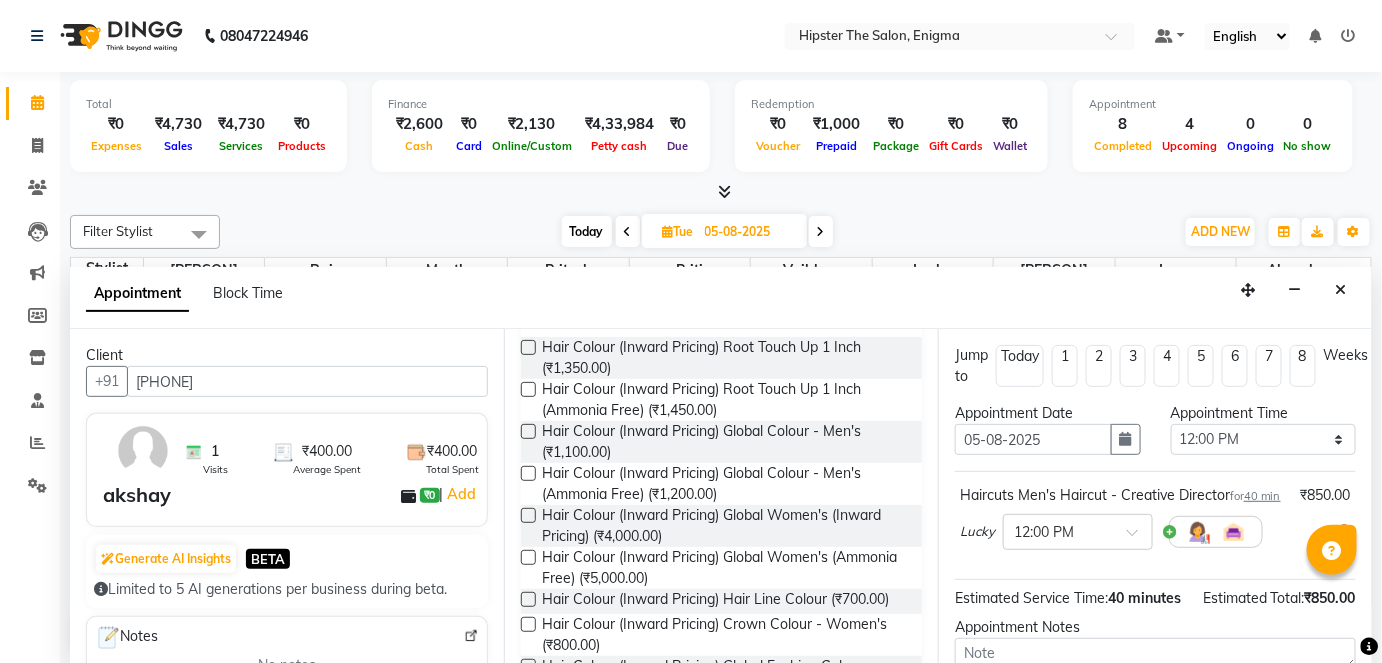 click at bounding box center (528, 515) 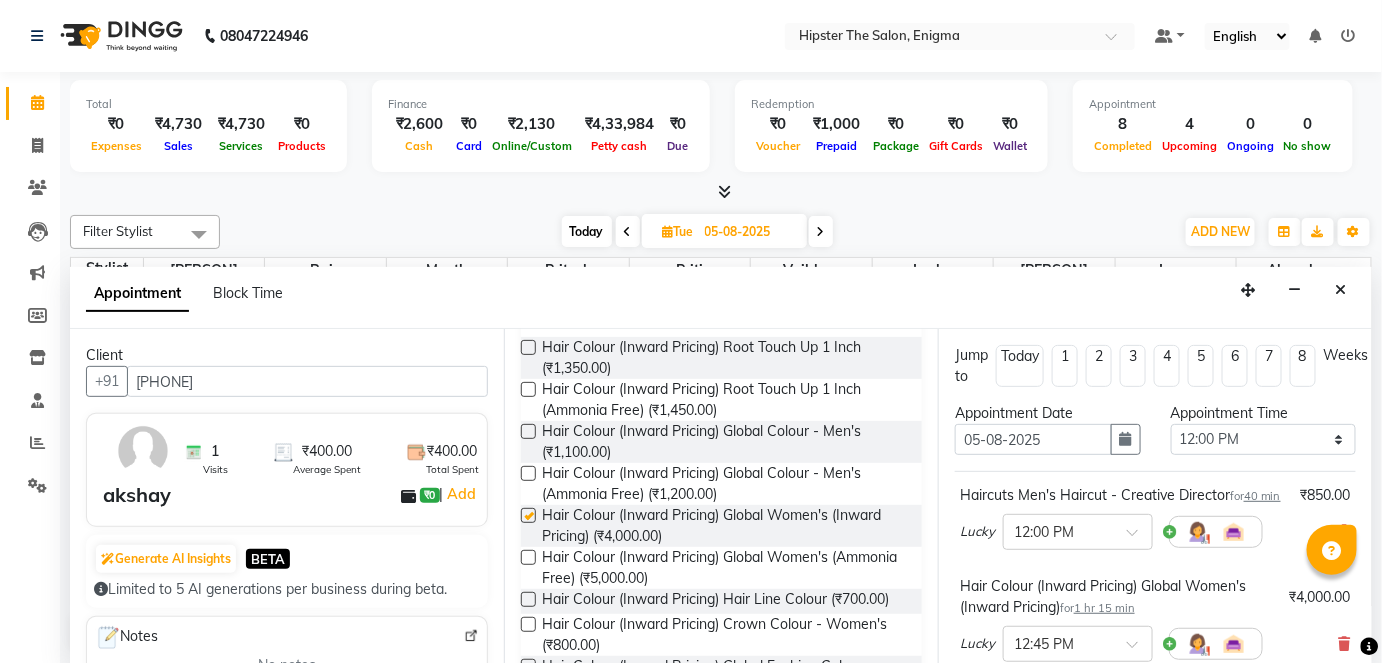 checkbox on "false" 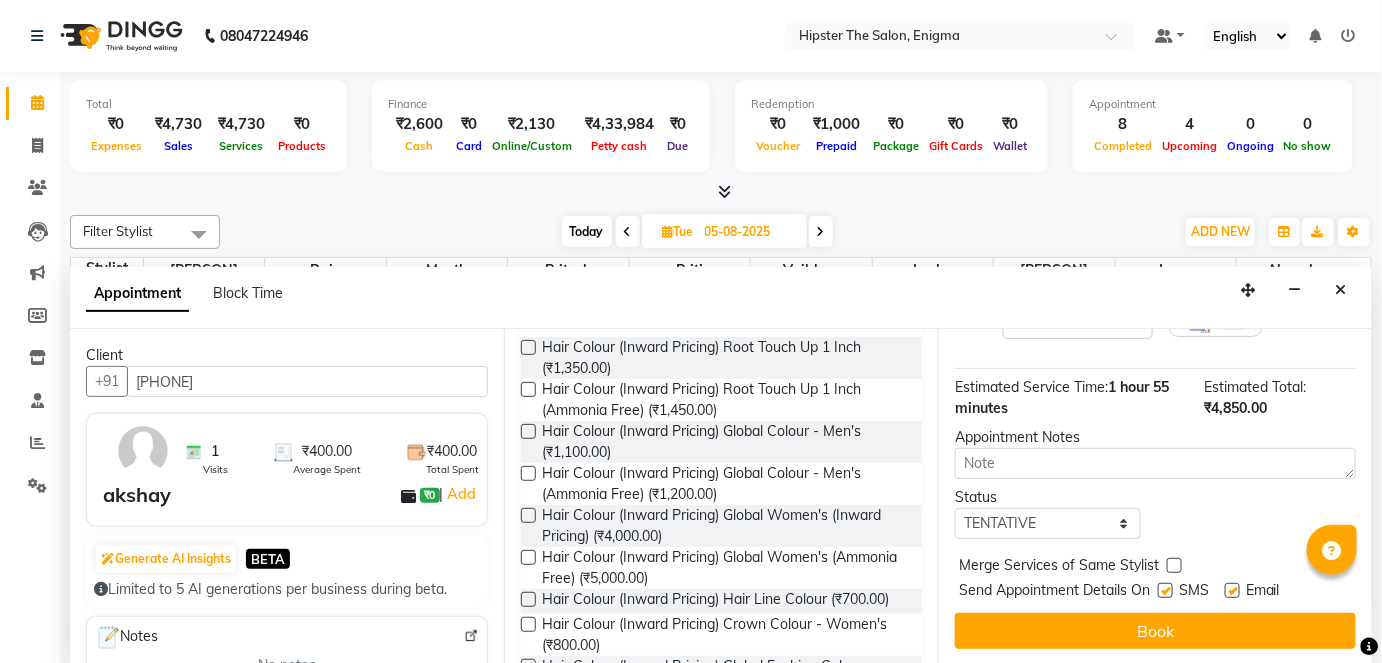 scroll, scrollTop: 331, scrollLeft: 9, axis: both 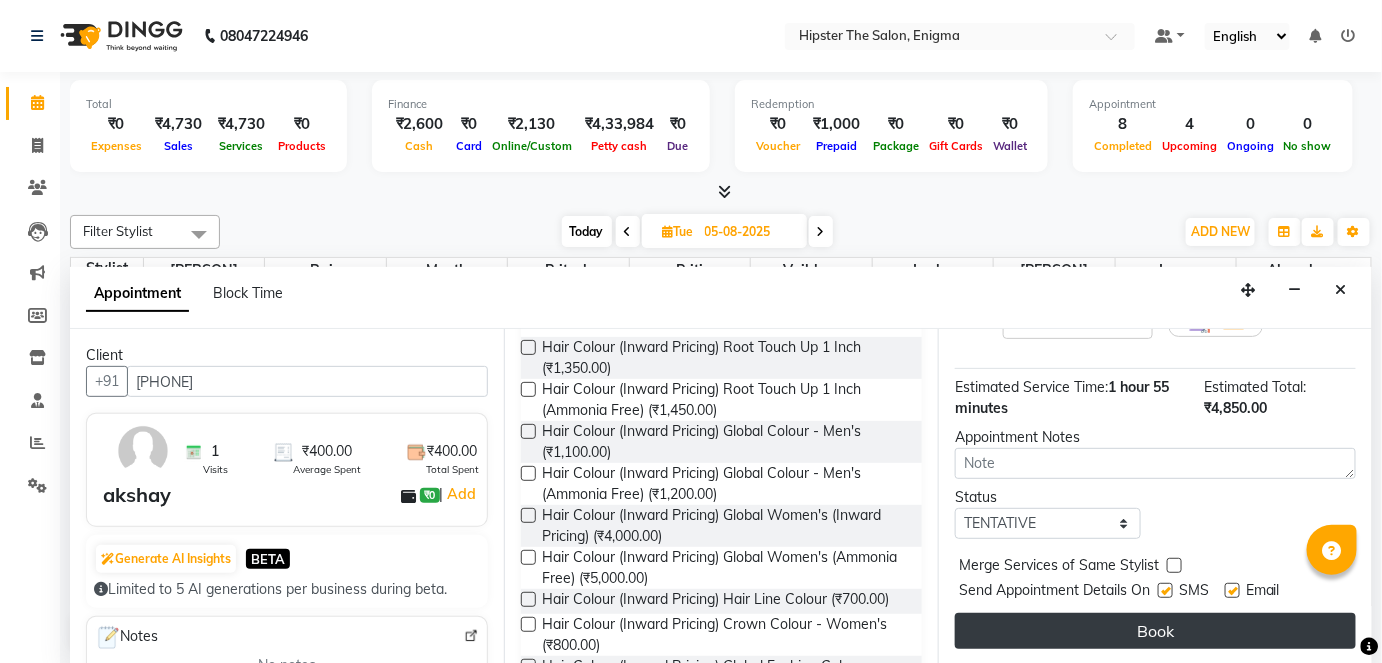 click on "Book" at bounding box center [1155, 631] 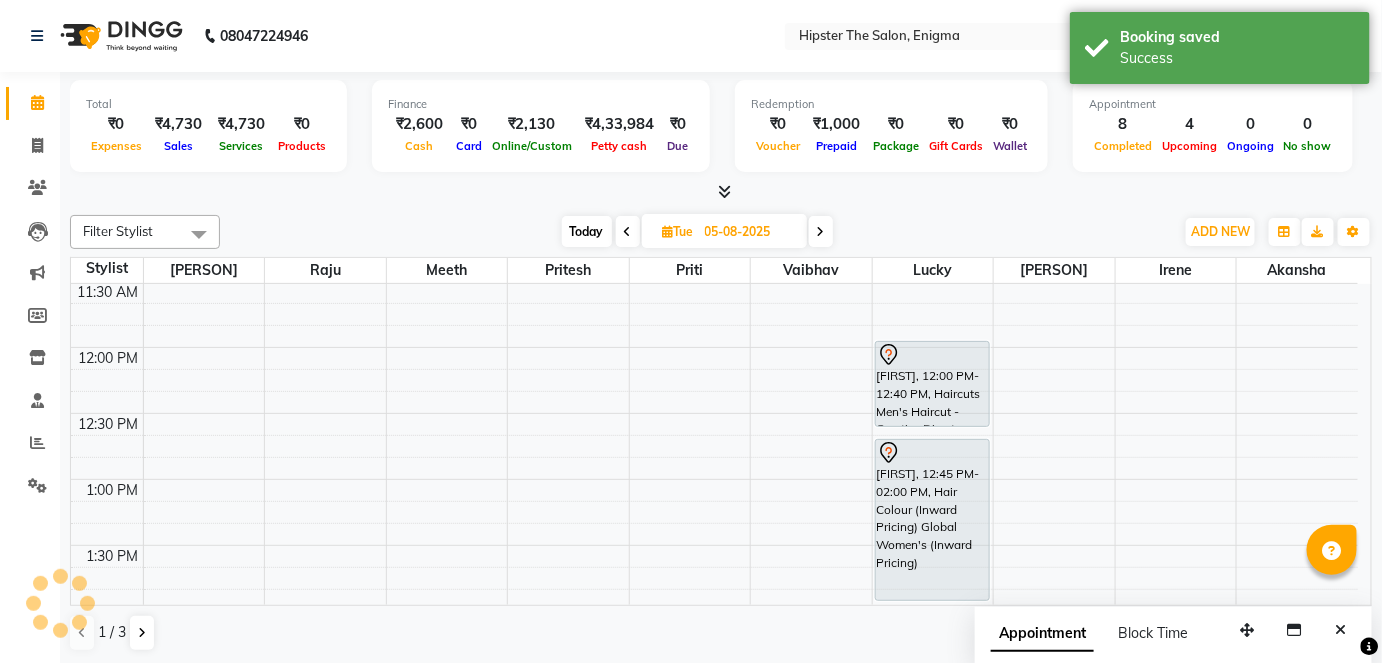 scroll, scrollTop: 0, scrollLeft: 0, axis: both 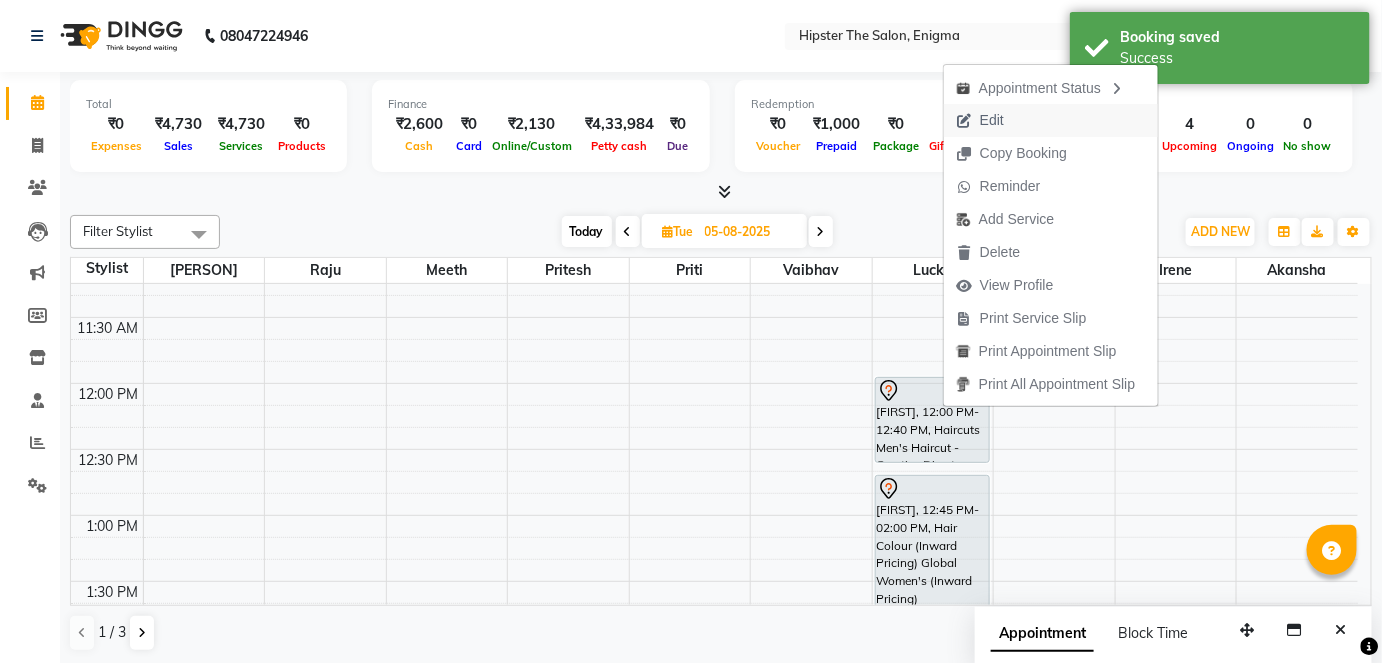 click on "Edit" at bounding box center (980, 120) 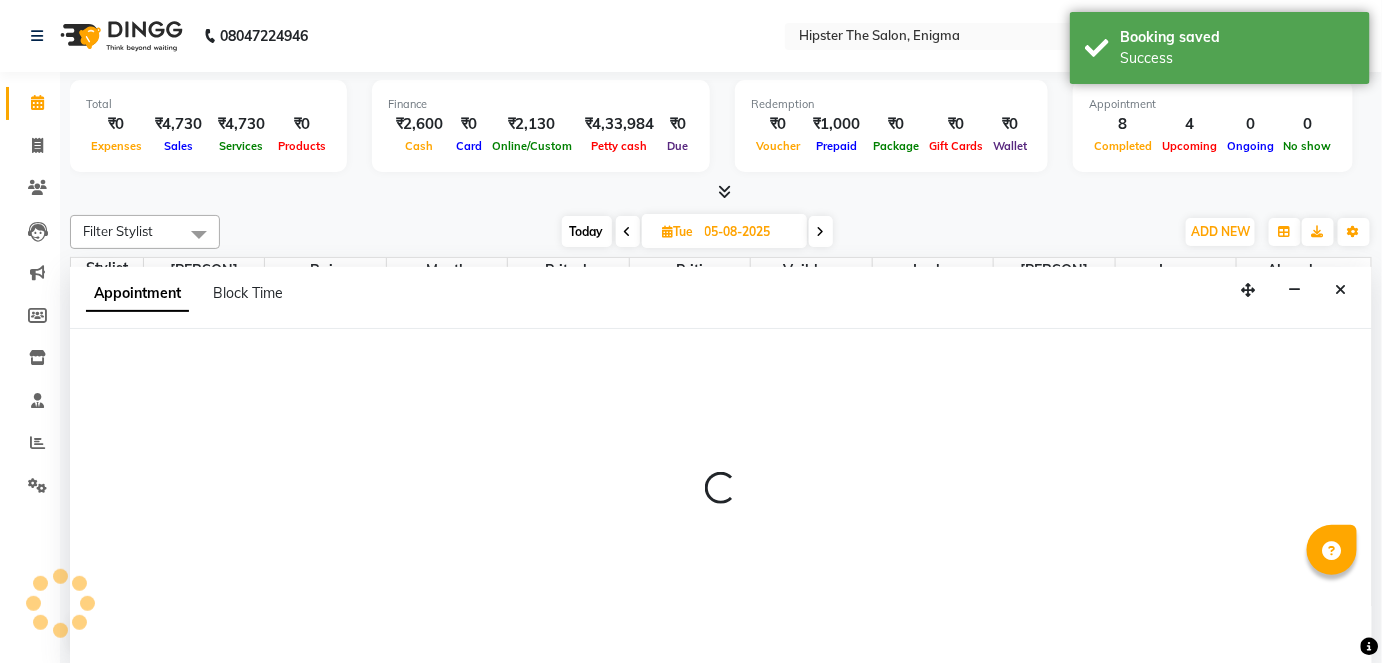select on "25295" 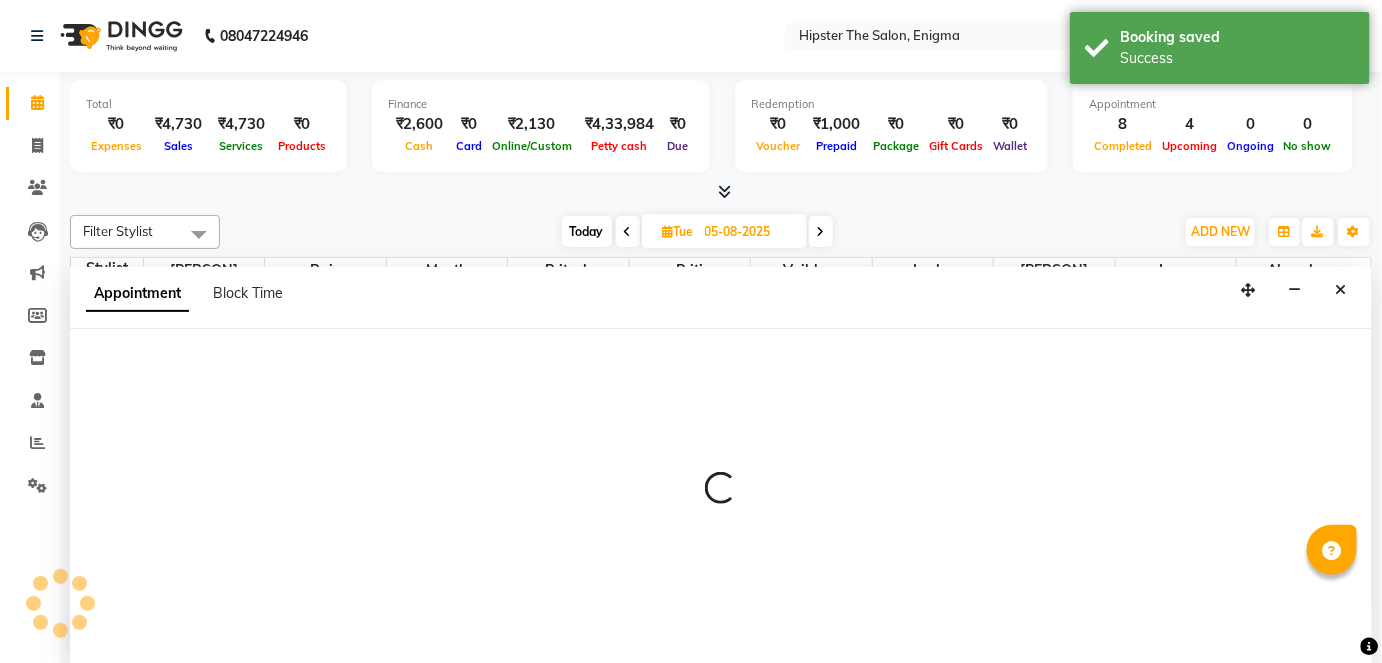 select on "720" 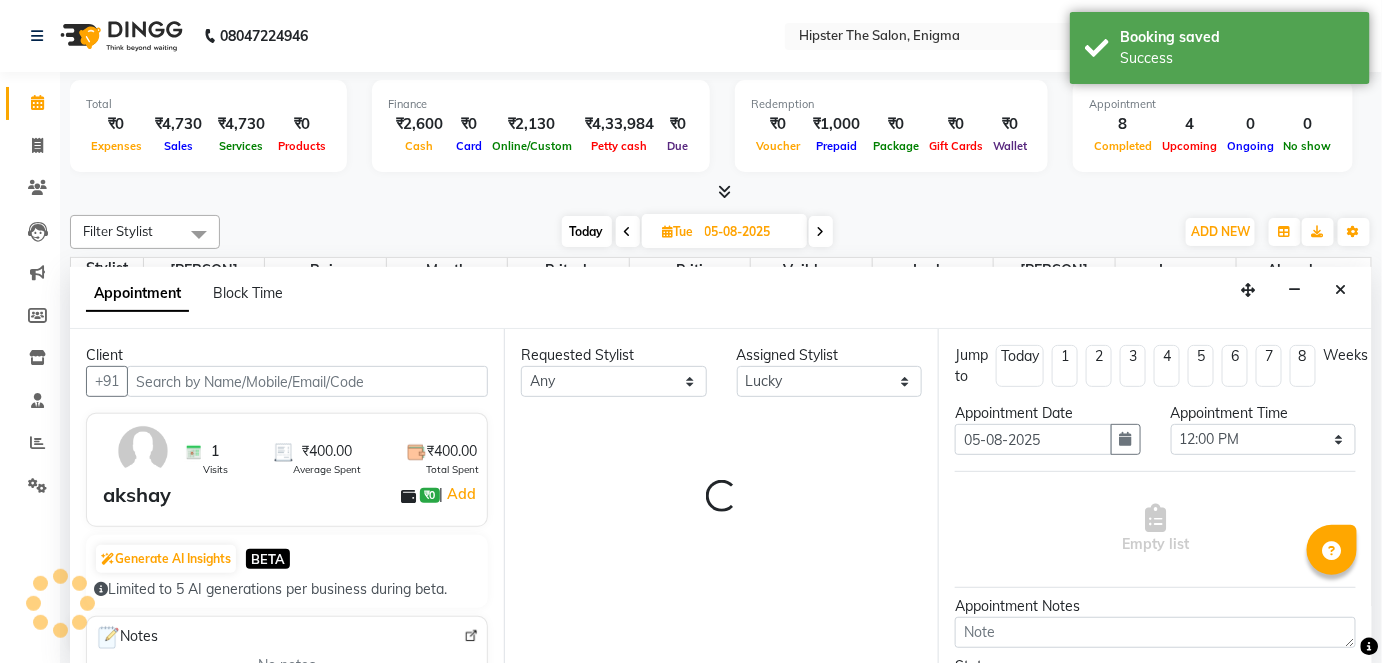 scroll, scrollTop: 1044, scrollLeft: 0, axis: vertical 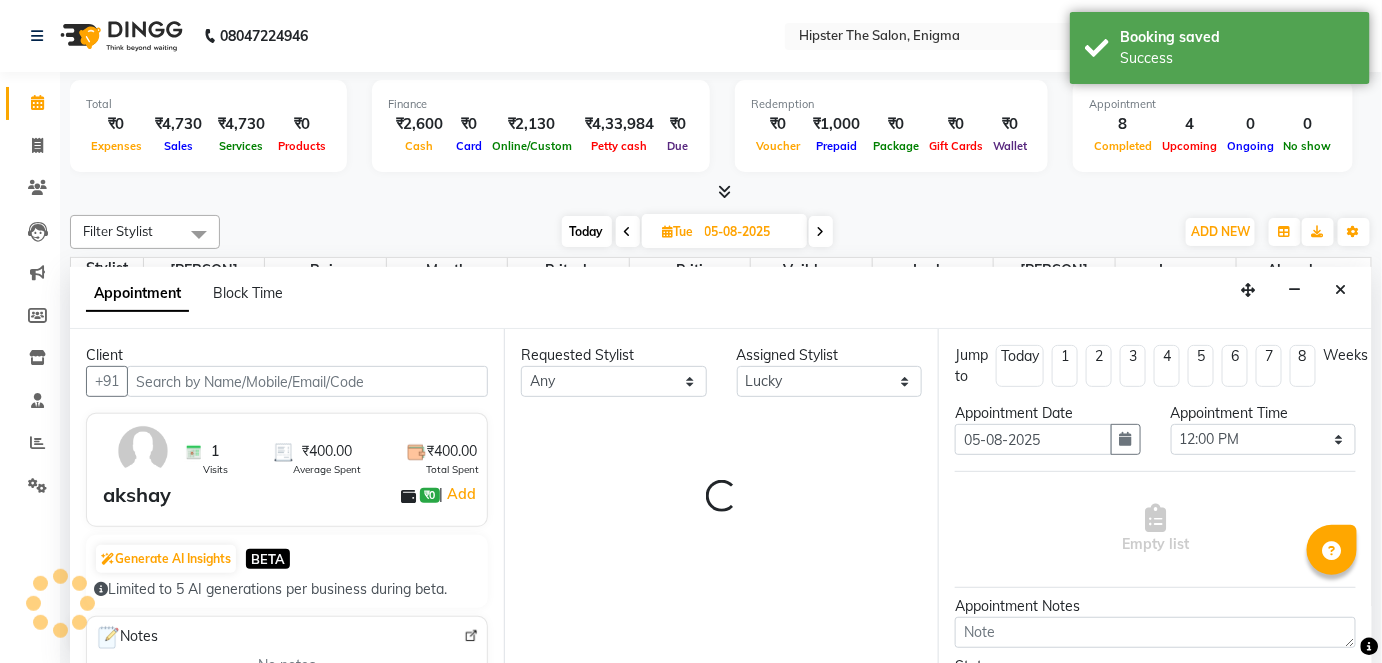 select on "1928" 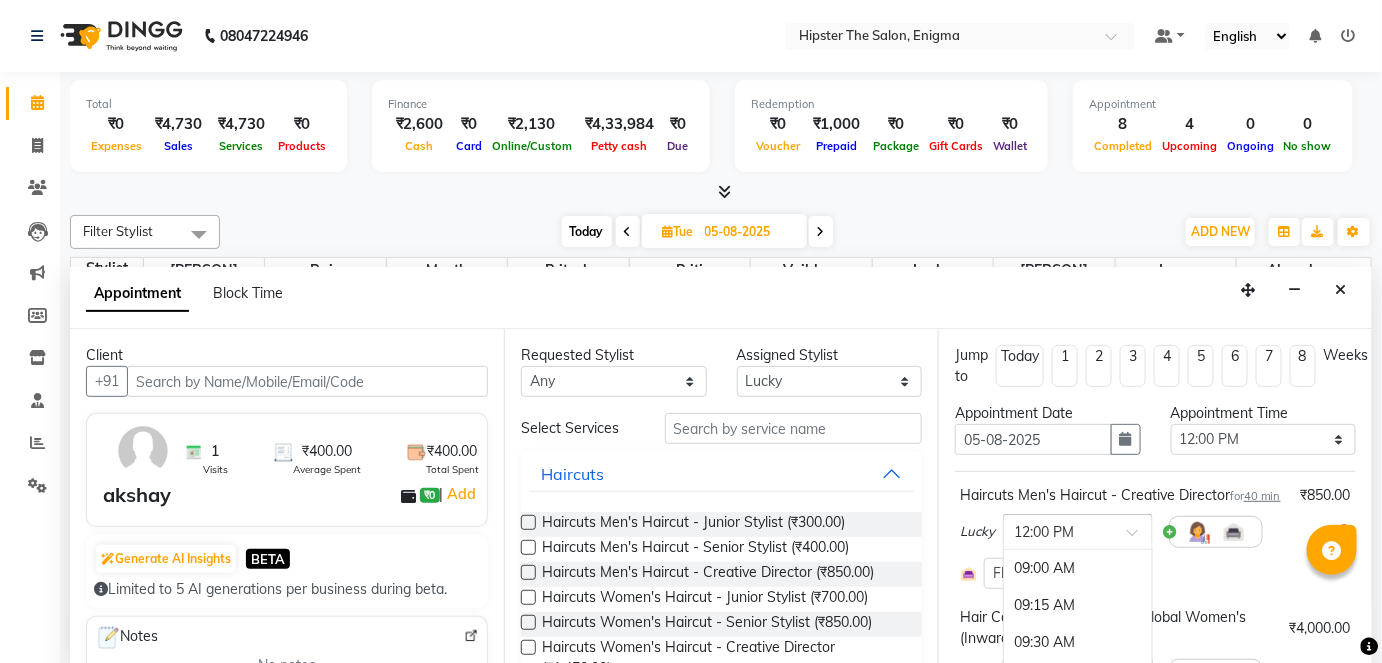 click at bounding box center (1139, 538) 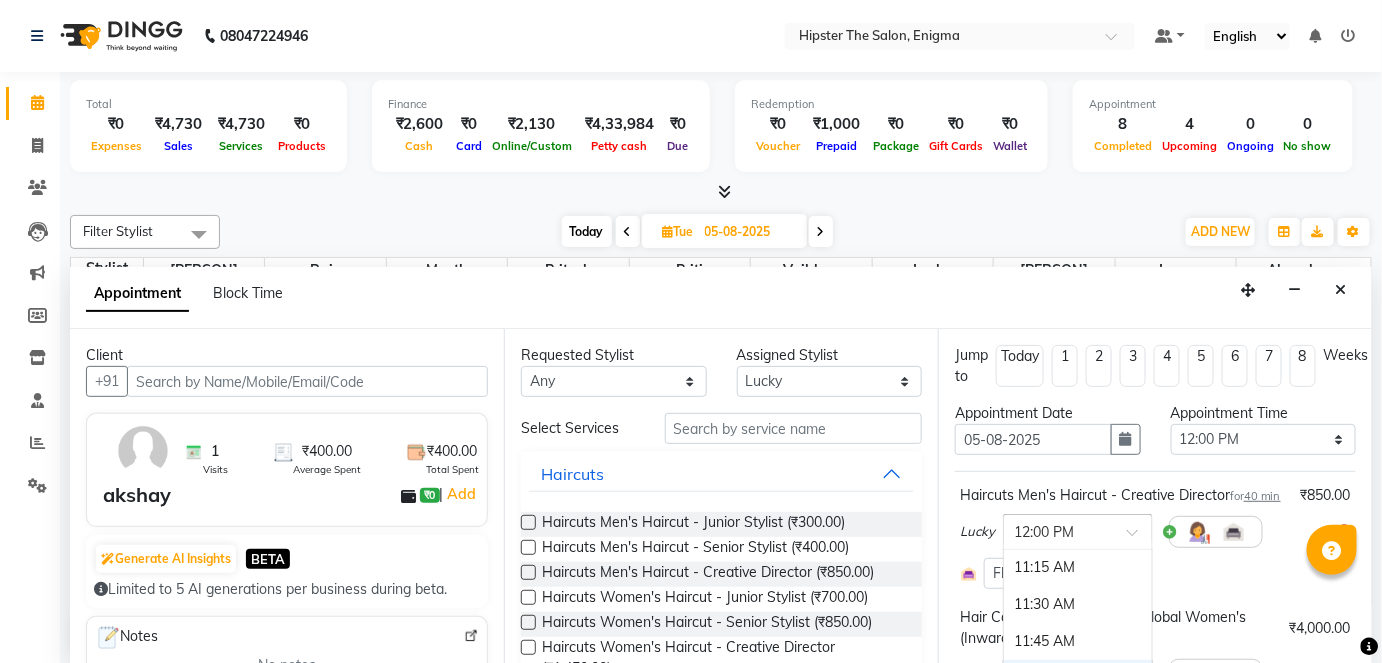 scroll, scrollTop: 331, scrollLeft: 0, axis: vertical 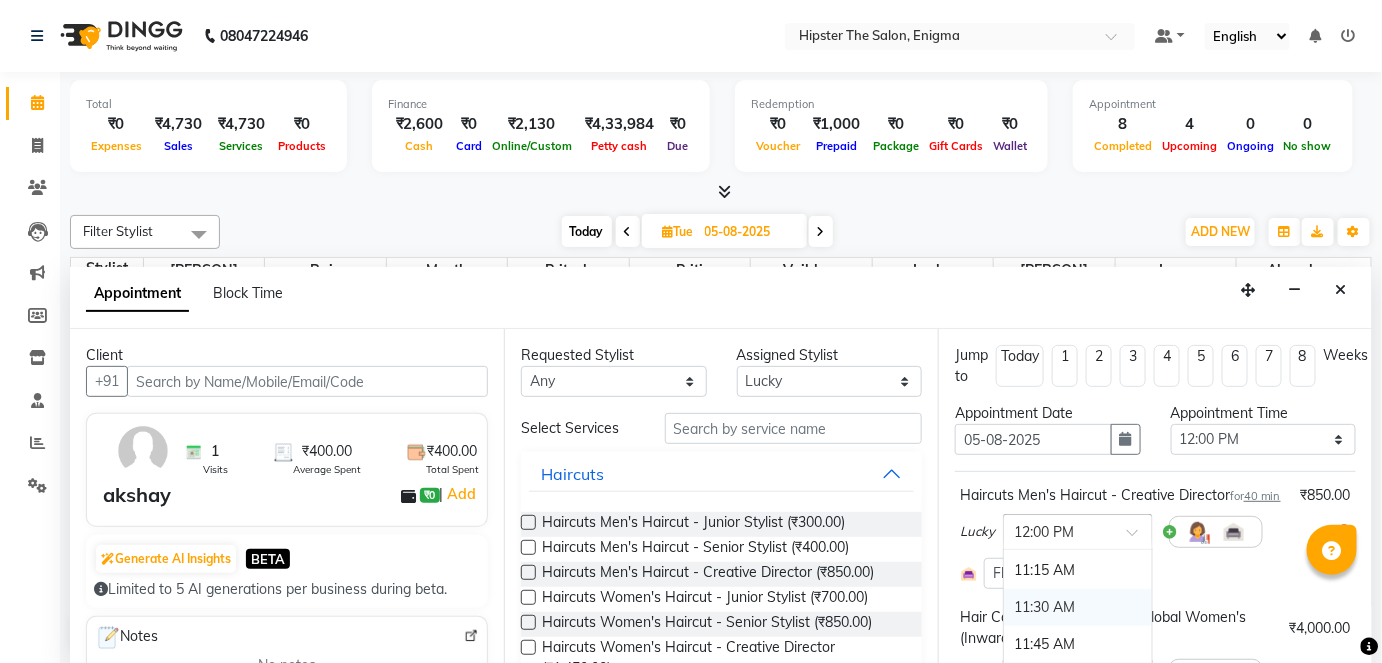 click on "11:30 AM" at bounding box center [1078, 607] 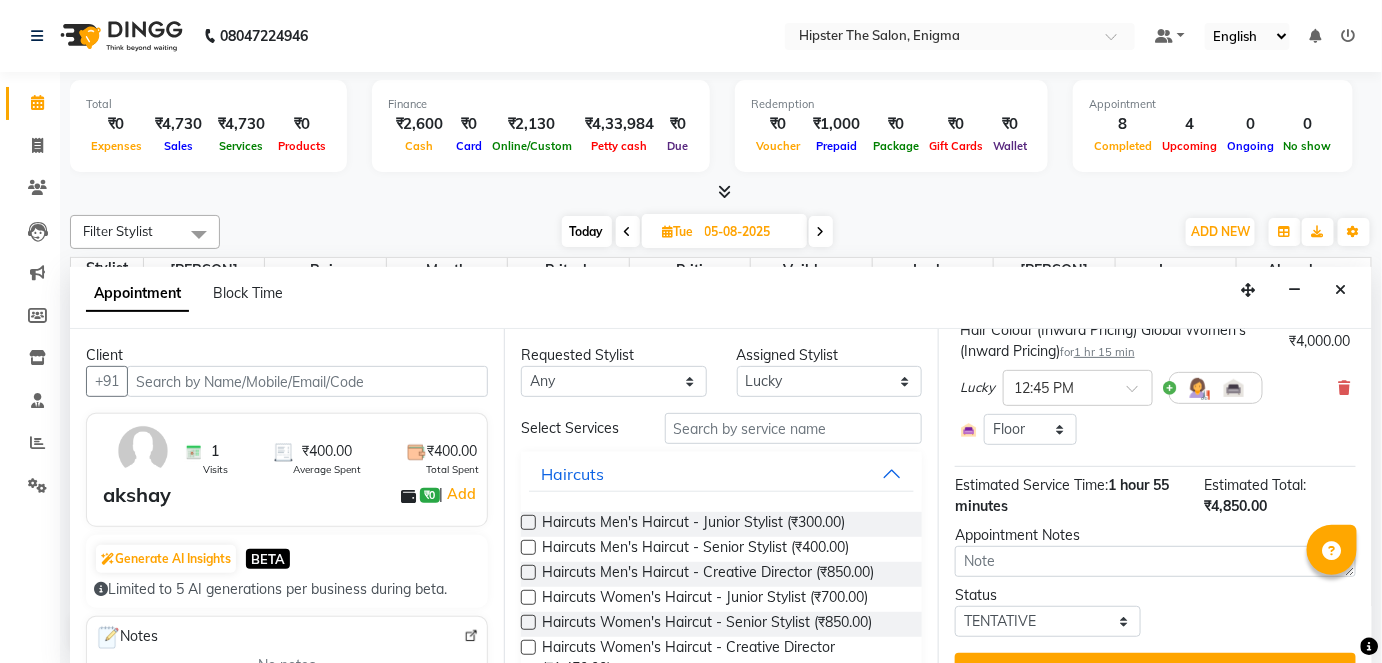 scroll, scrollTop: 346, scrollLeft: 0, axis: vertical 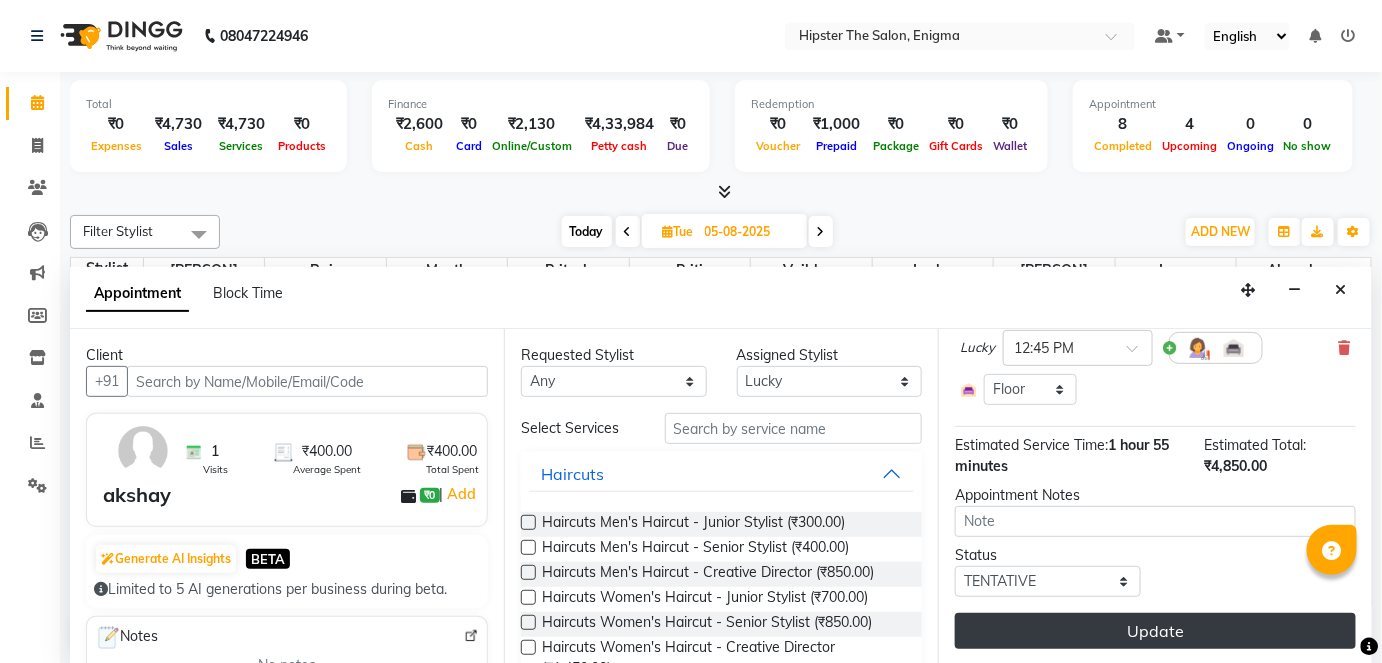 click on "Update" at bounding box center [1155, 631] 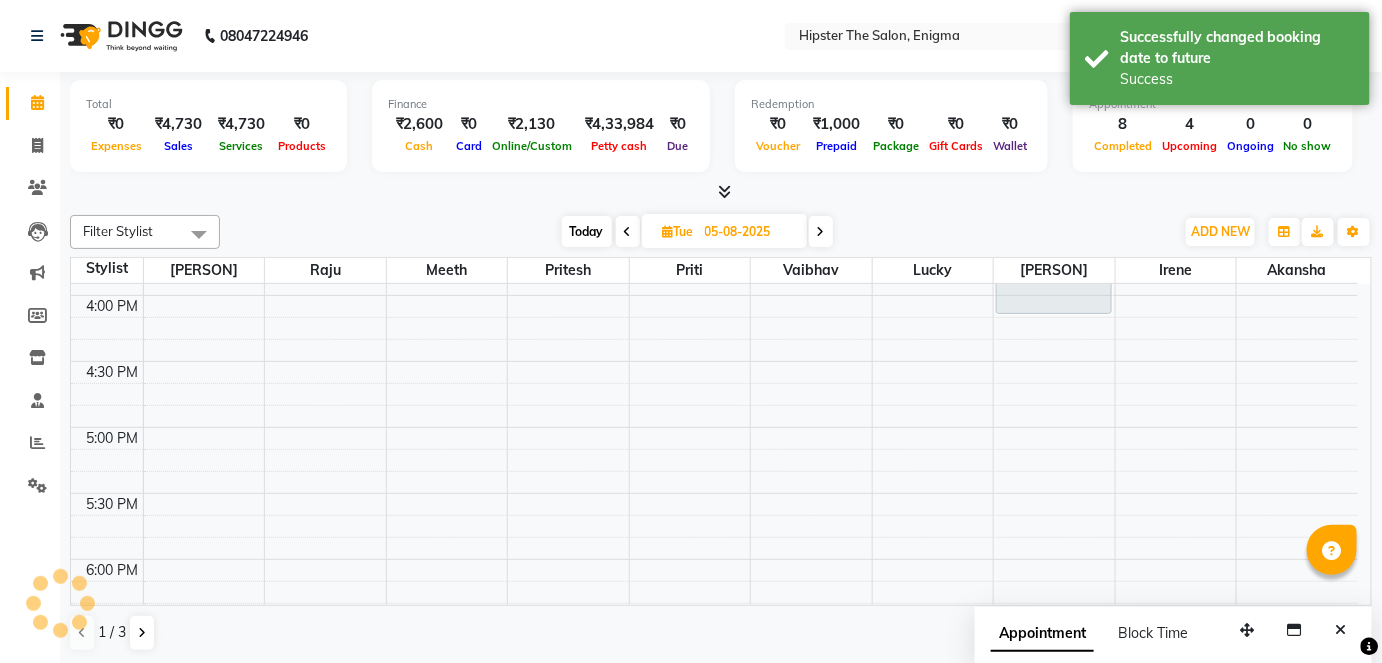 scroll, scrollTop: 0, scrollLeft: 0, axis: both 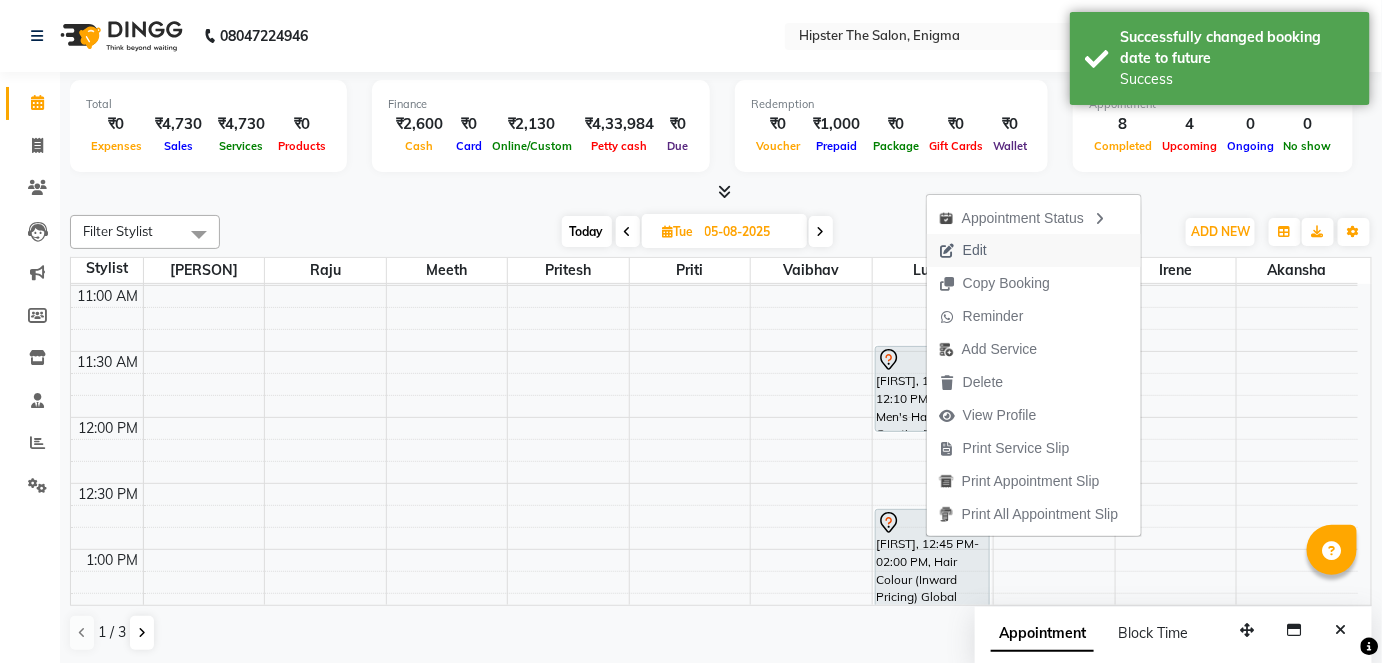 click on "Edit" at bounding box center (975, 250) 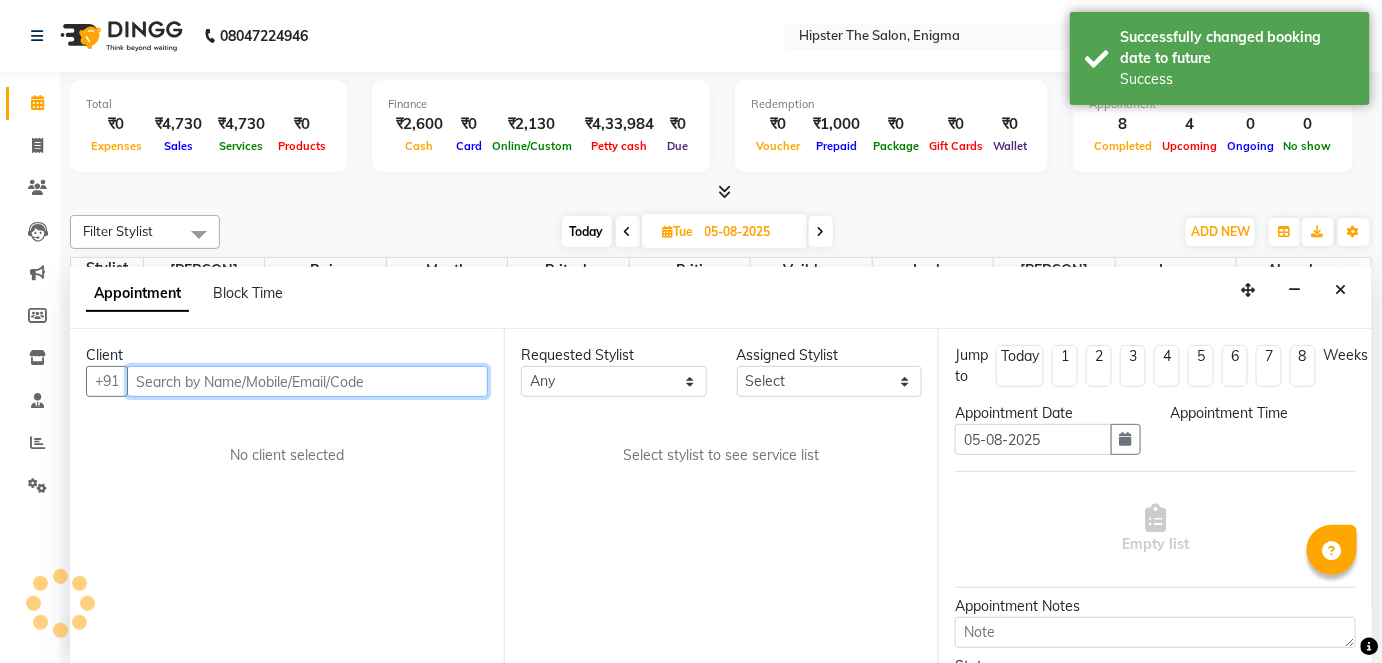 select on "25295" 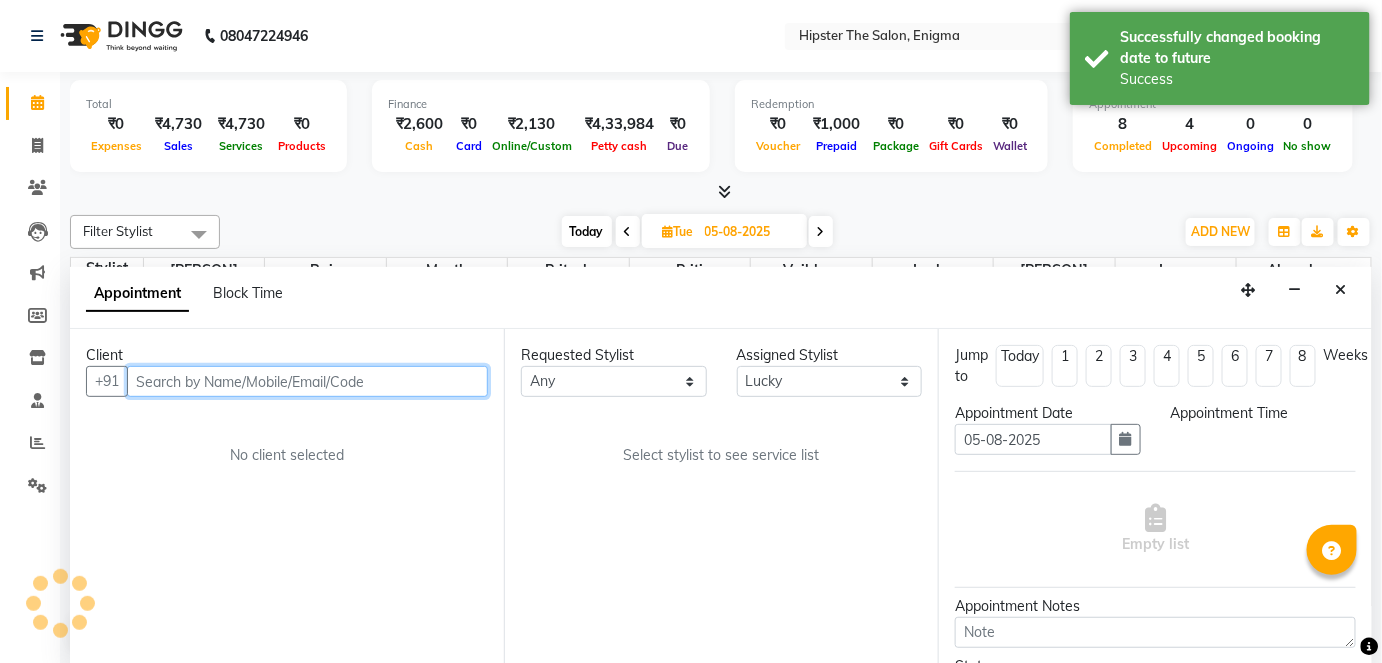 scroll, scrollTop: 0, scrollLeft: 0, axis: both 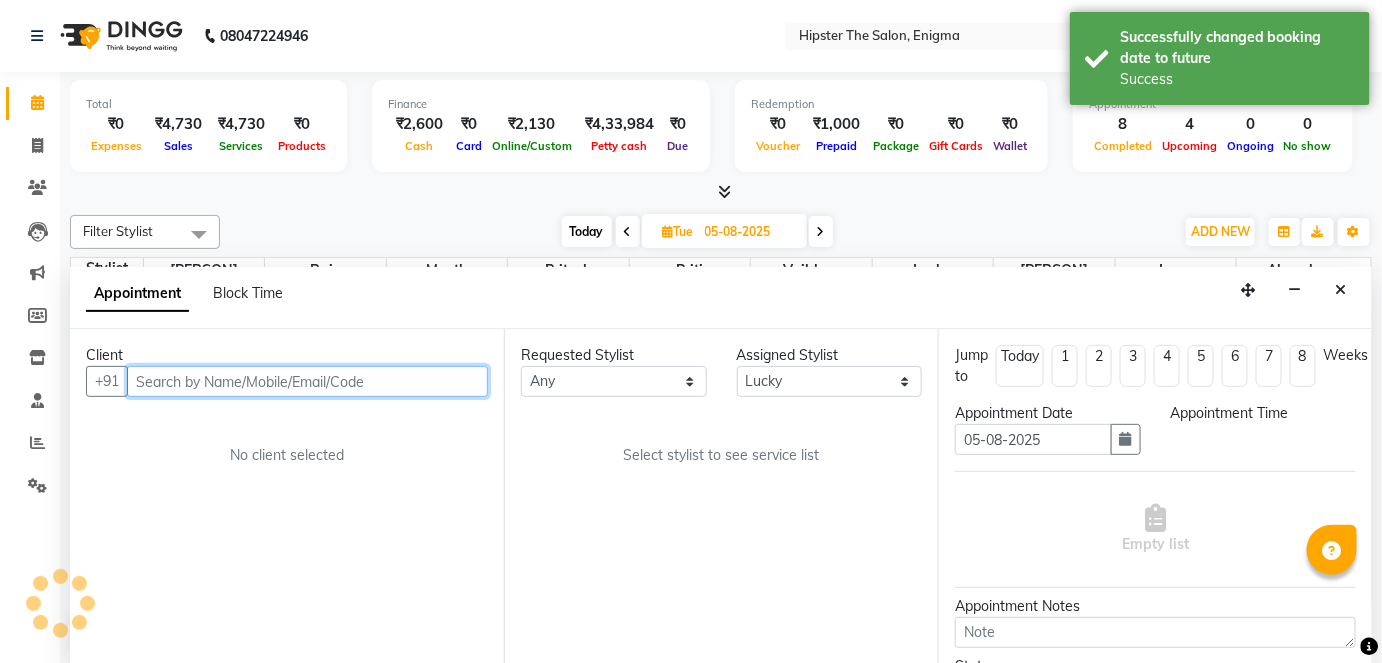 select on "690" 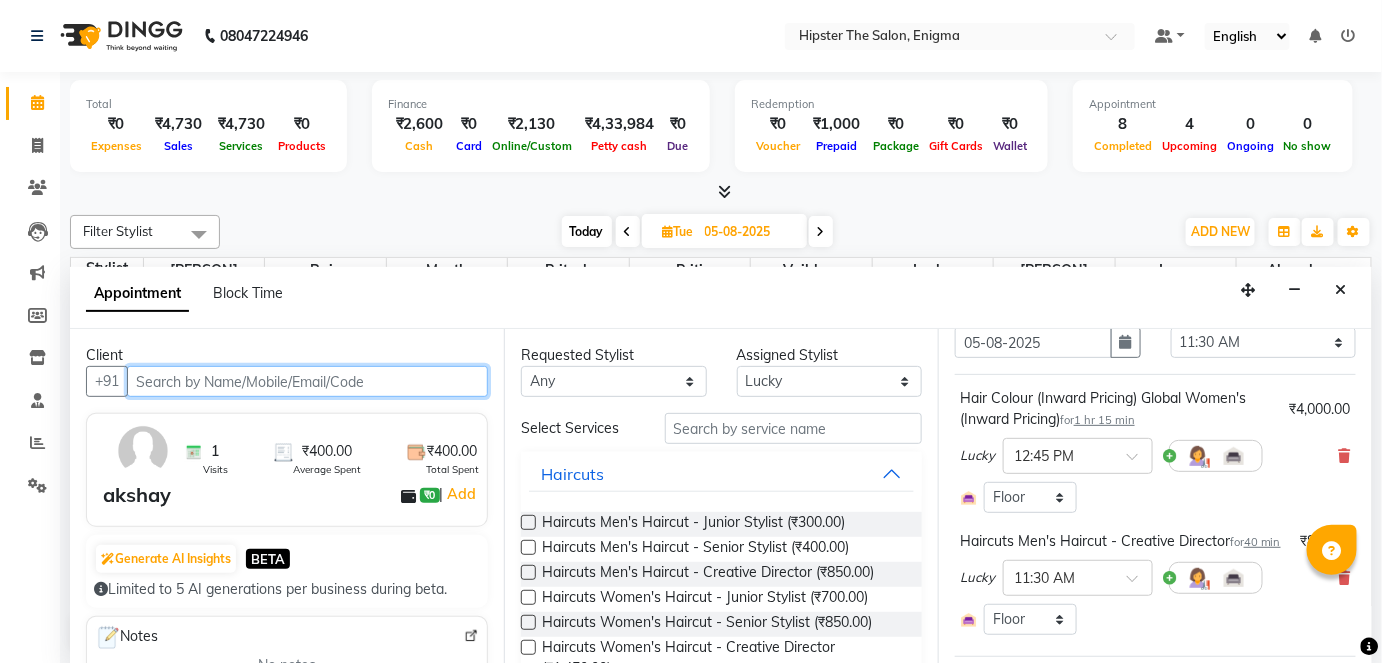 scroll, scrollTop: 94, scrollLeft: 0, axis: vertical 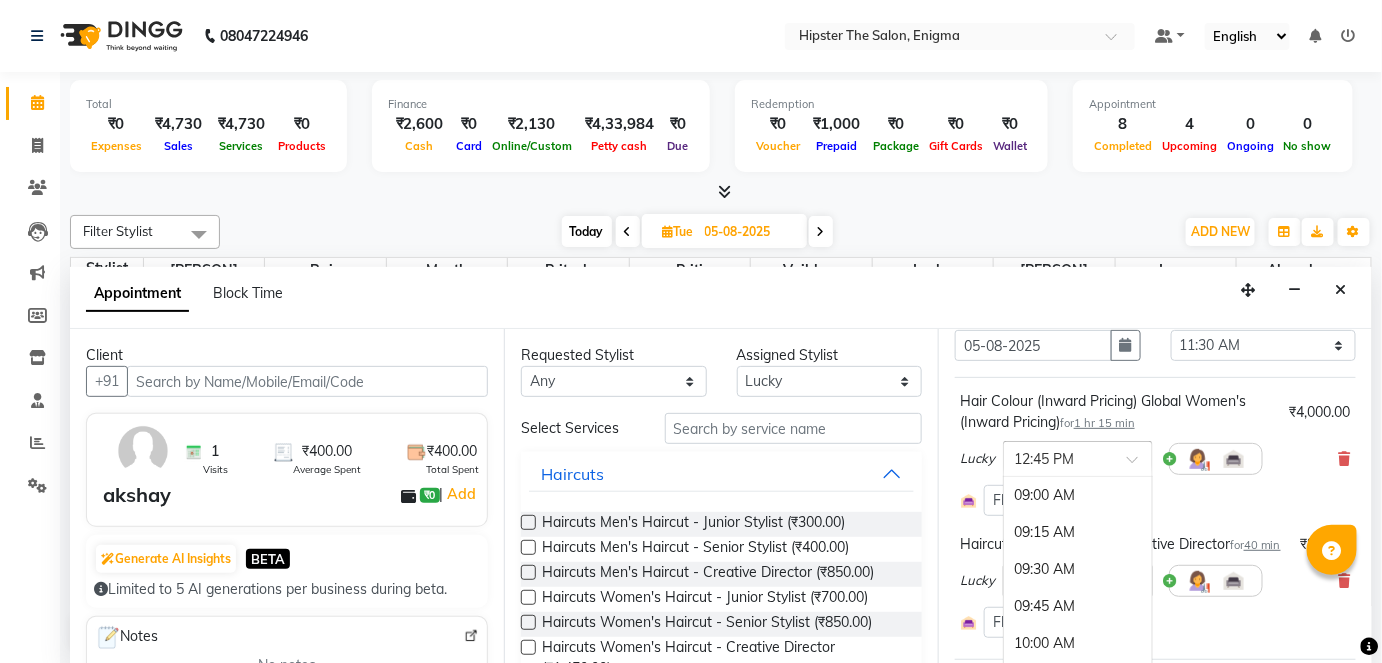 click at bounding box center [1058, 457] 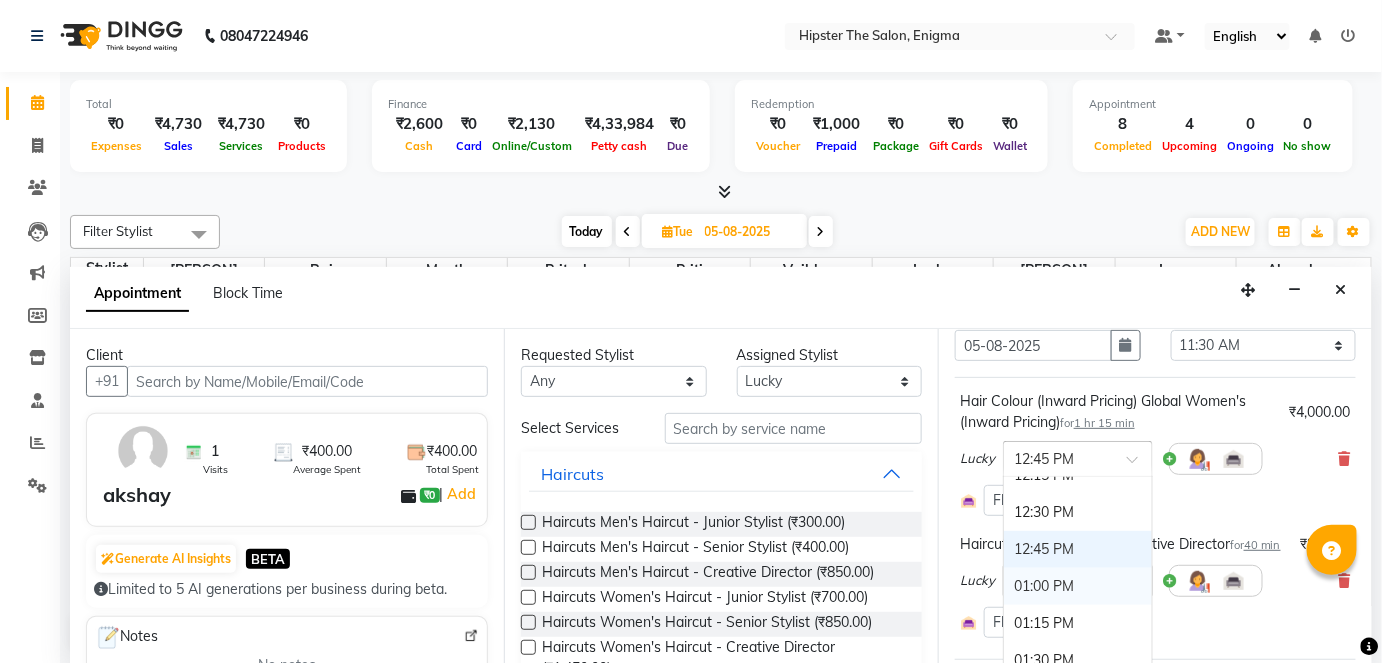 scroll, scrollTop: 496, scrollLeft: 0, axis: vertical 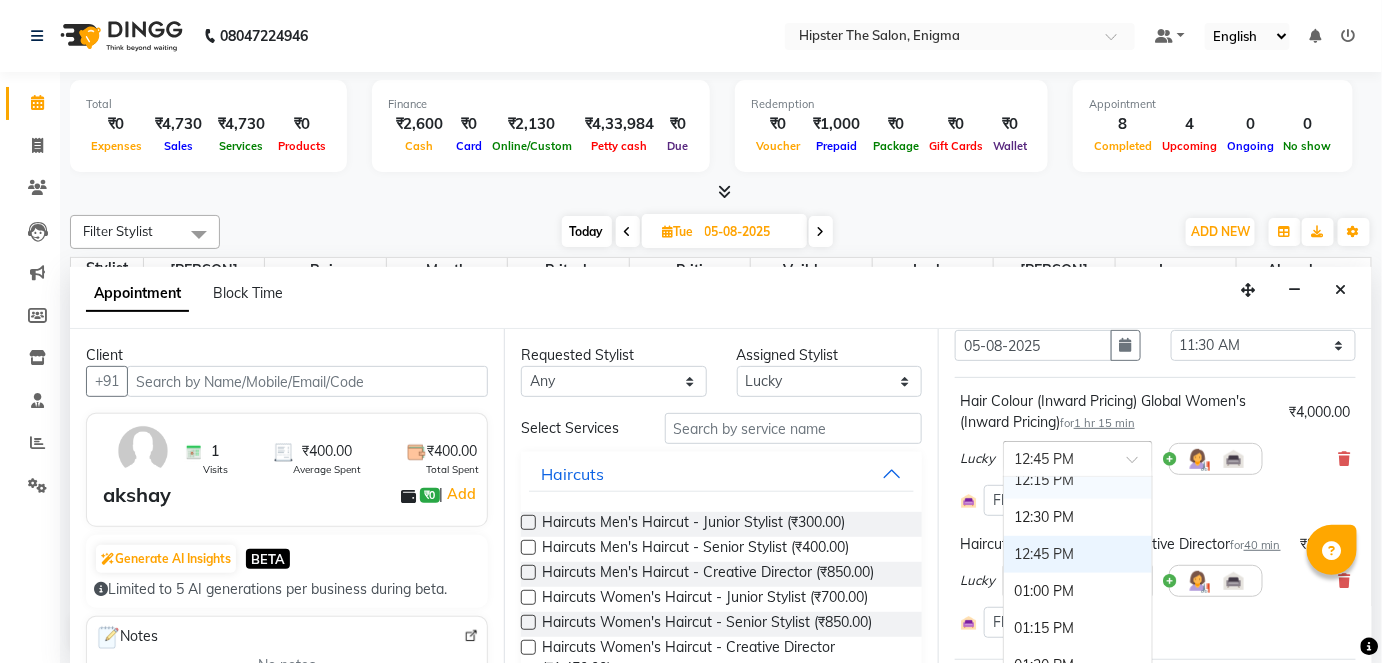 click on "12:15 PM" at bounding box center [1078, 480] 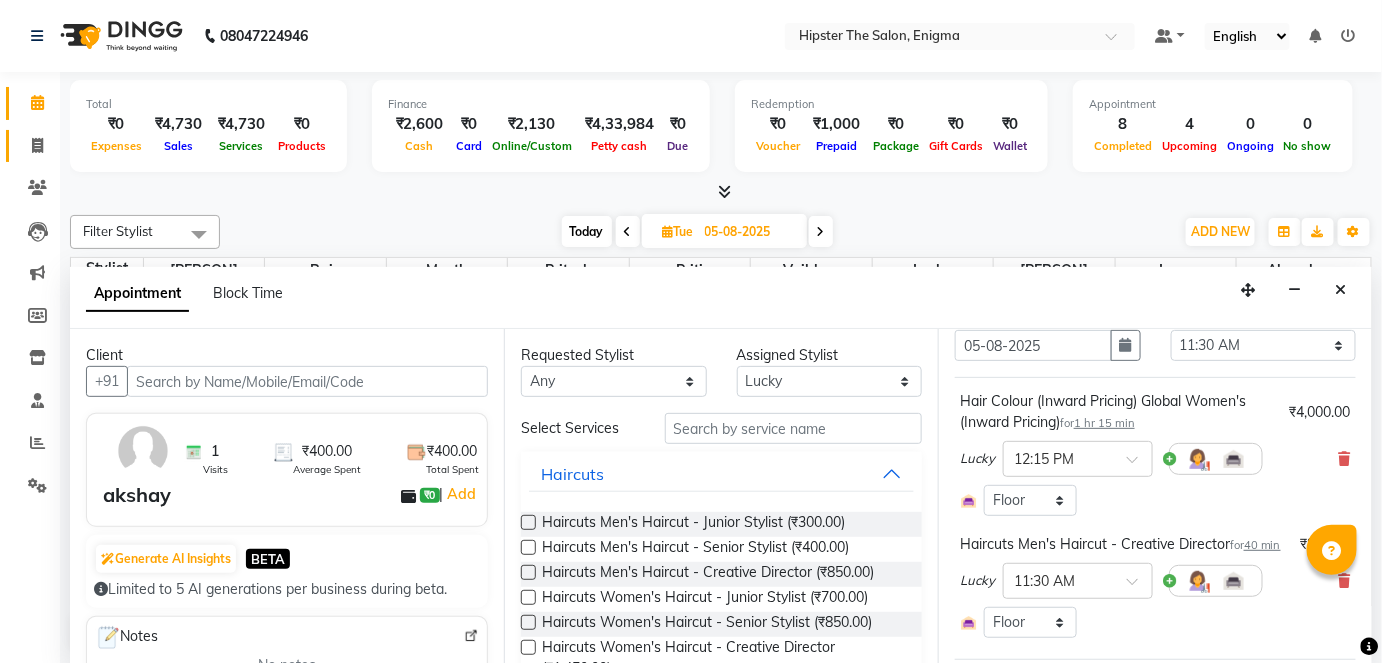 click on "Invoice" 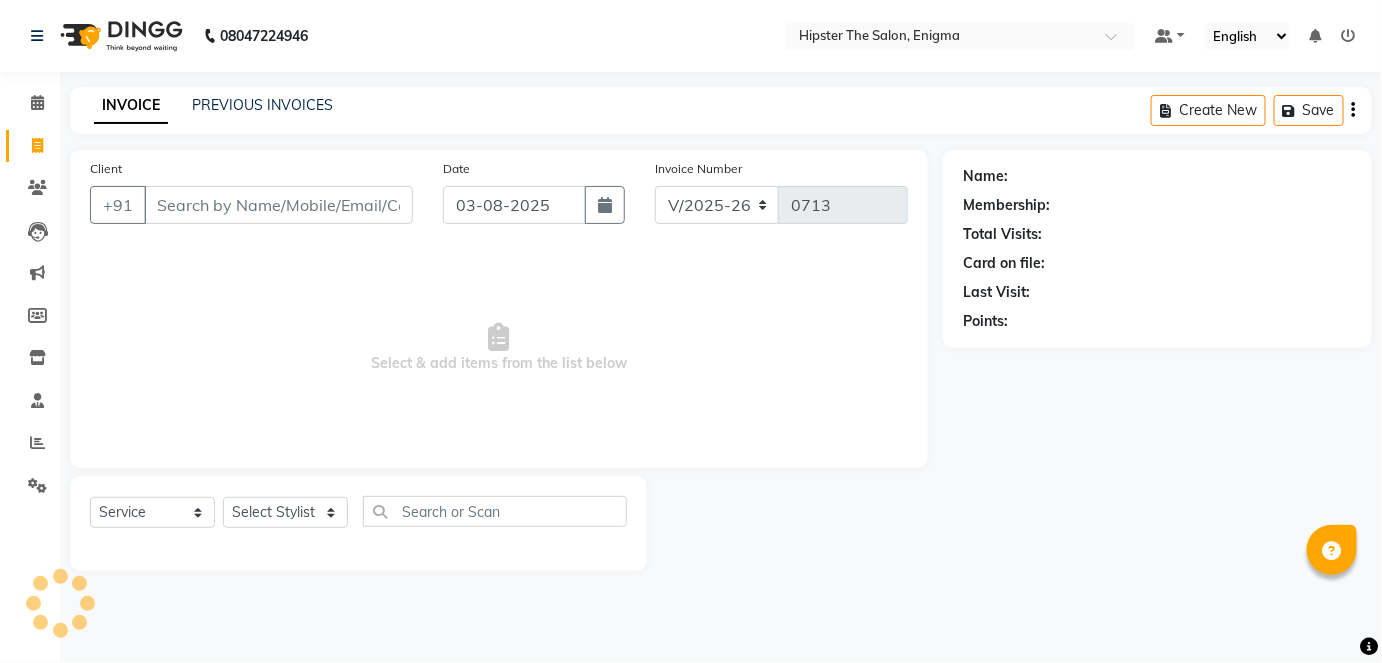 scroll, scrollTop: 0, scrollLeft: 0, axis: both 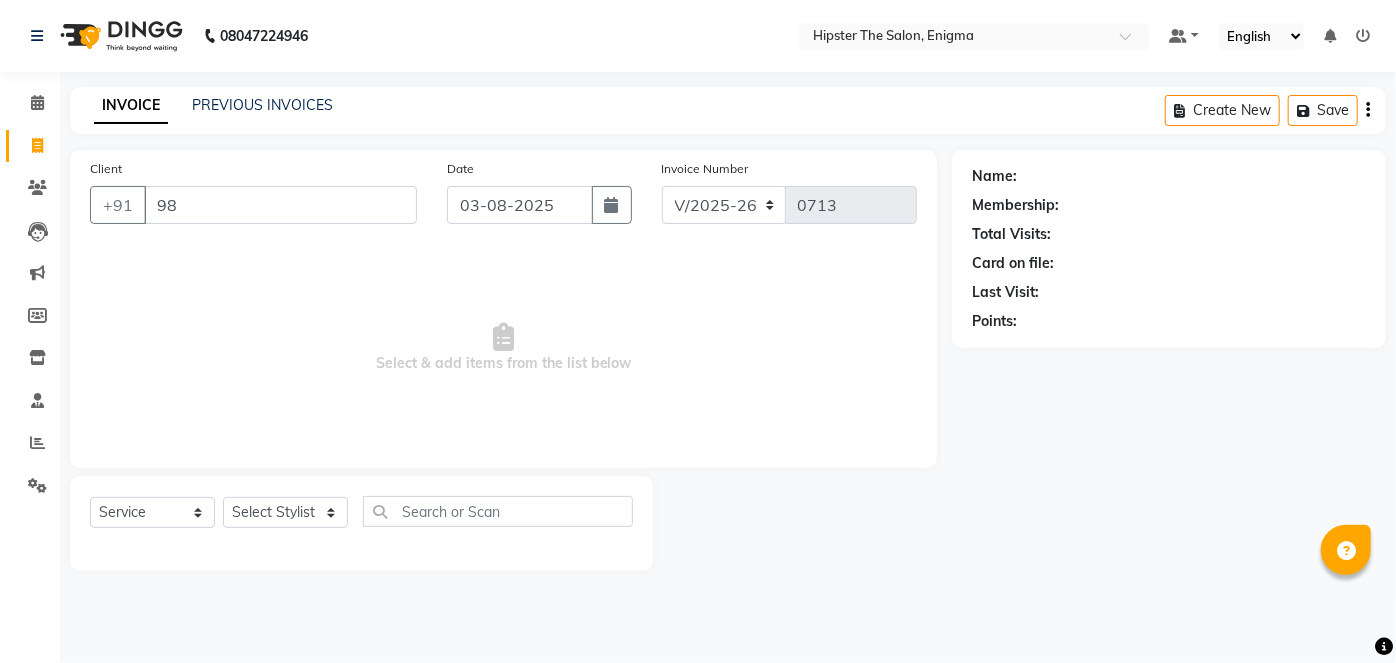 type on "9" 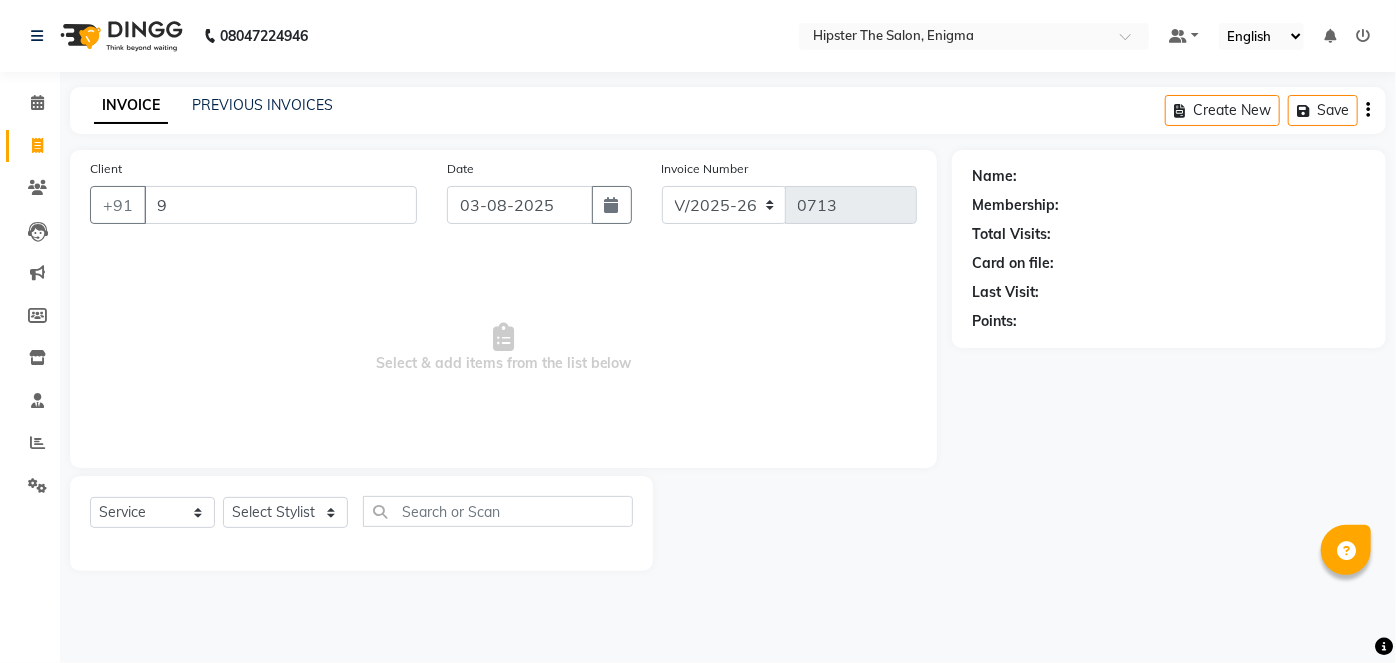 type 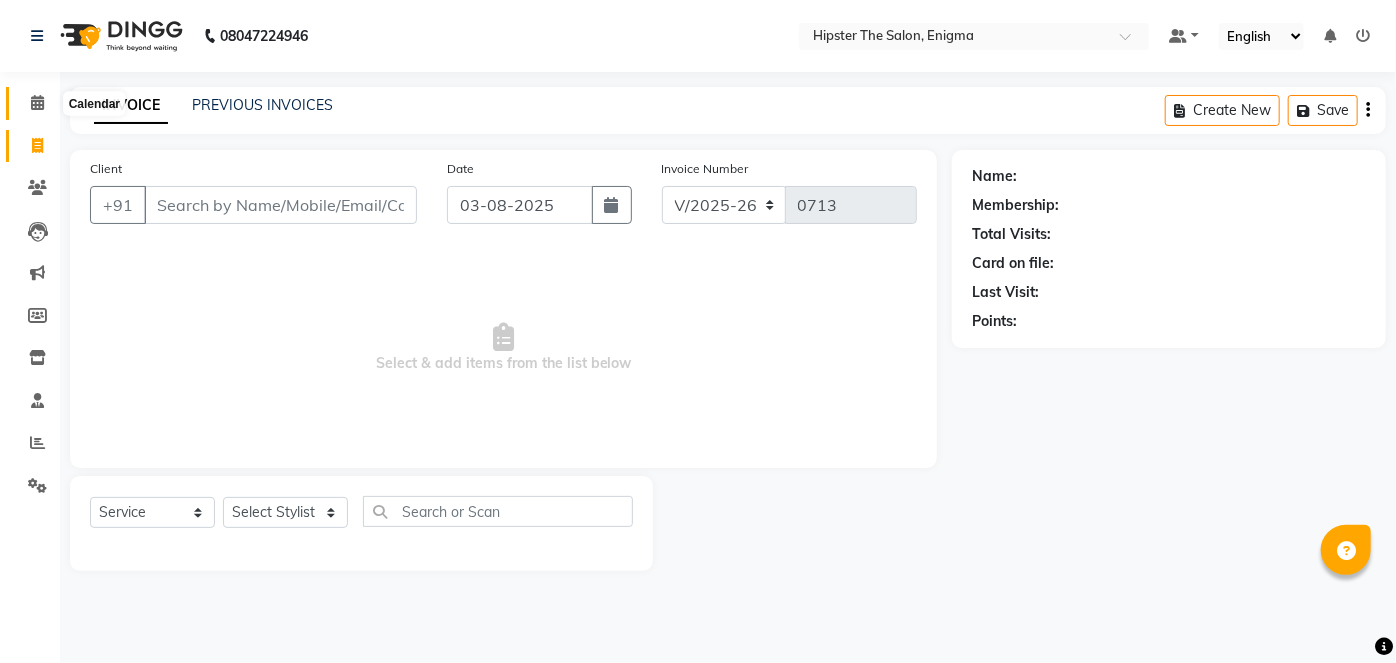 click 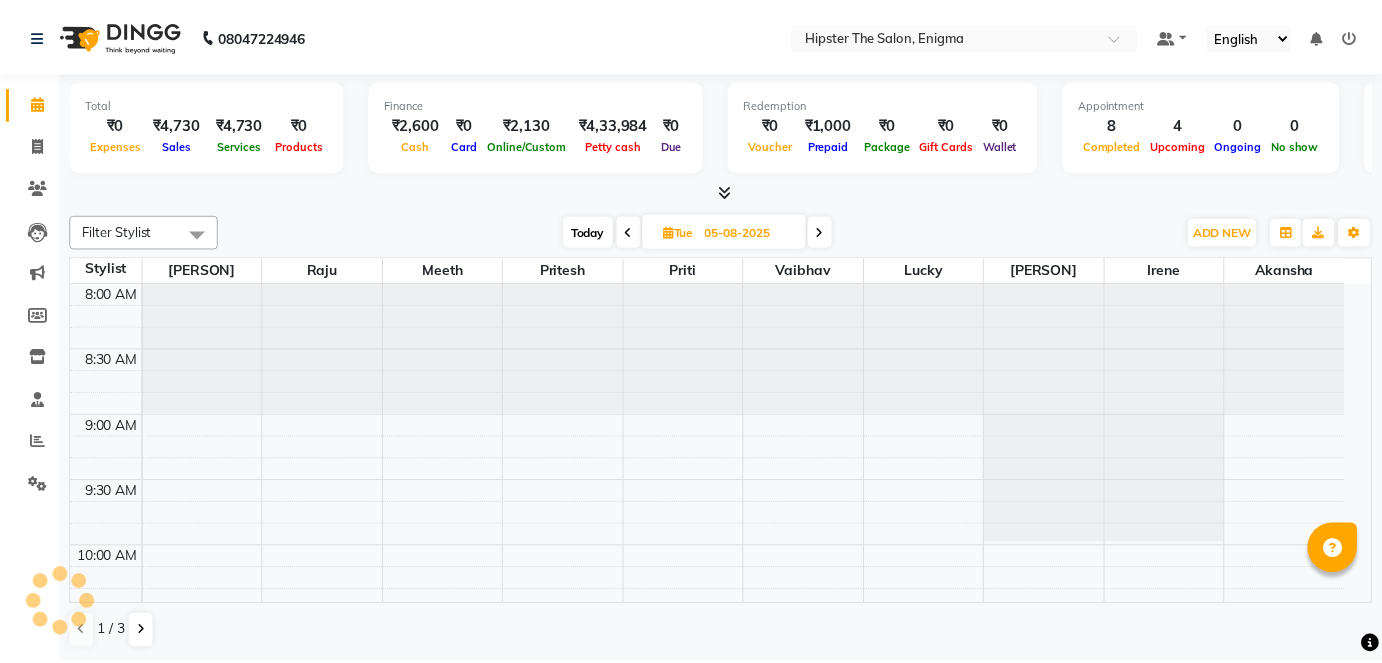 scroll, scrollTop: 0, scrollLeft: 0, axis: both 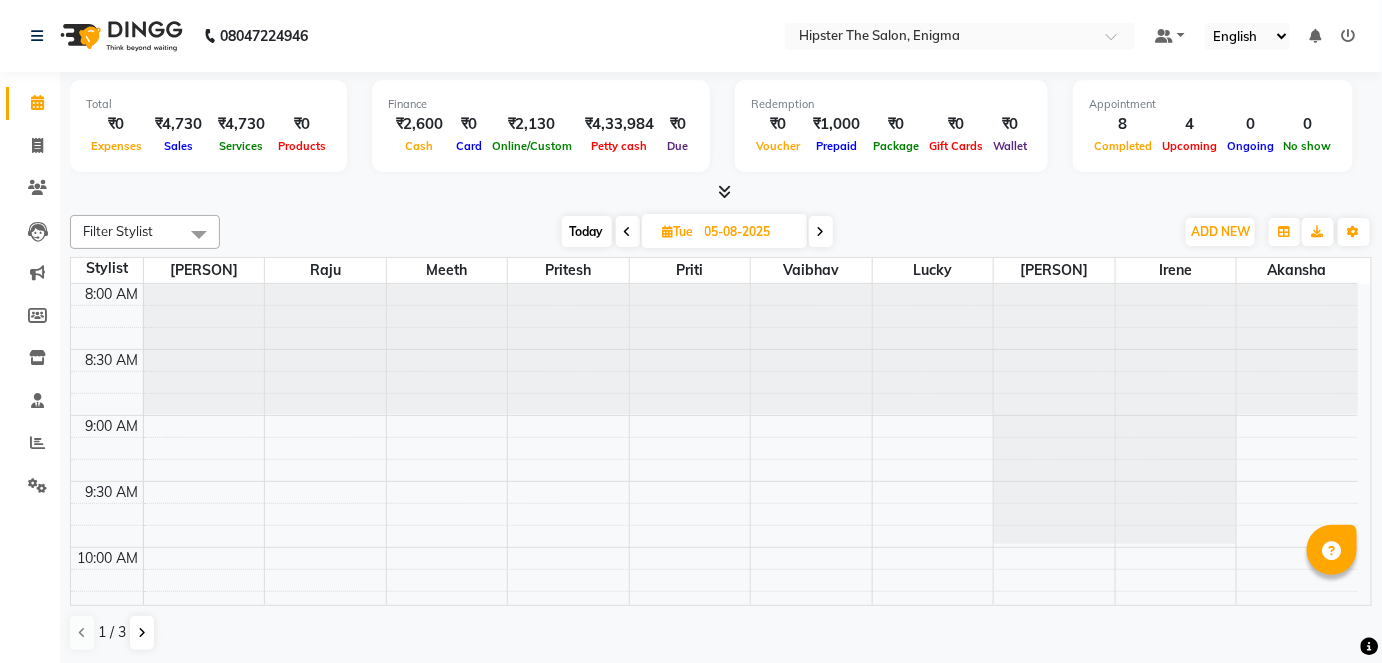 click on "Today" at bounding box center [587, 231] 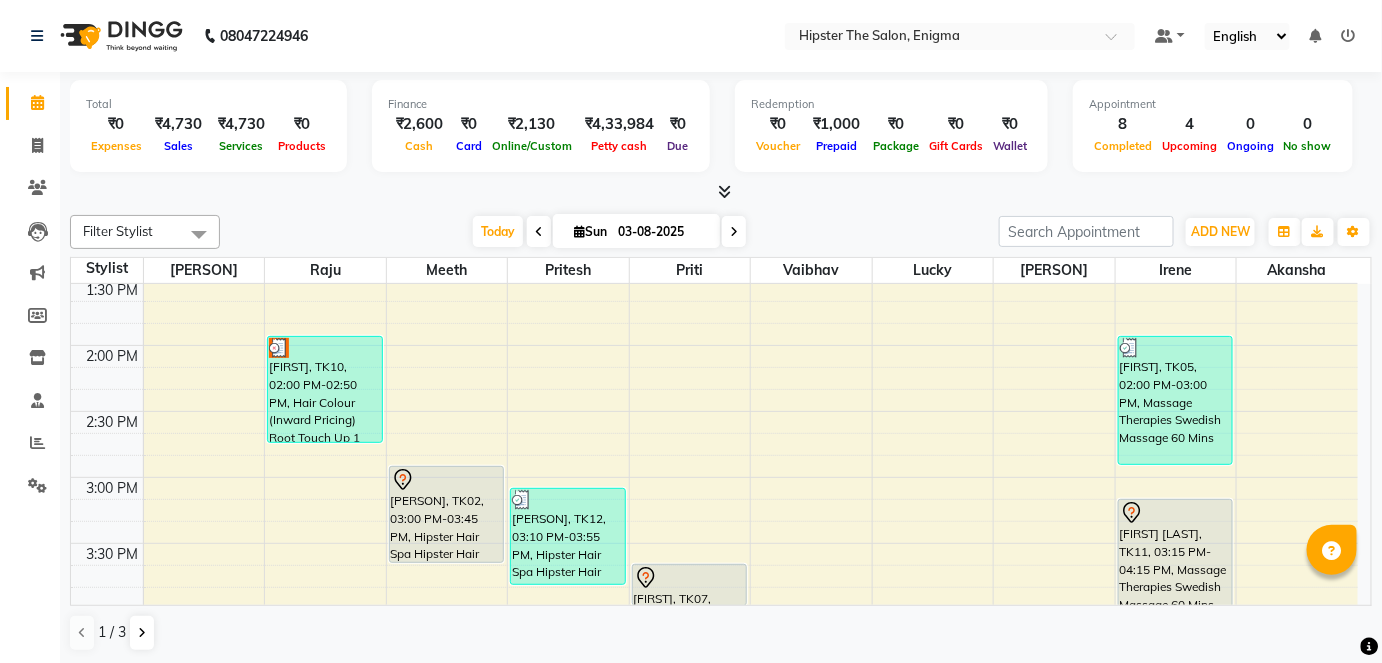 scroll, scrollTop: 742, scrollLeft: 0, axis: vertical 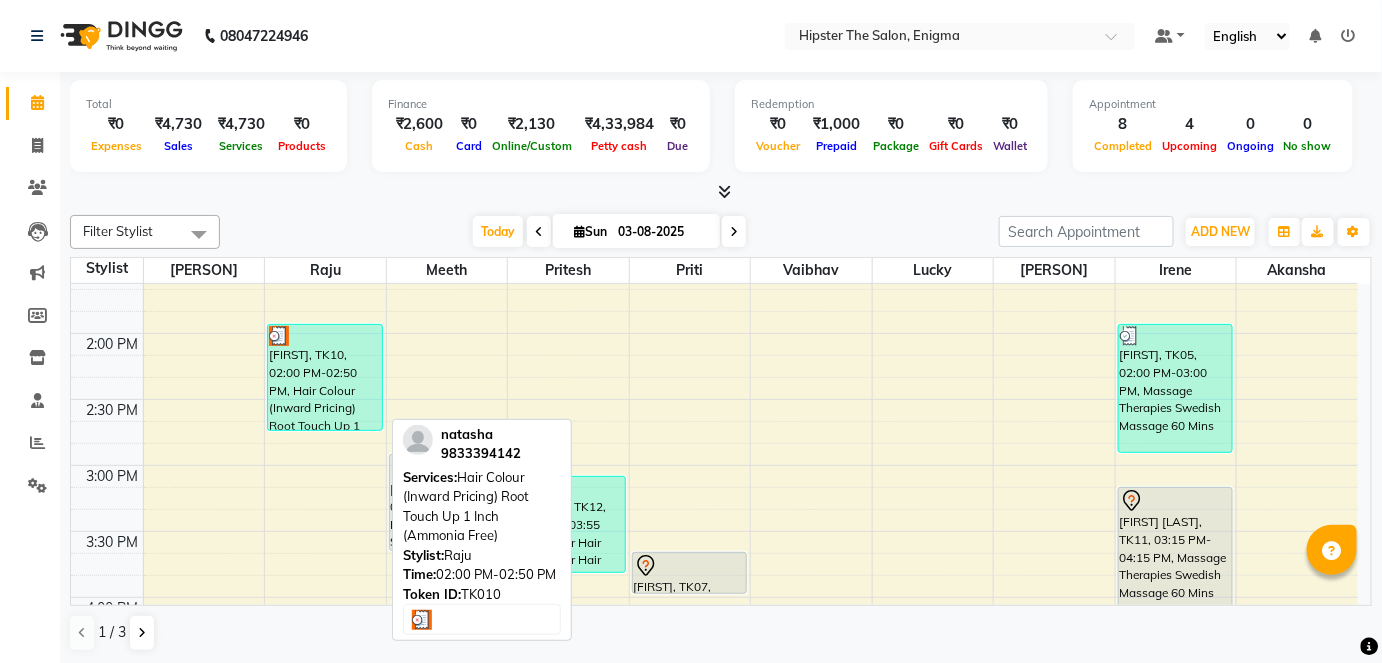 click on "[FIRST], TK10, 02:00 PM-02:50 PM, Hair Colour (Inward Pricing) Root Touch Up 1 Inch (Ammonia Free)" at bounding box center [325, 377] 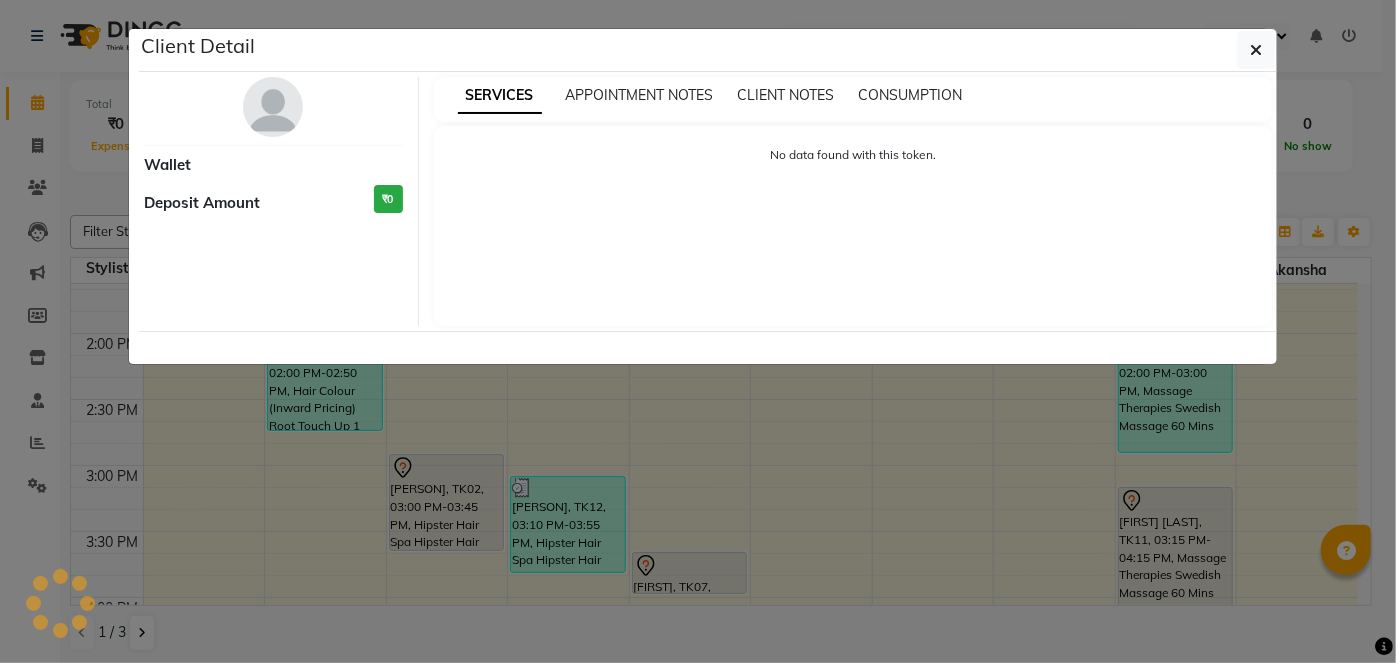select on "3" 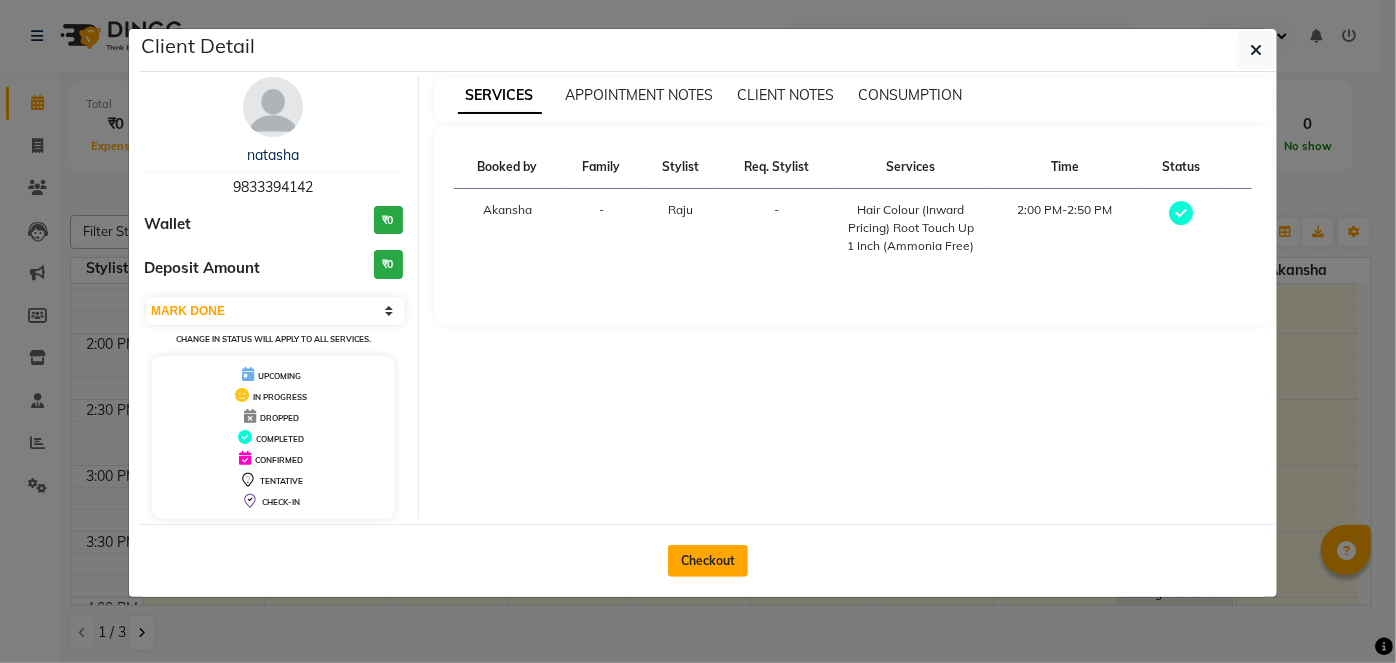 click on "Checkout" 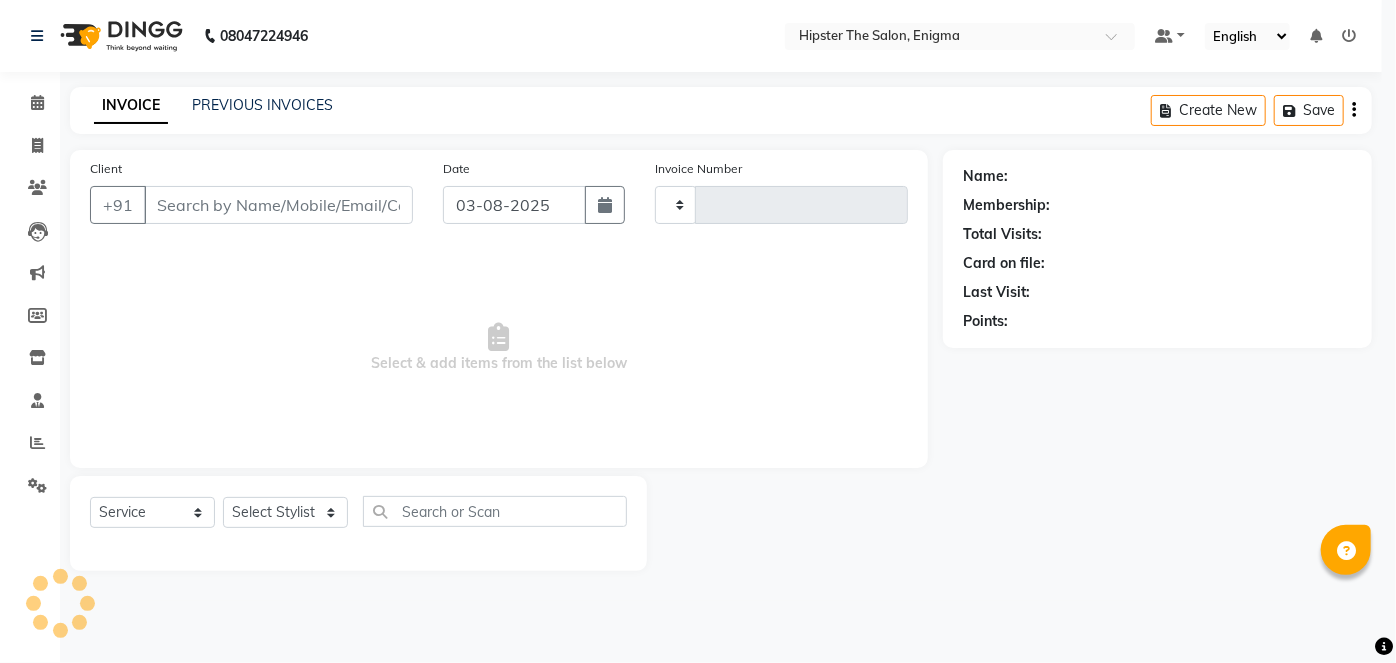 type on "0713" 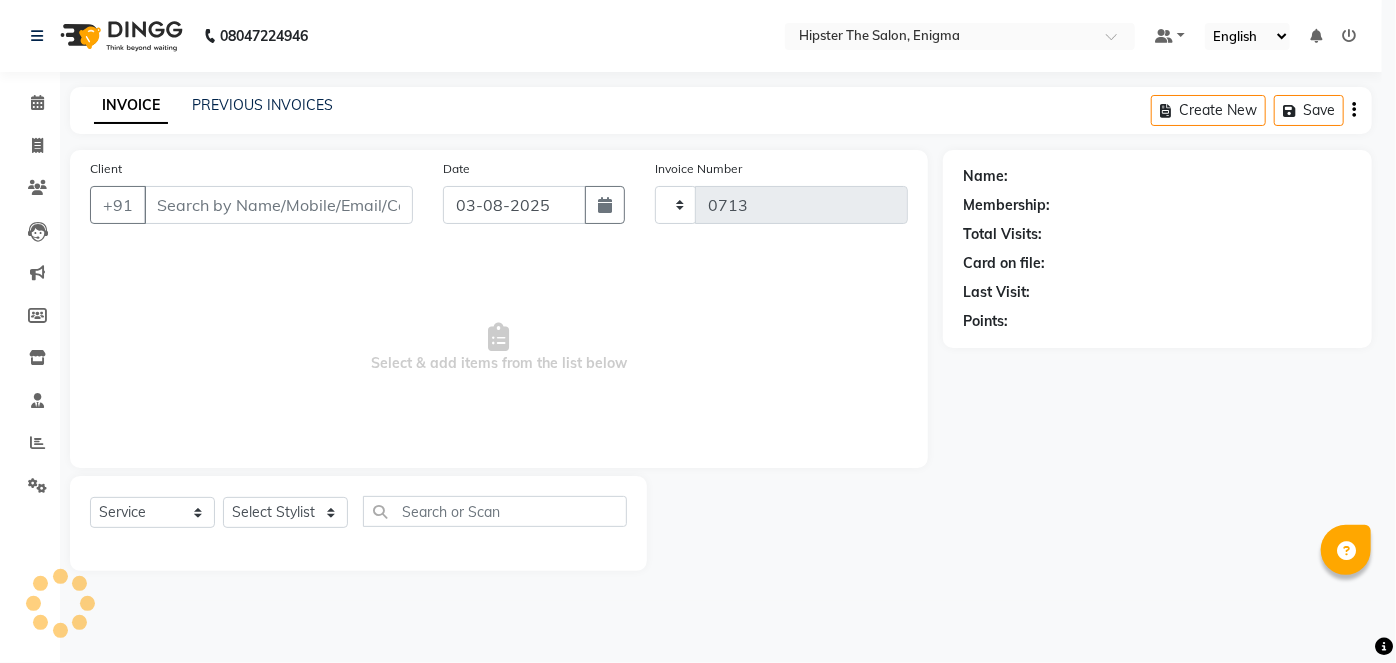 select on "4468" 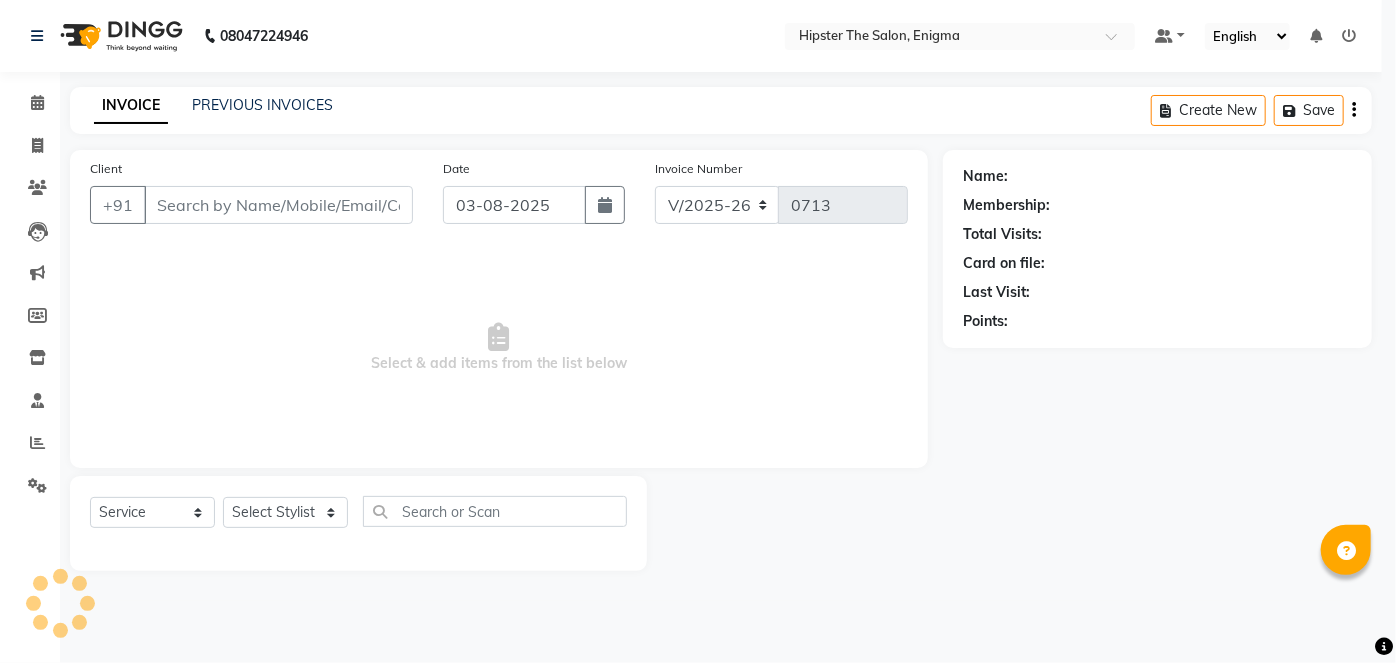 type on "9833394142" 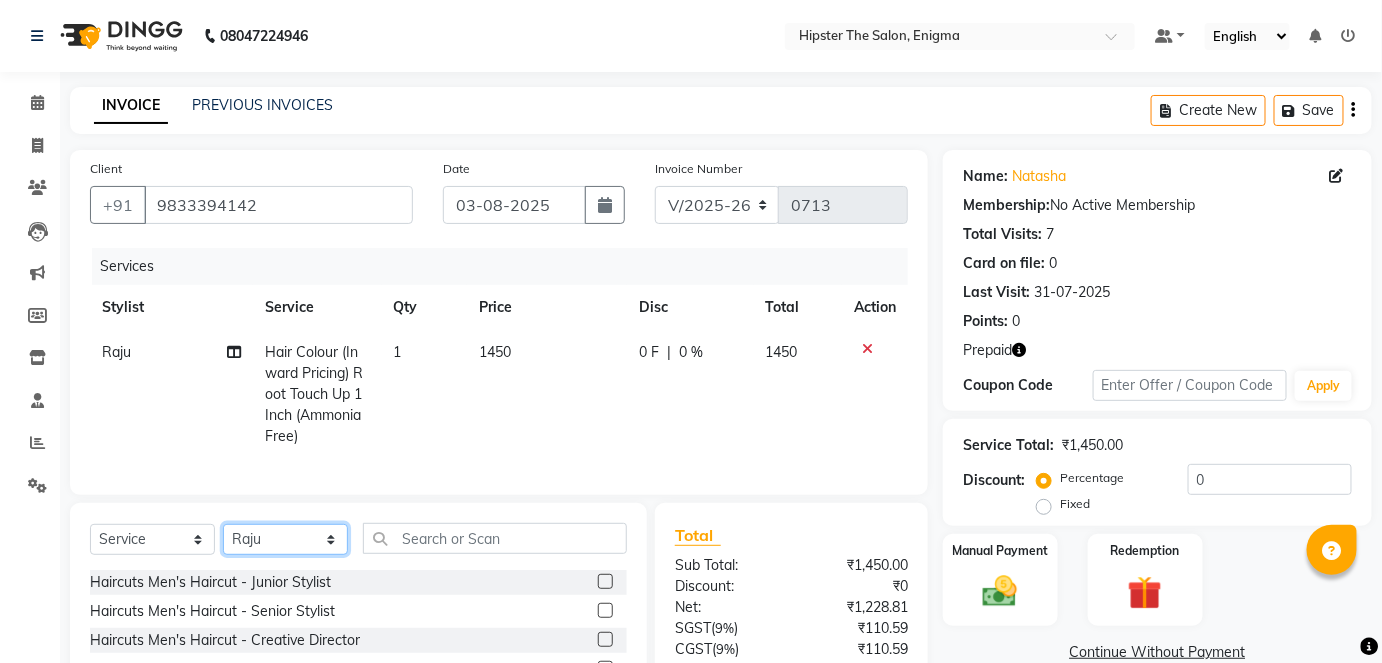 click on "Select Stylist [PERSON] [PERSON] [PERSON] [PERSON] [PERSON] [PERSON] [PERSON] [PERSON] [PERSON] [PERSON] [PERSON] [PERSON] [PERSON] [PERSON] [PERSON] [PERSON] [PERSON] [PERSON] [PERSON] [PERSON] [PERSON] [PERSON] [PERSON] [PERSON] [PERSON] [PERSON] [PERSON] [PERSON]" 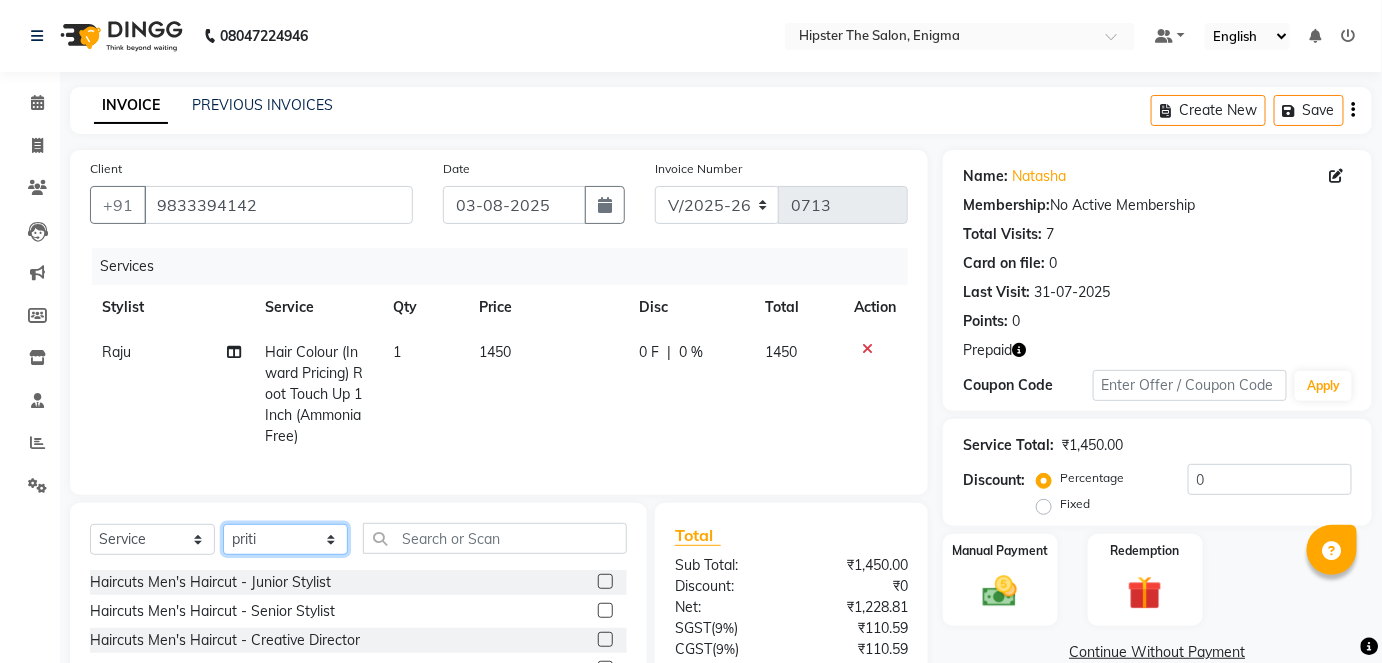 click on "Select Stylist [PERSON] [PERSON] [PERSON] [PERSON] [PERSON] [PERSON] [PERSON] [PERSON] [PERSON] [PERSON] [PERSON] [PERSON] [PERSON] [PERSON] [PERSON] [PERSON] [PERSON] [PERSON] [PERSON] [PERSON] [PERSON] [PERSON] [PERSON] [PERSON] [PERSON] [PERSON] [PERSON] [PERSON]" 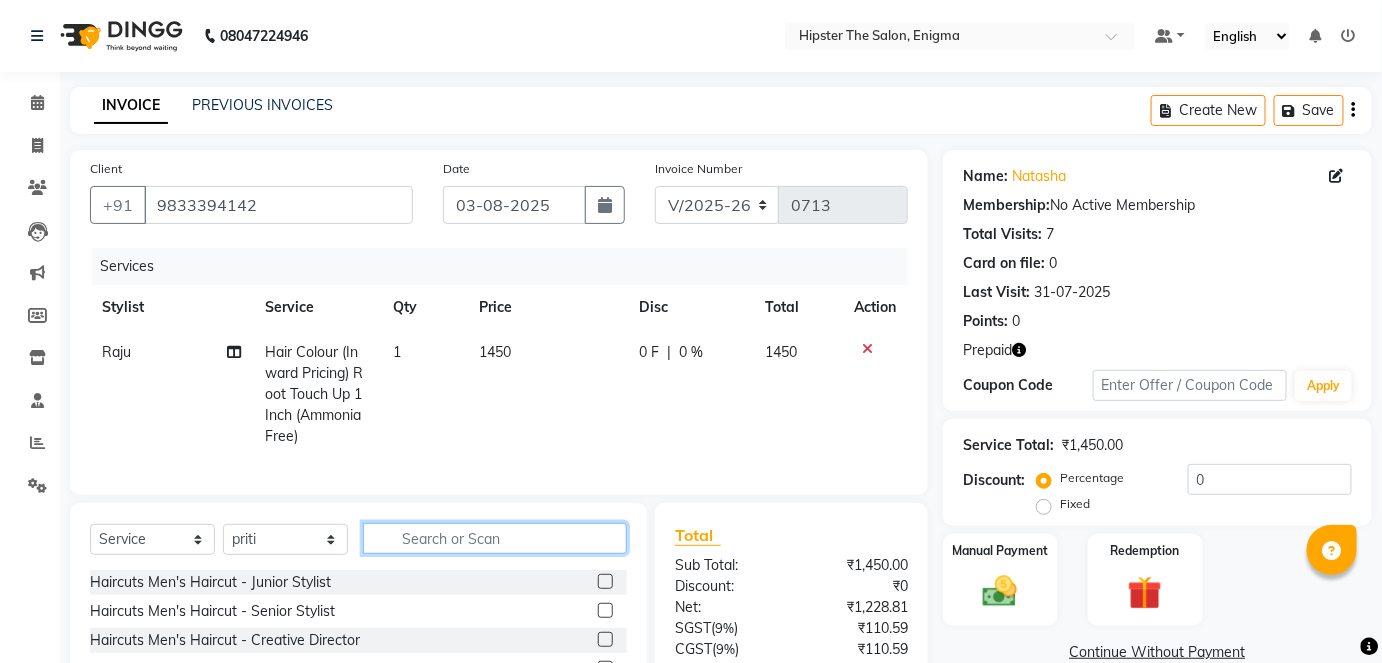 click 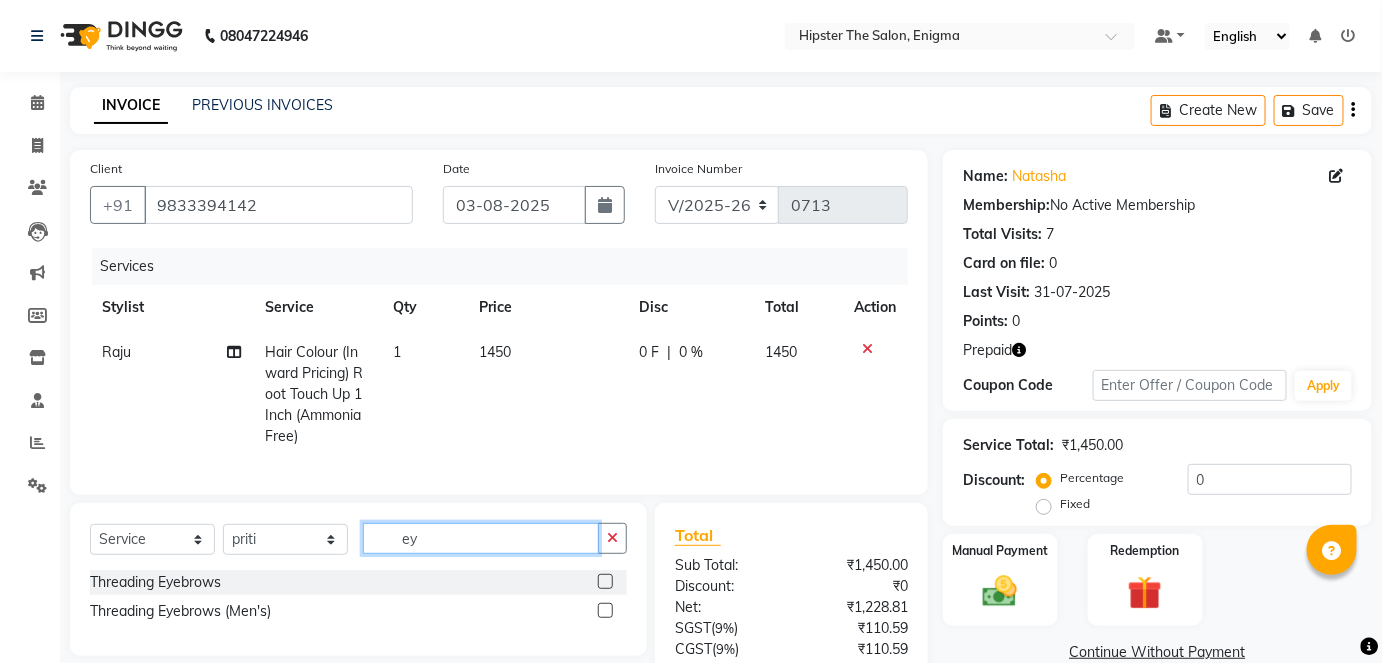 type on "ey" 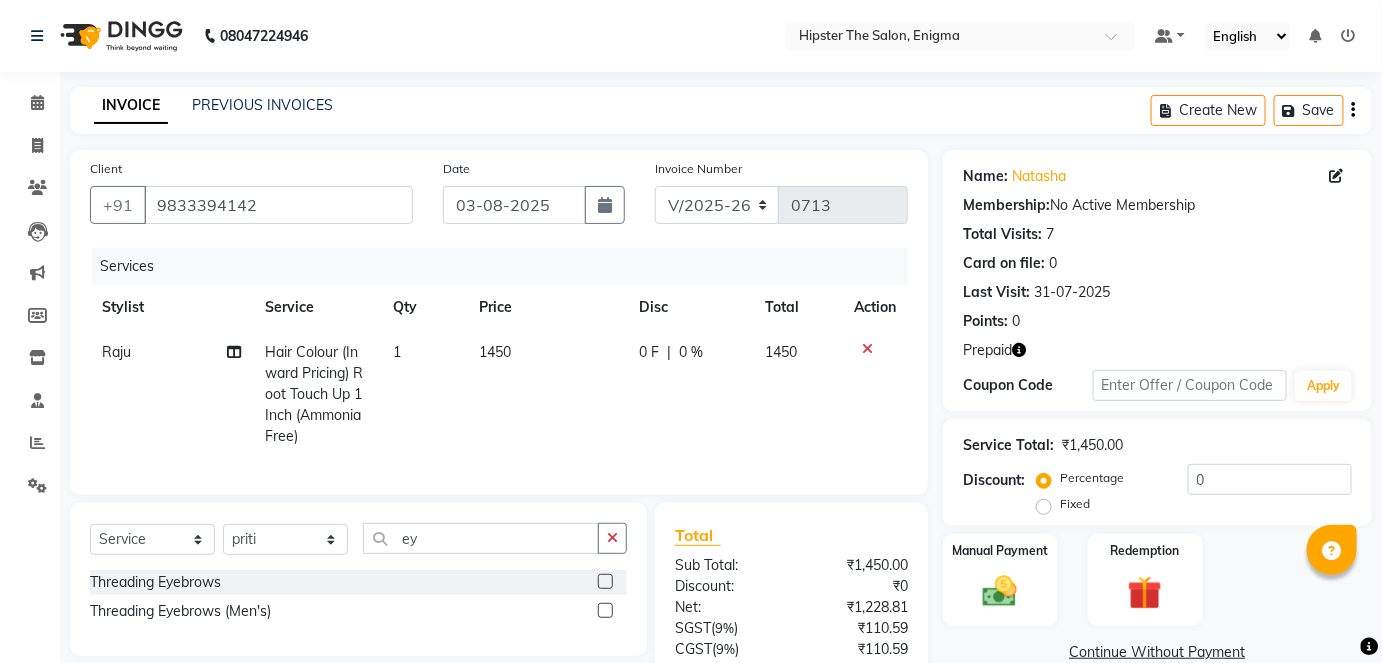 click 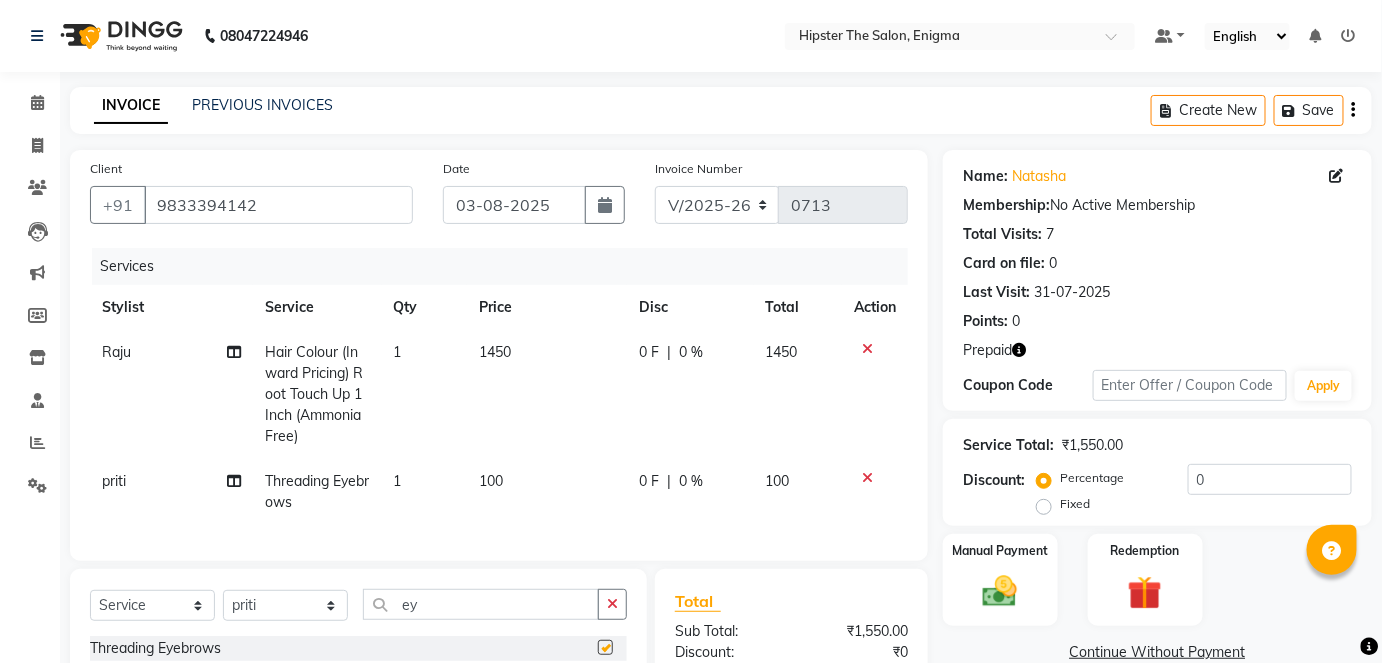 checkbox on "false" 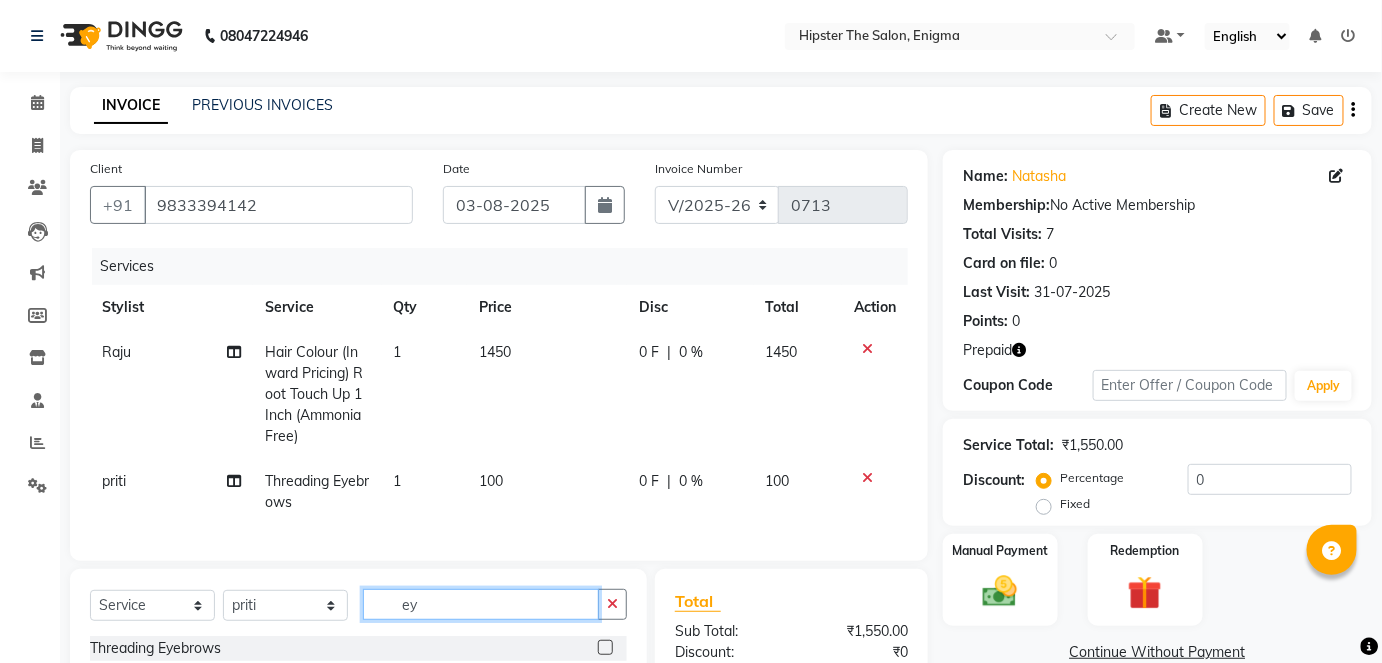 click on "ey" 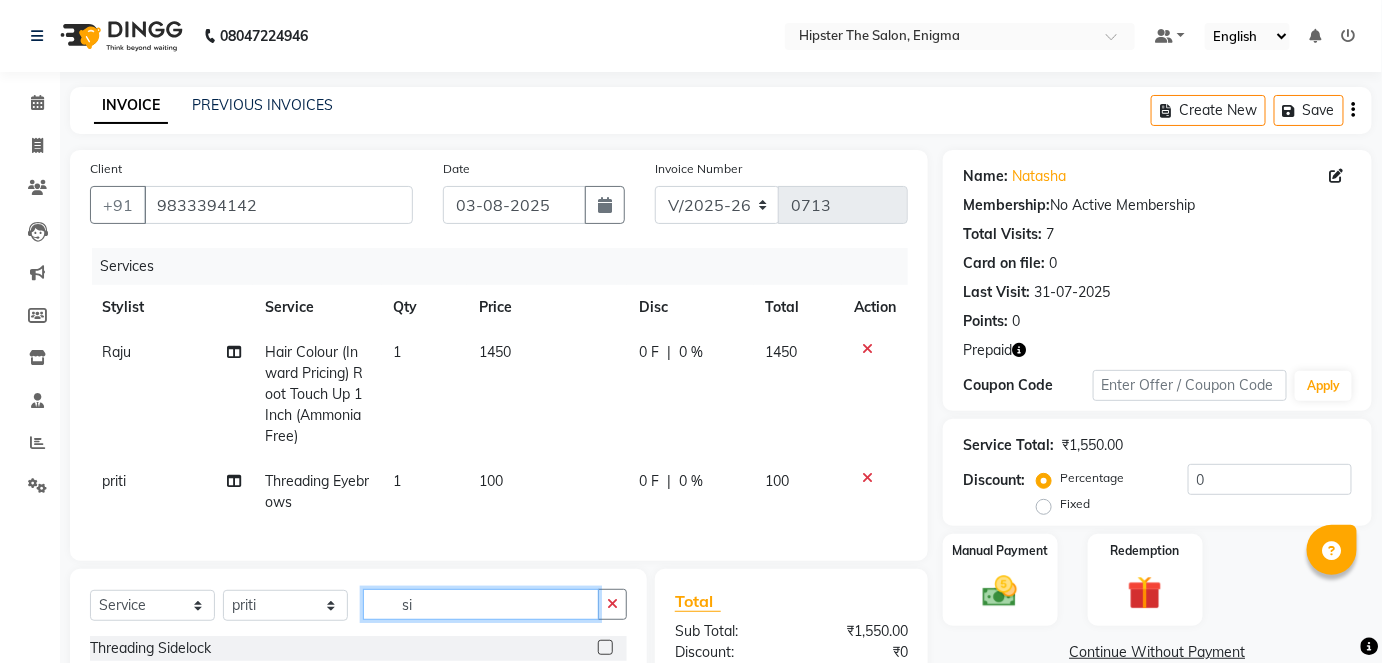 scroll, scrollTop: 151, scrollLeft: 0, axis: vertical 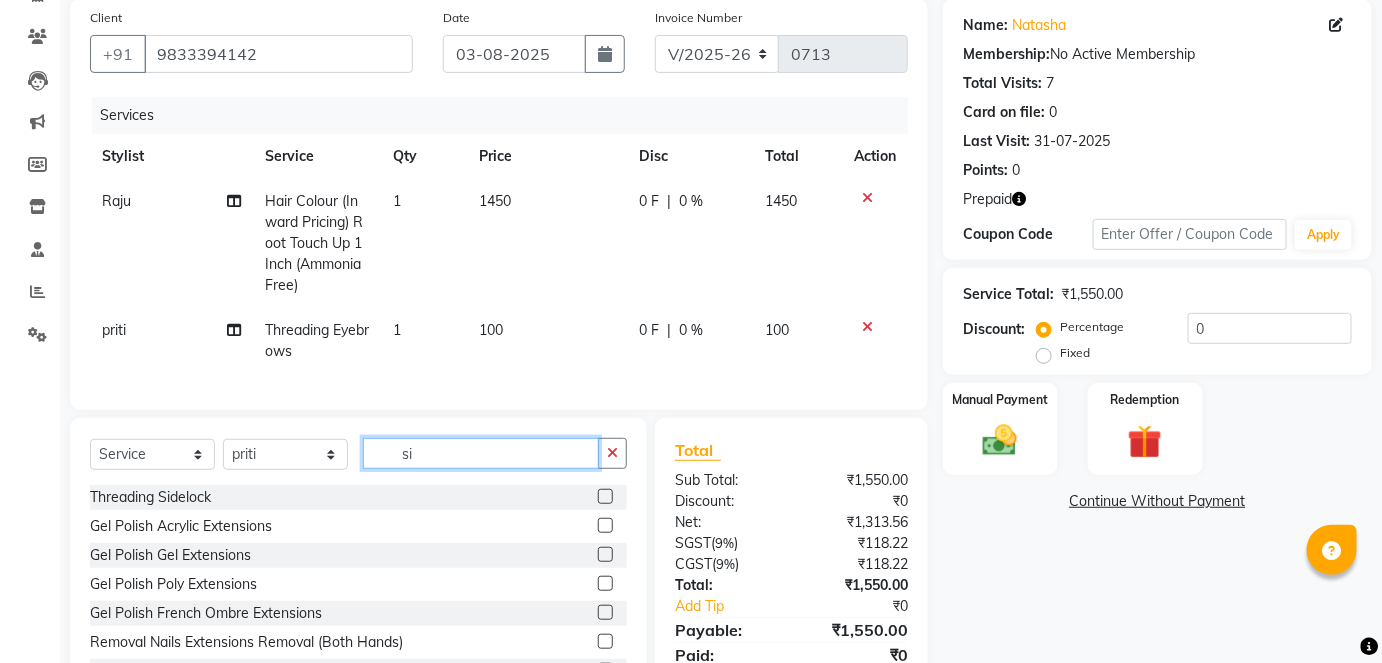 type on "si" 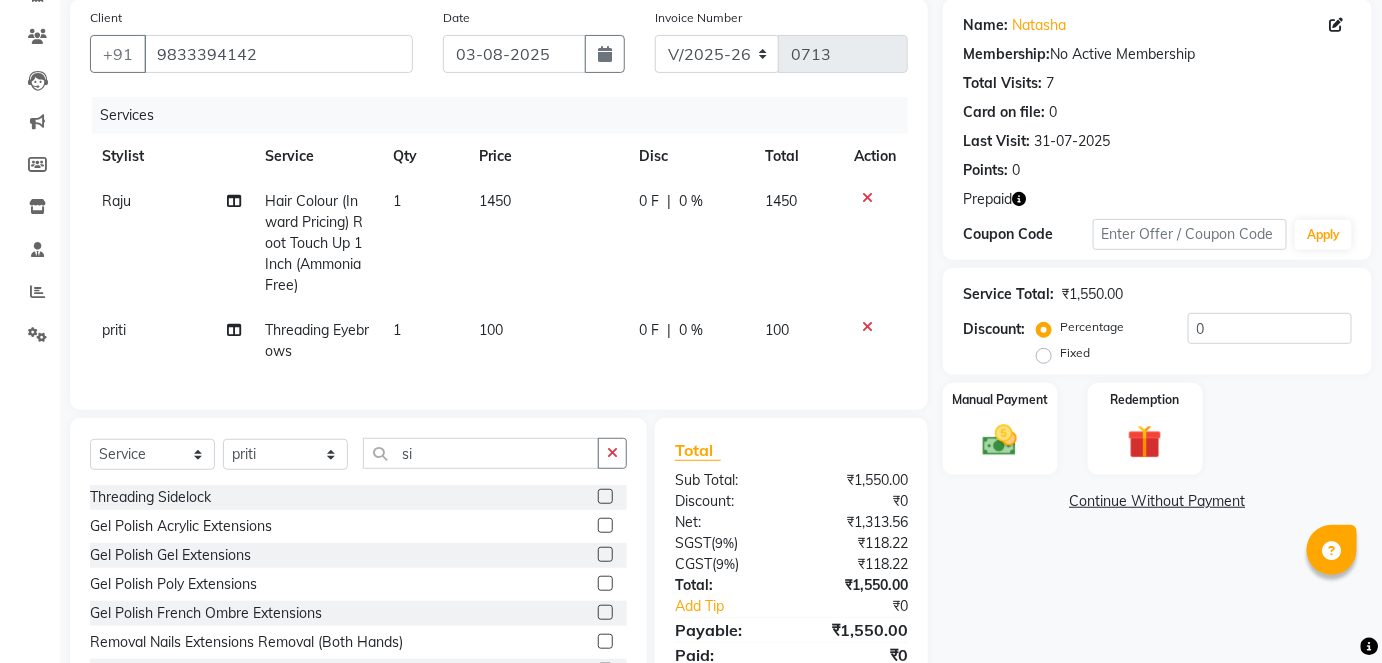 click 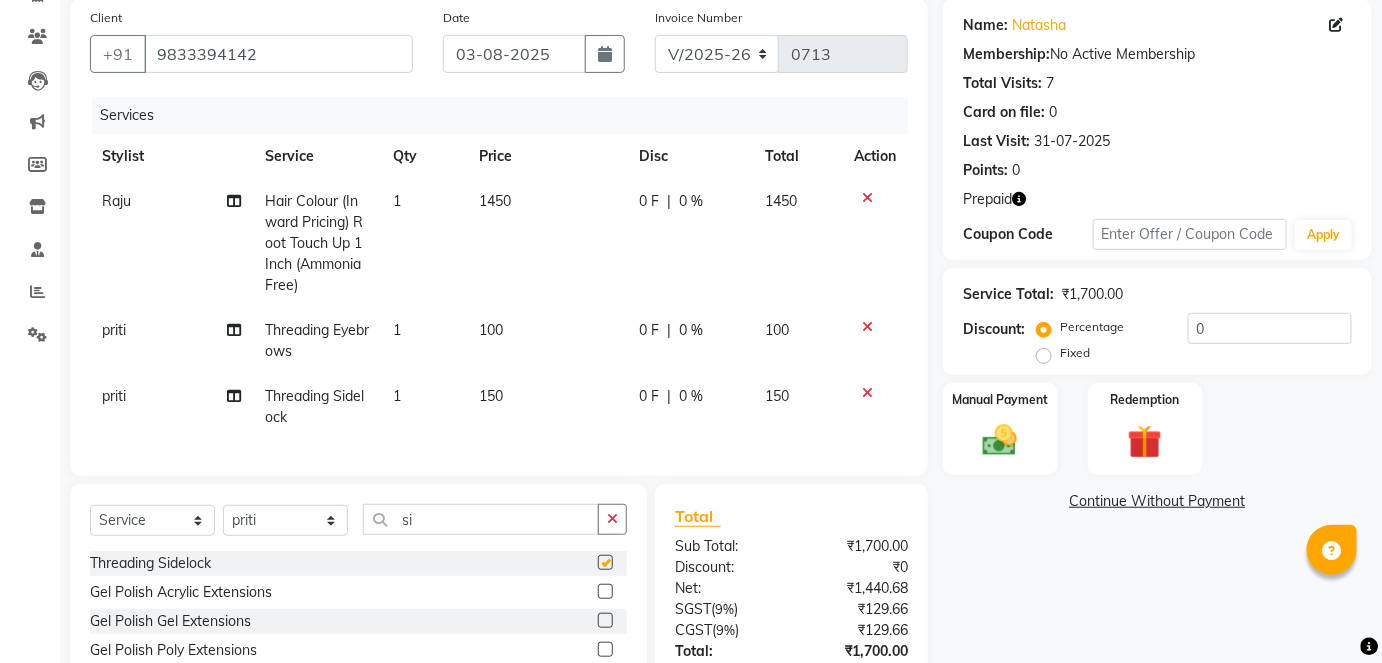 checkbox on "false" 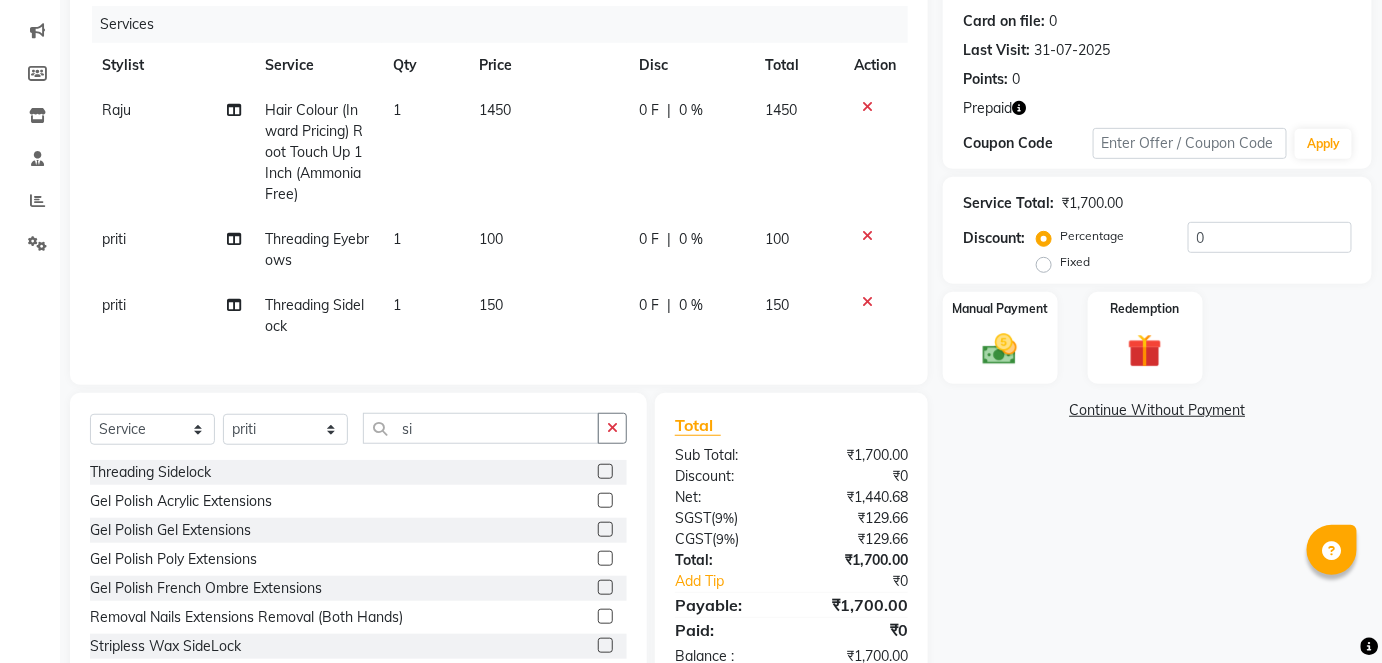 scroll, scrollTop: 243, scrollLeft: 0, axis: vertical 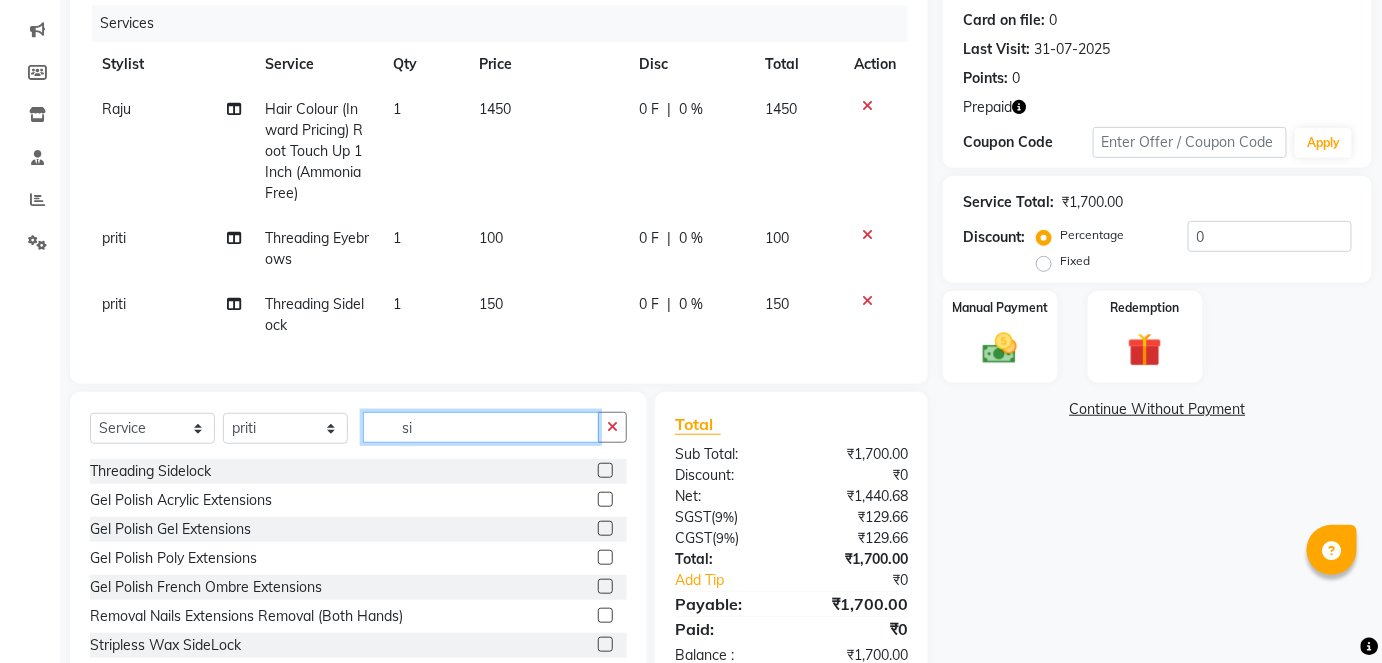 click on "si" 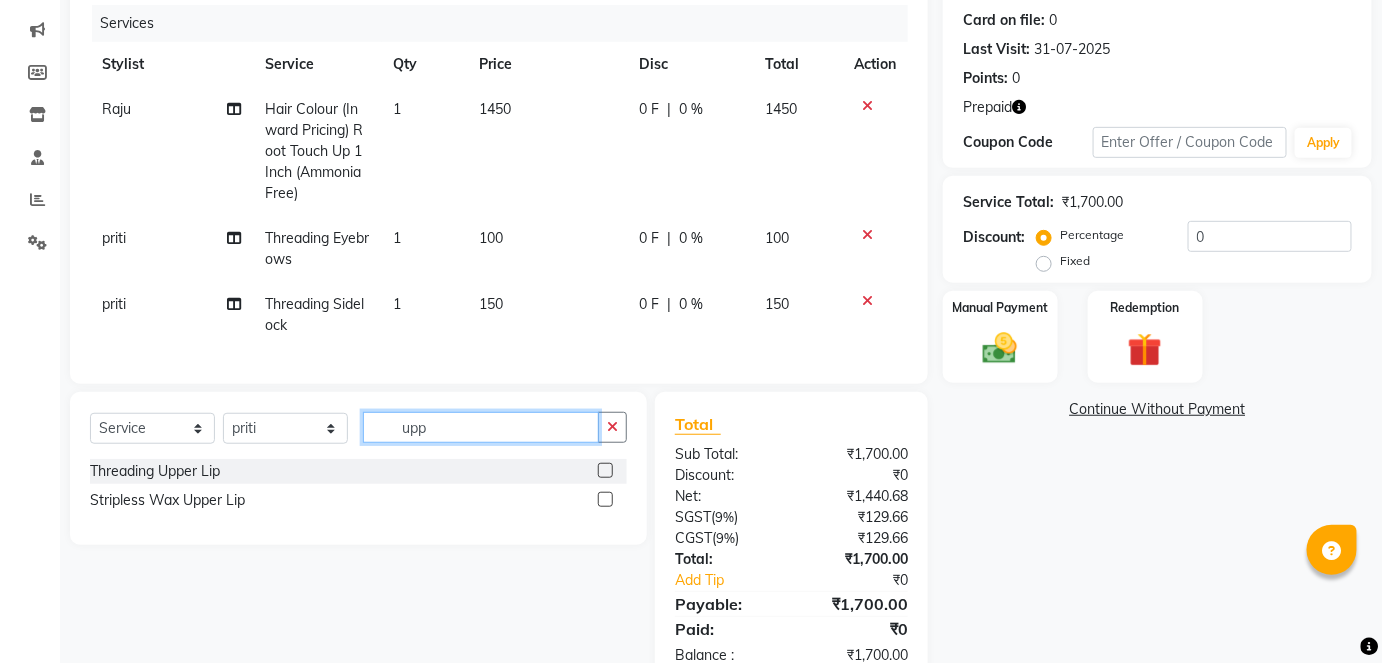 type on "upp" 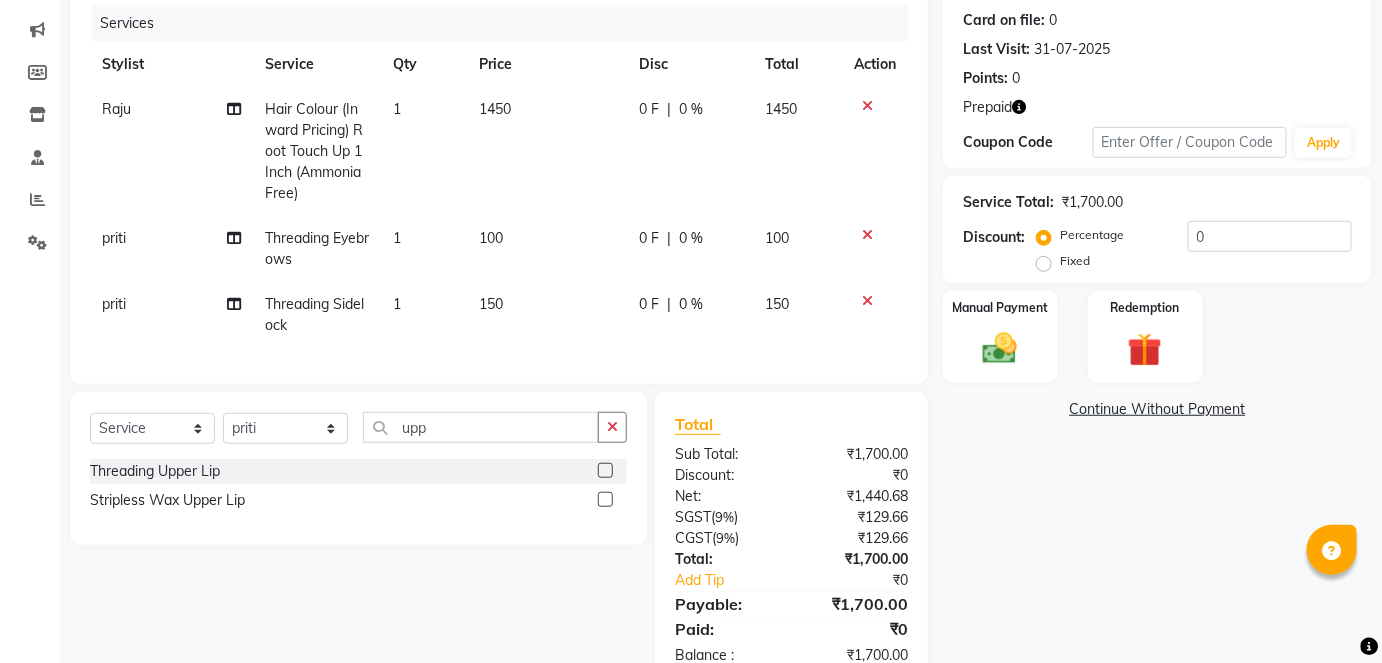 click 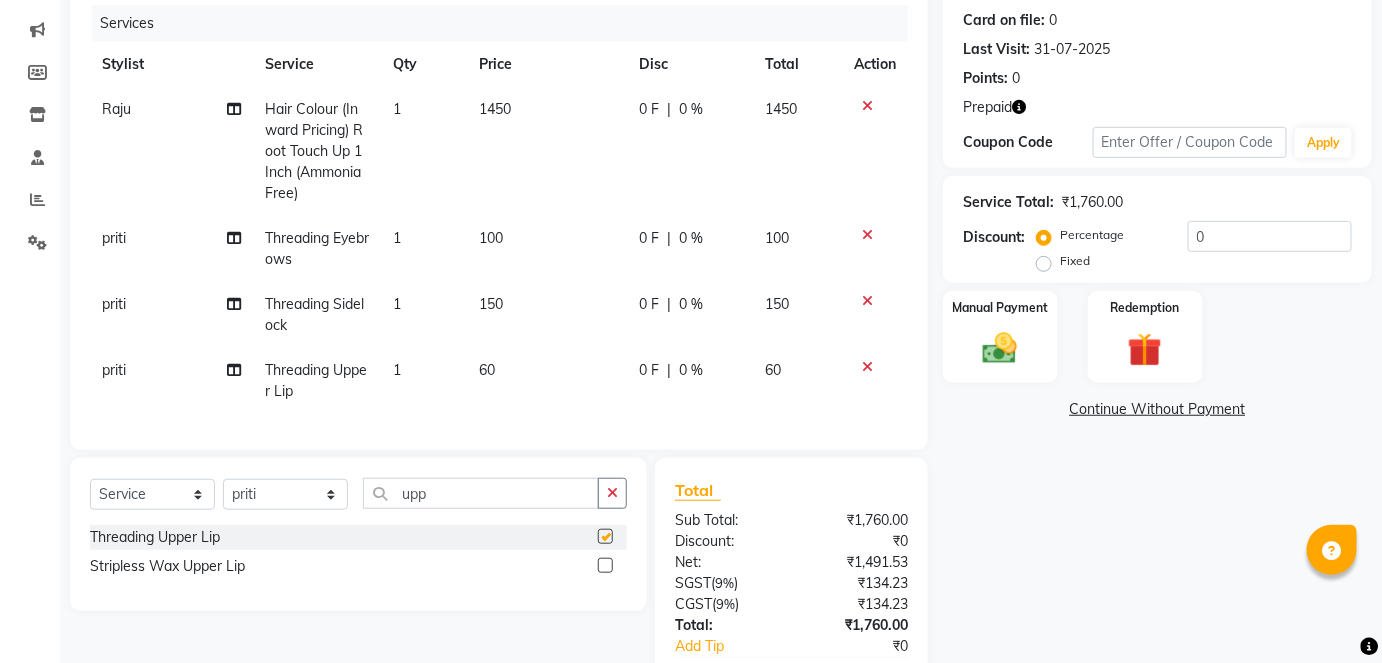 checkbox on "false" 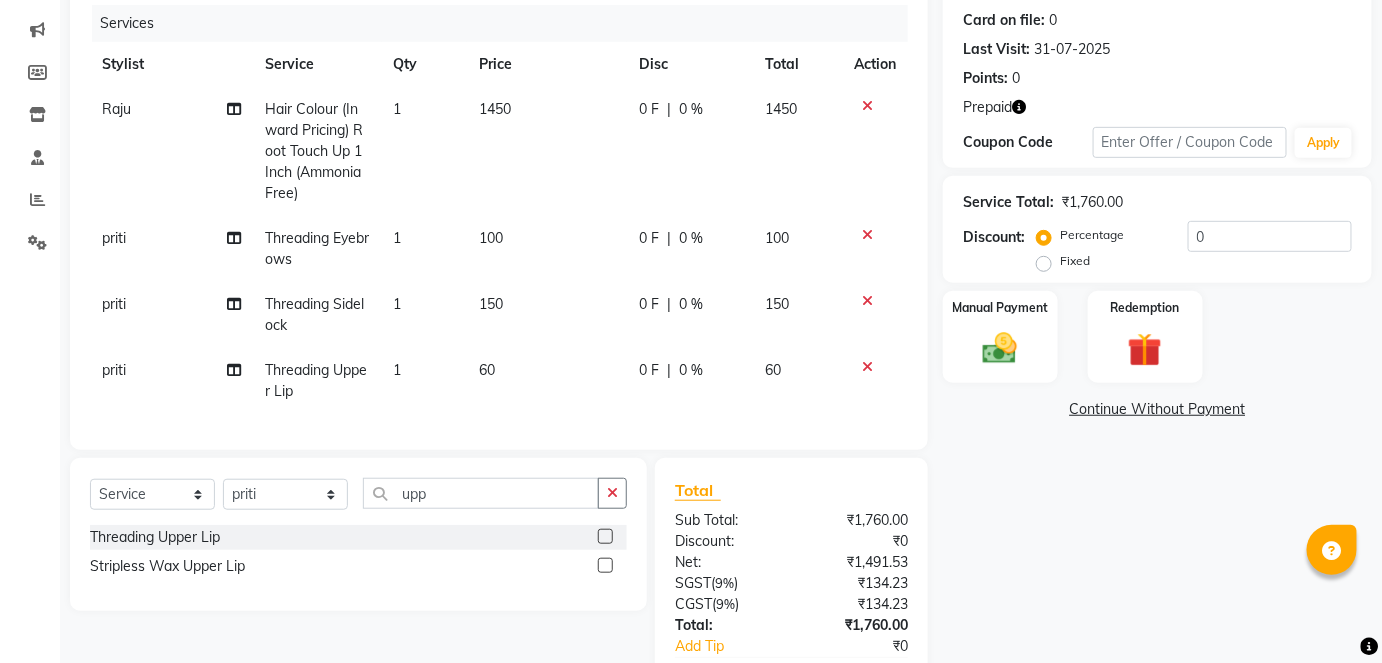 click 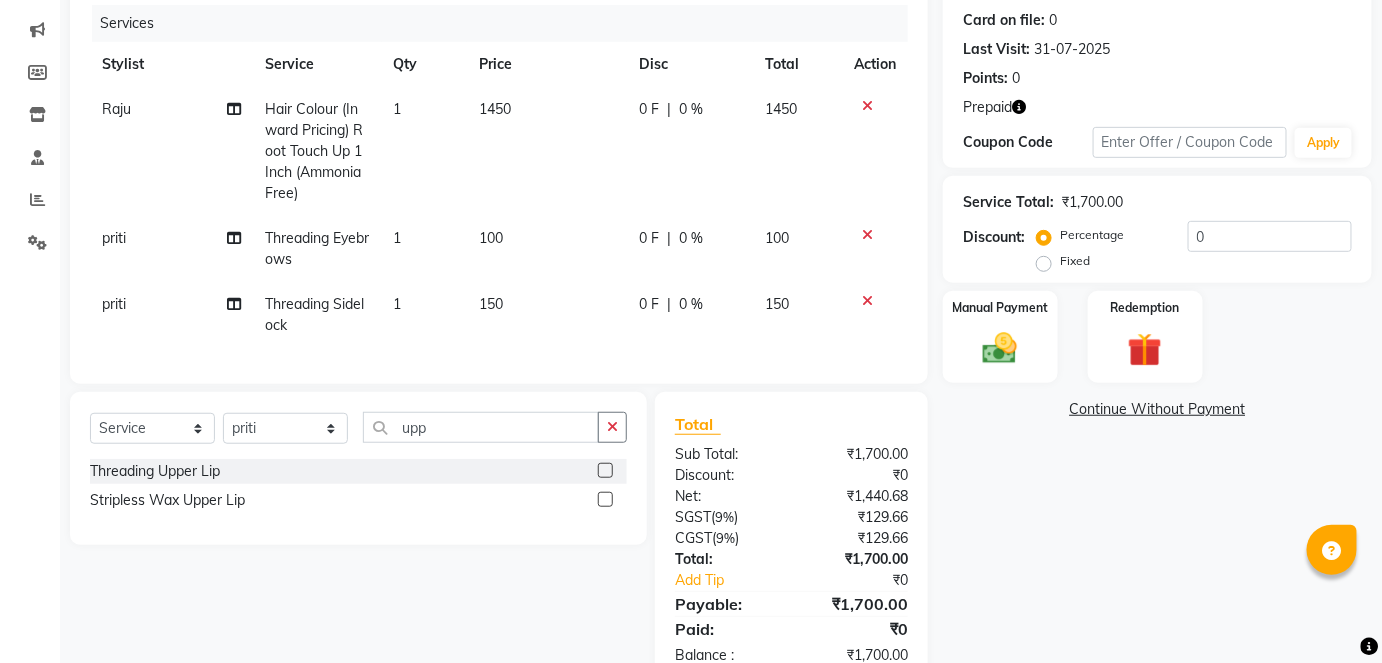 click on "Stripless Wax Upper Lip" 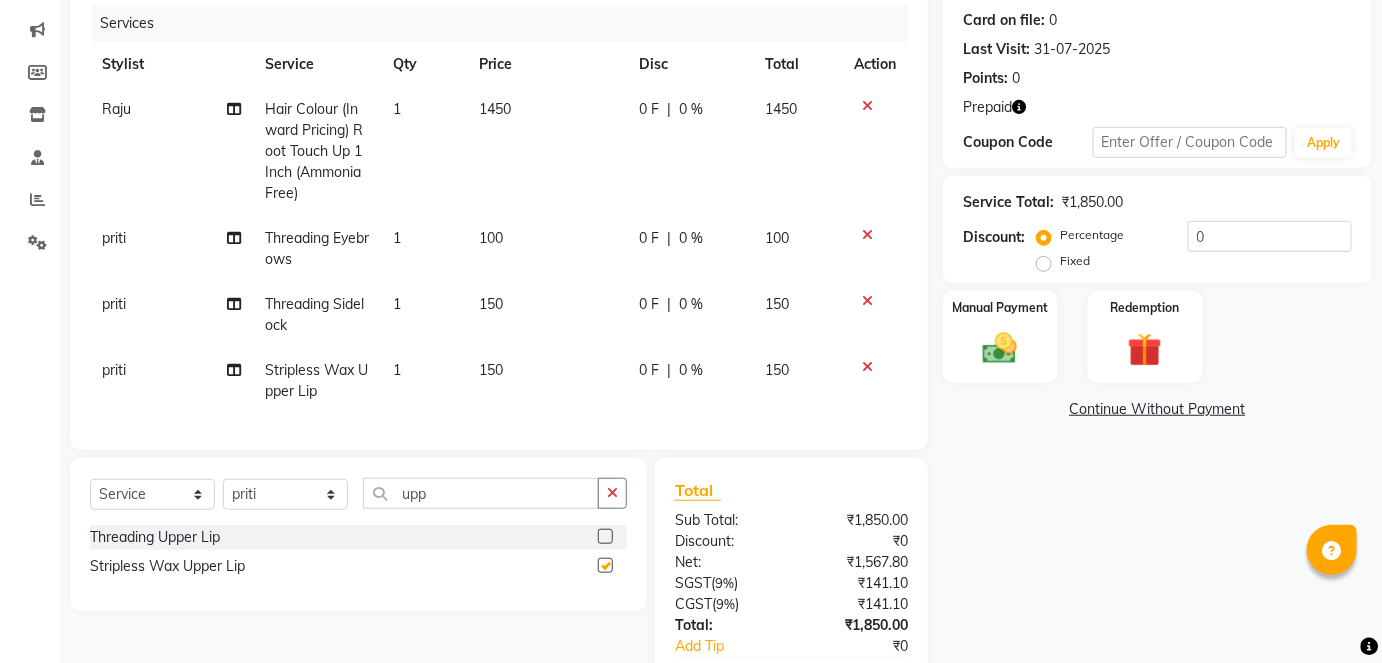 checkbox on "false" 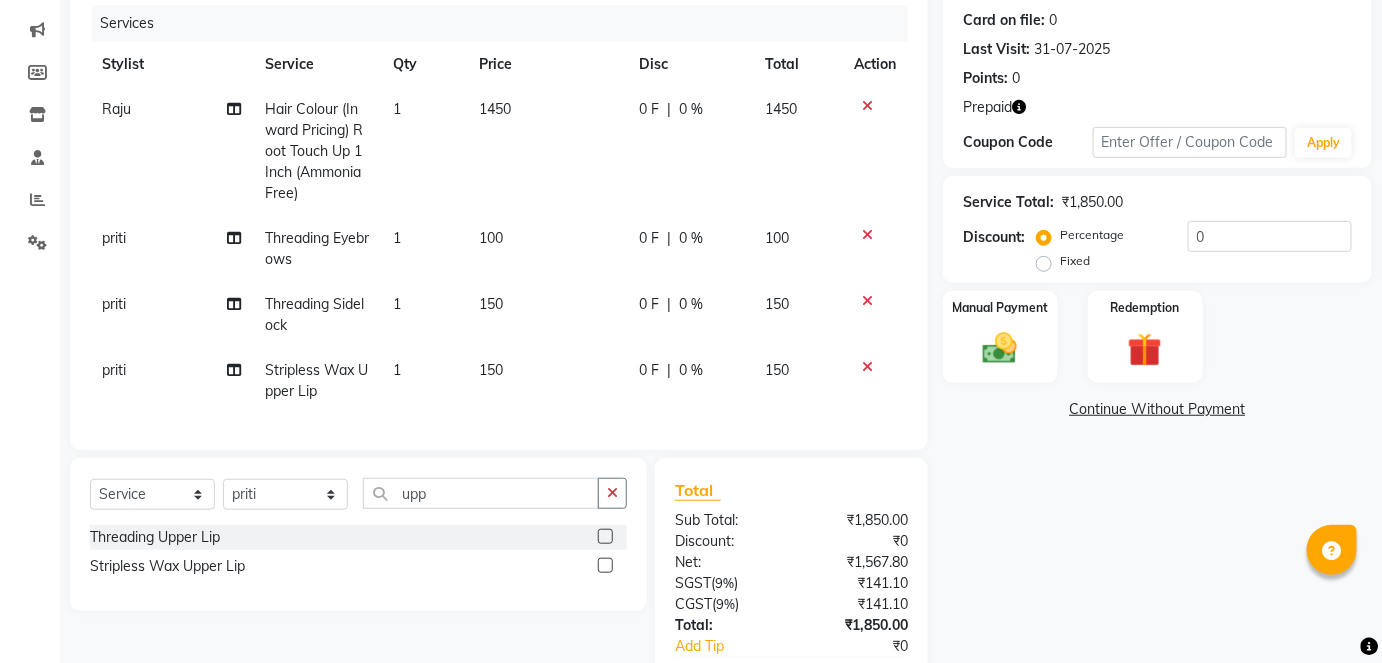 scroll, scrollTop: 338, scrollLeft: 0, axis: vertical 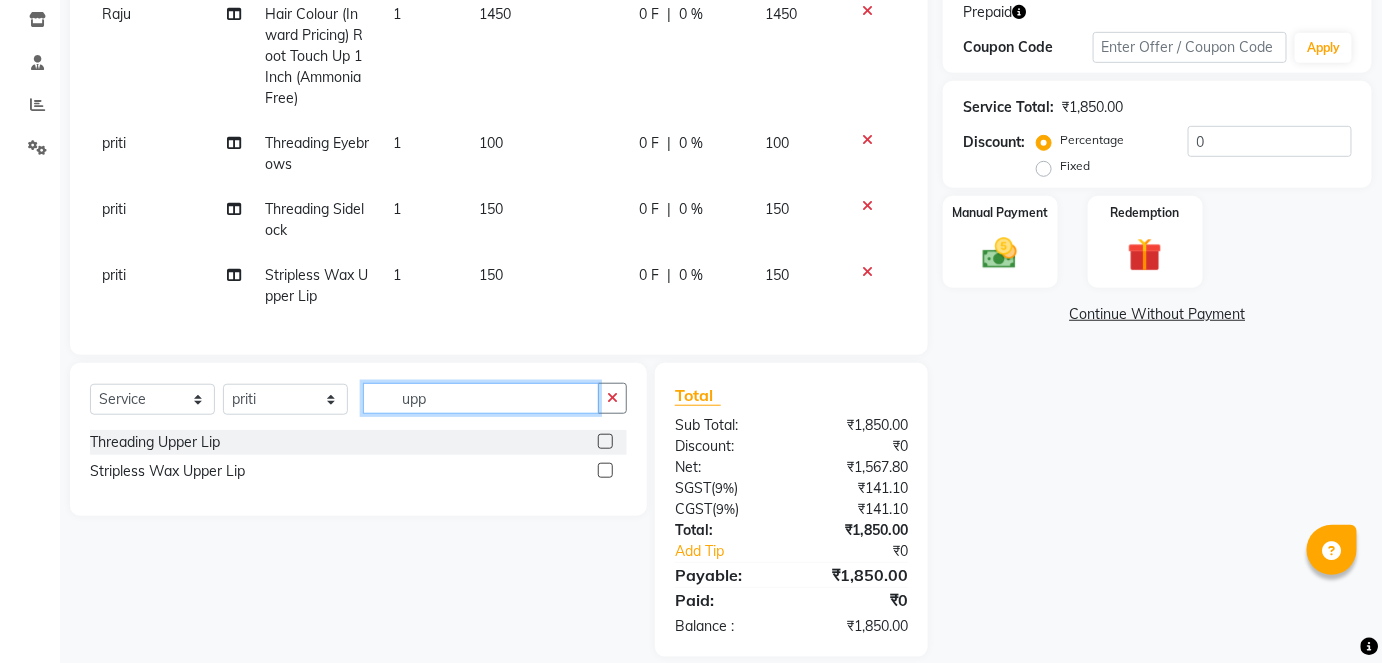 click on "upp" 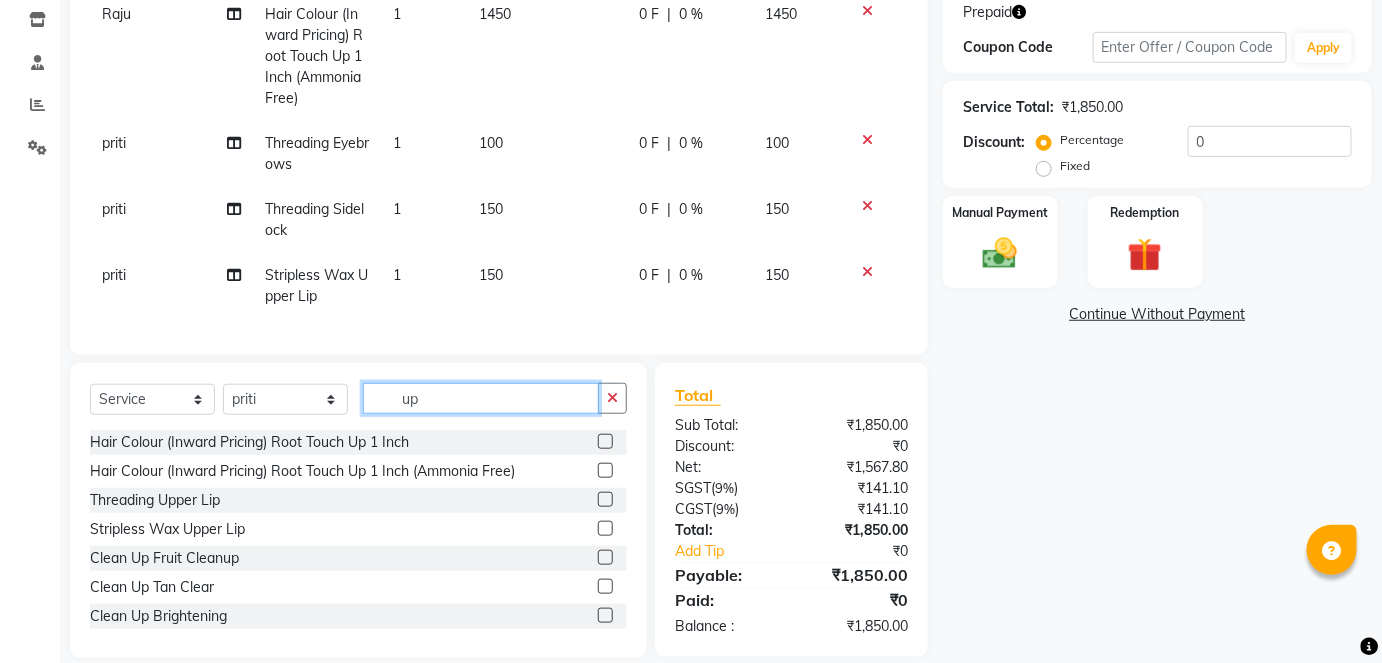 type on "u" 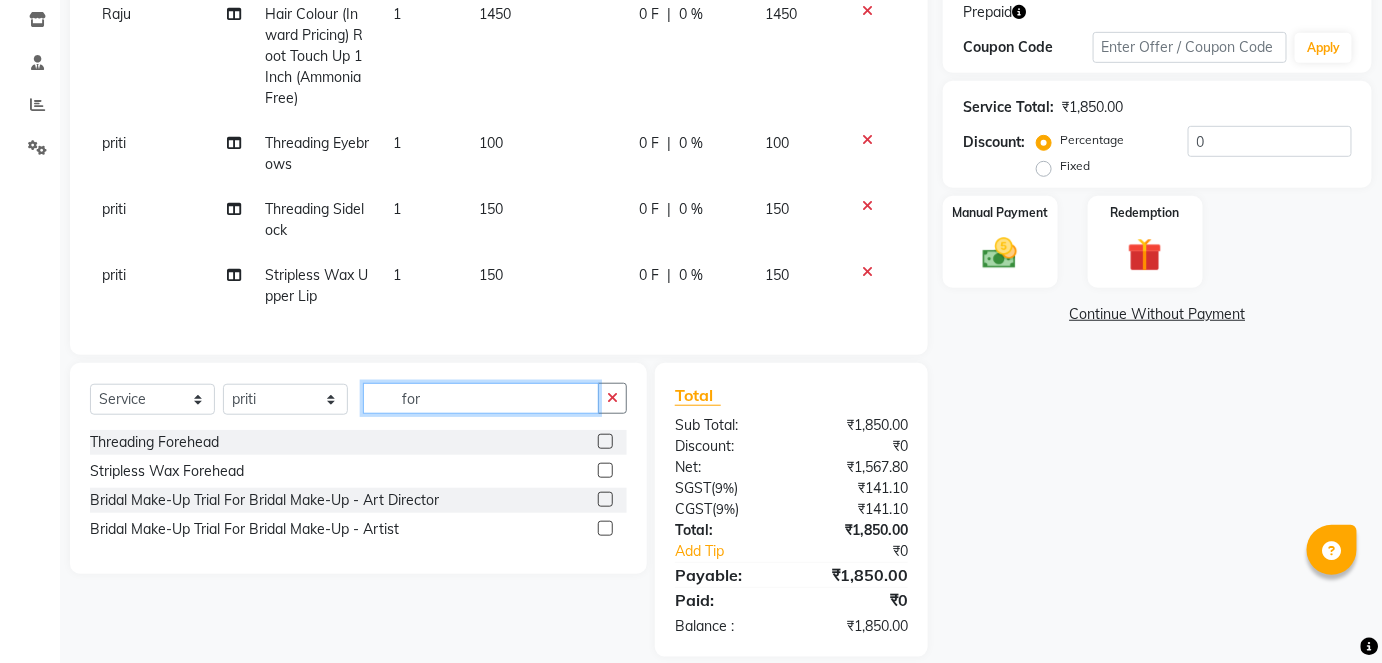 type on "for" 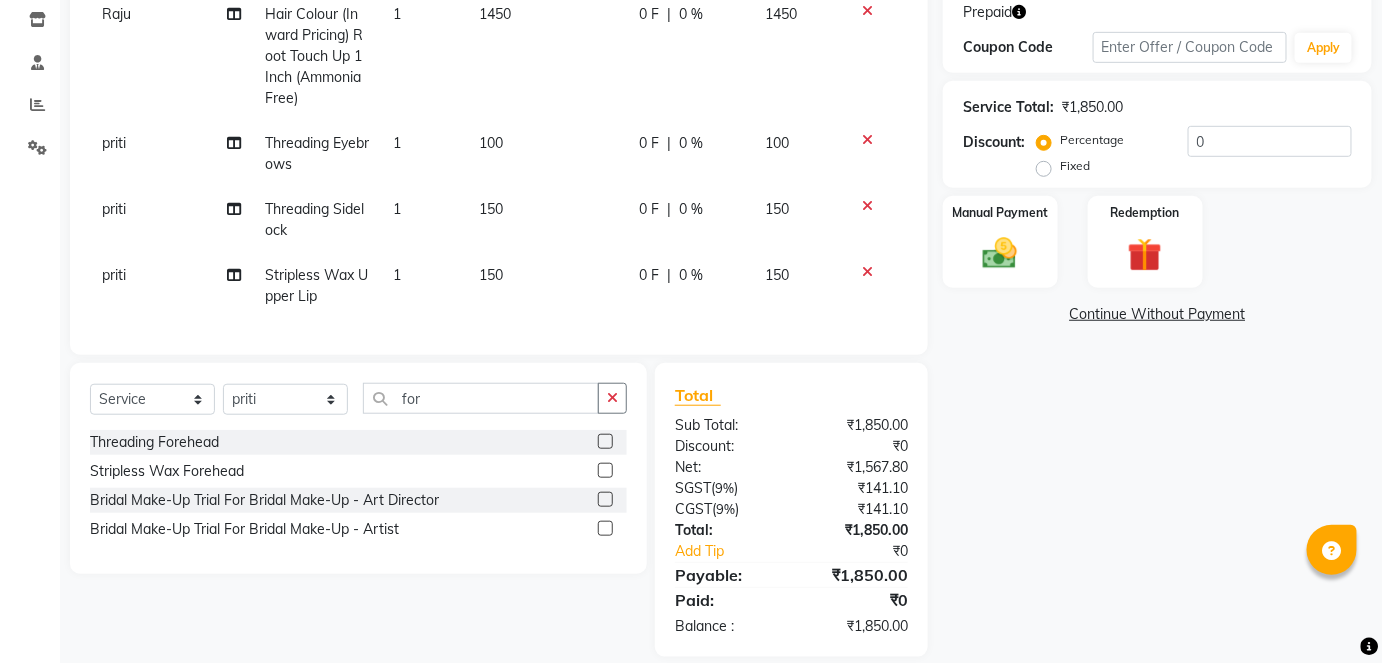 click 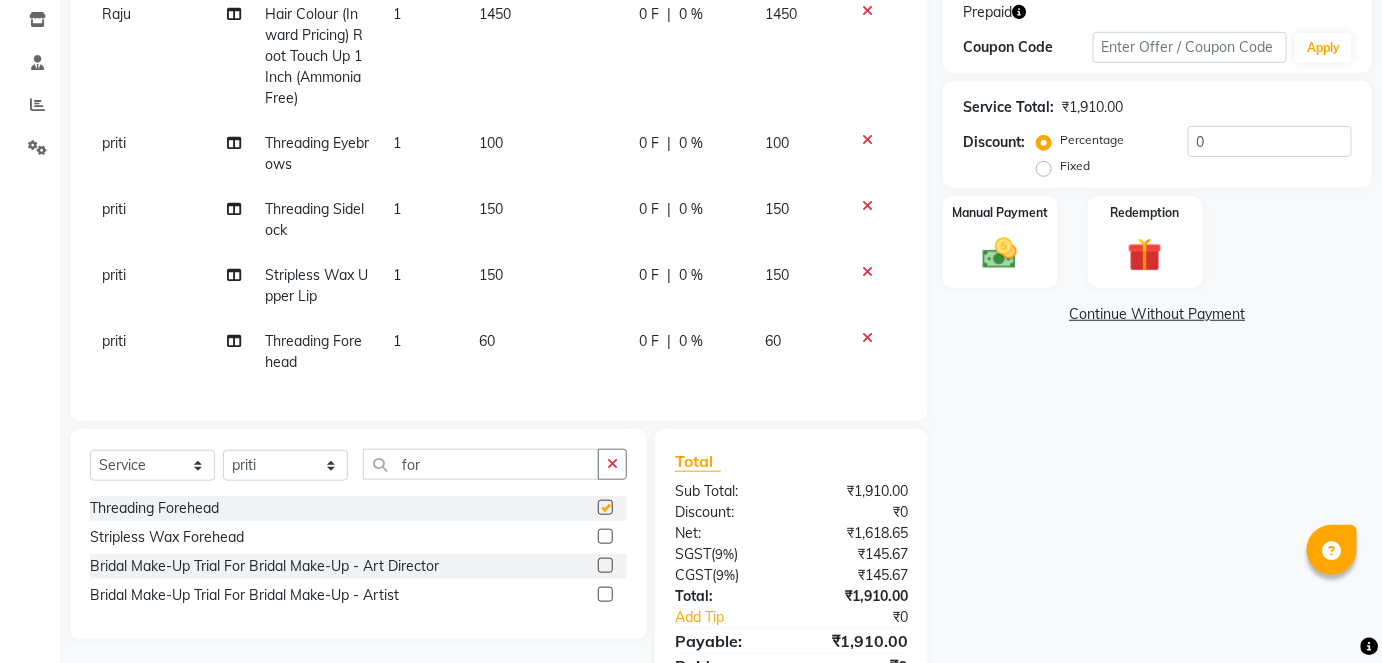 checkbox on "false" 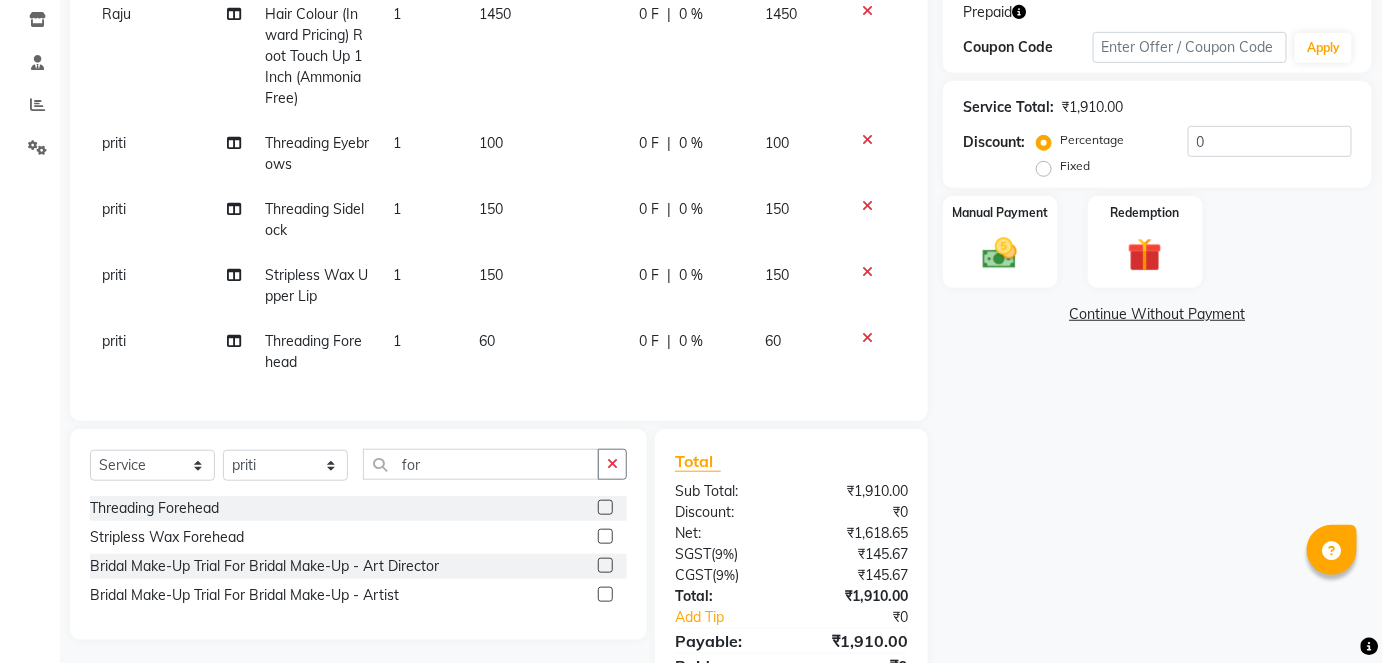 click on "150" 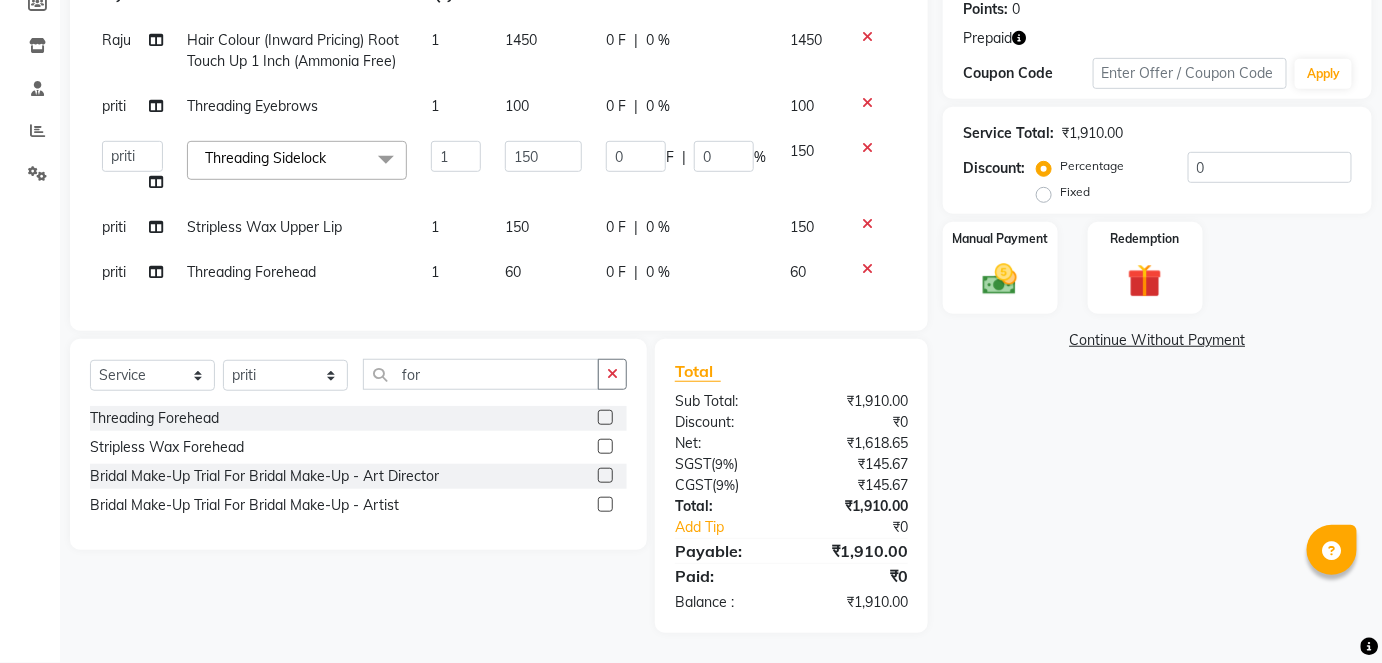 scroll, scrollTop: 324, scrollLeft: 0, axis: vertical 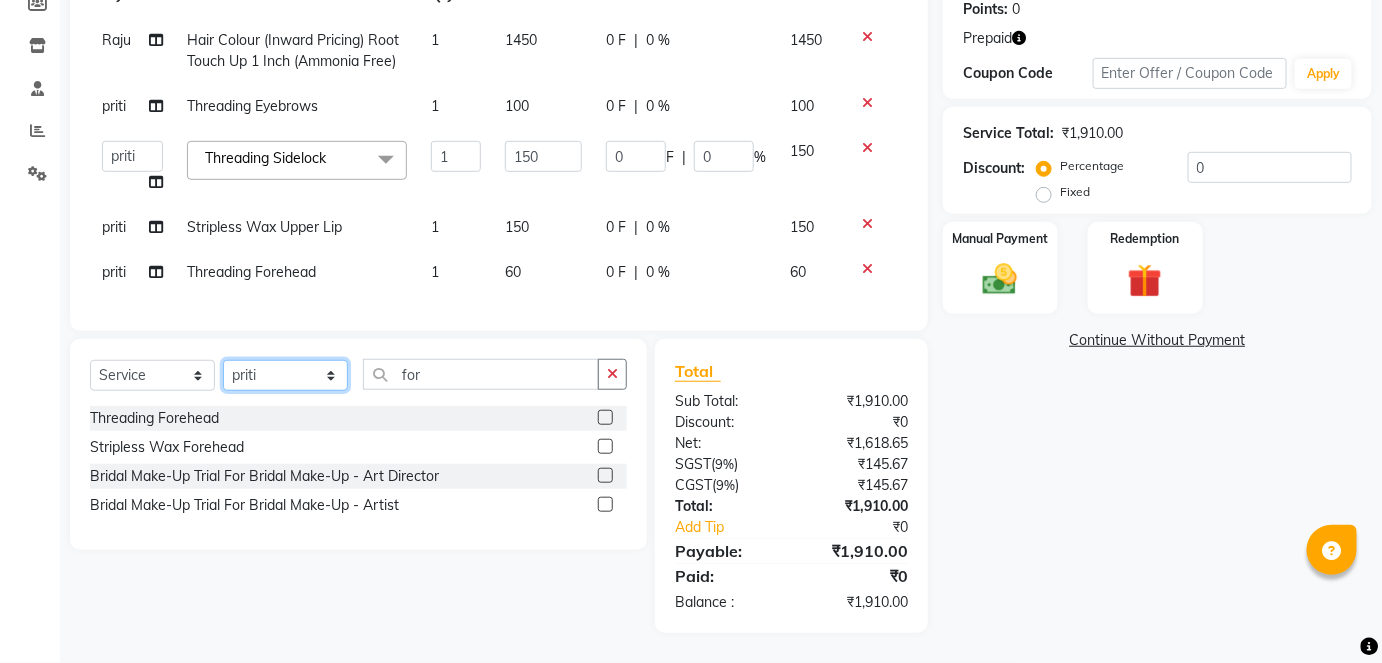 click on "Select Stylist [PERSON] [PERSON] [PERSON] [PERSON] [PERSON] [PERSON] [PERSON] [PERSON] [PERSON] [PERSON] [PERSON] [PERSON] [PERSON] [PERSON] [PERSON] [PERSON] [PERSON] [PERSON] [PERSON] [PERSON] [PERSON] [PERSON] [PERSON] [PERSON] [PERSON] [PERSON] [PERSON] [PERSON]" 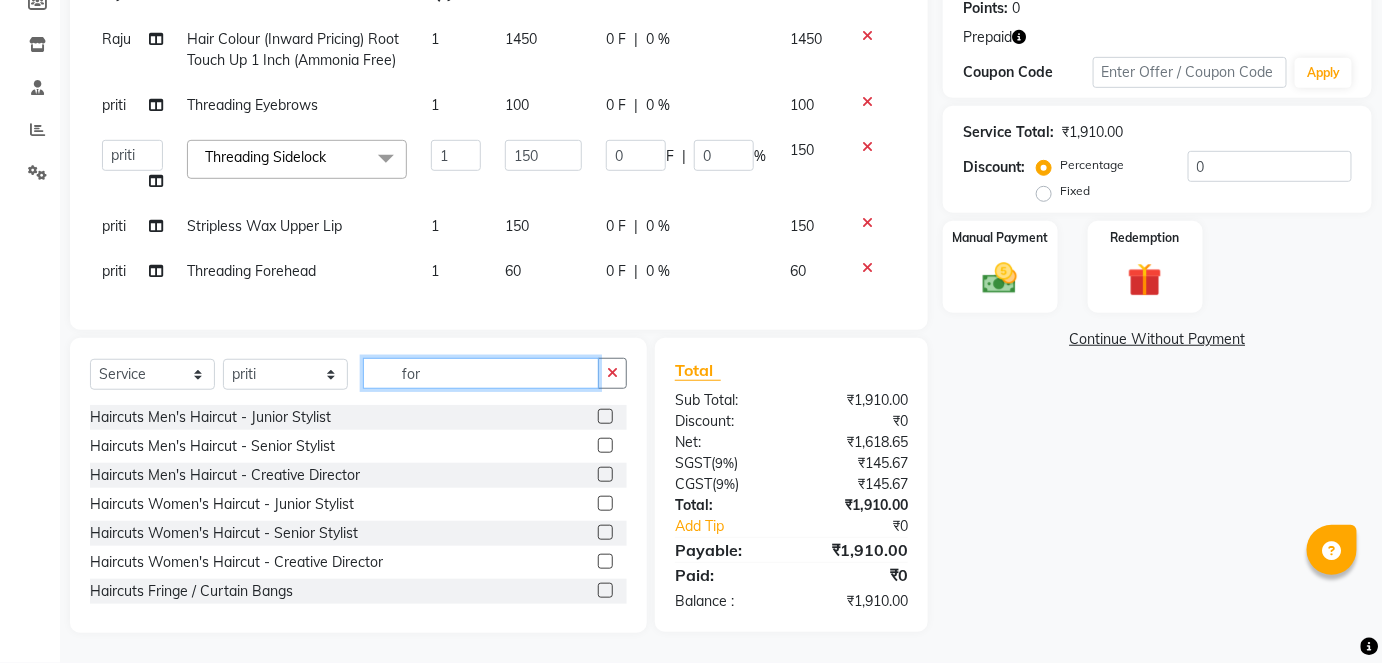 click on "for" 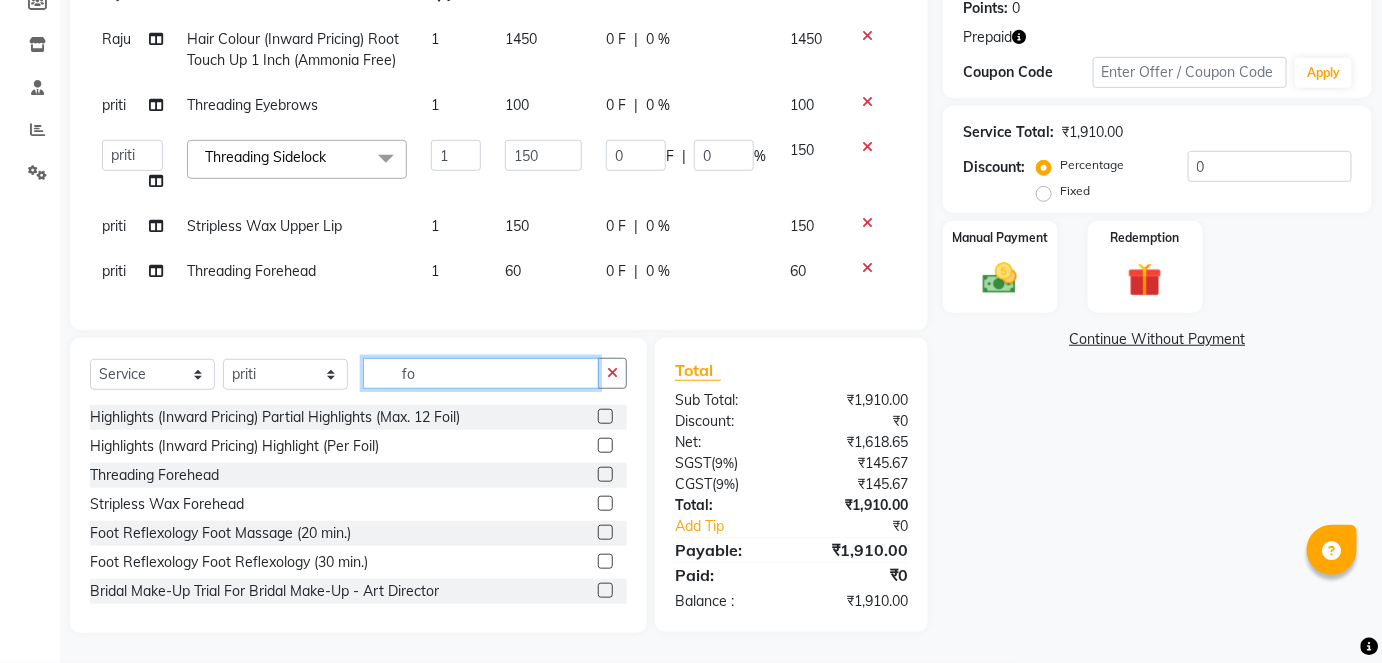type on "f" 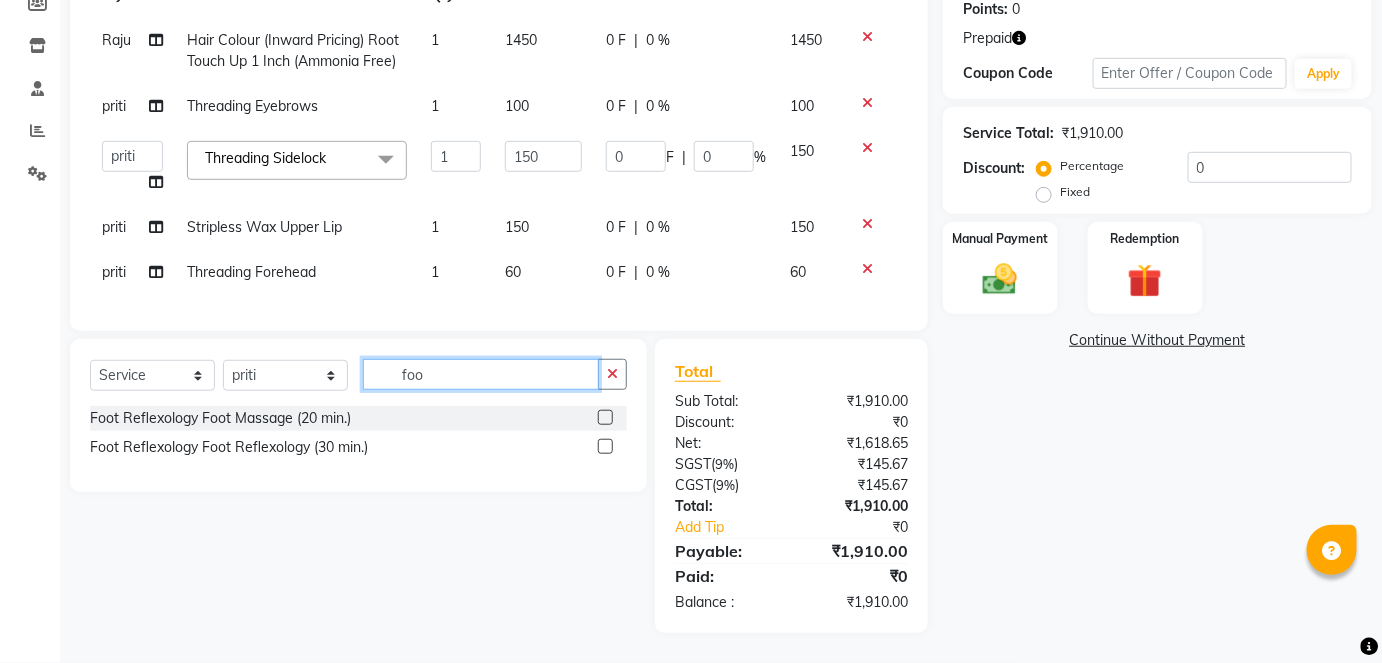 type on "foo" 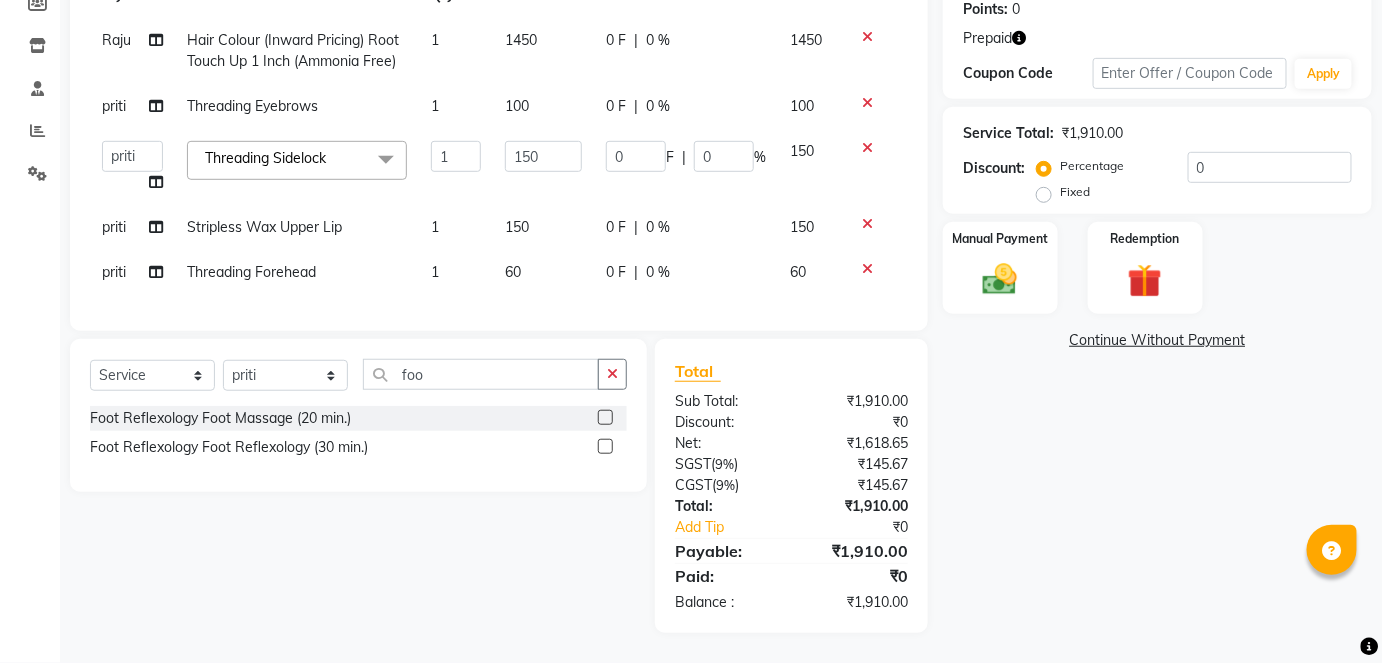 click 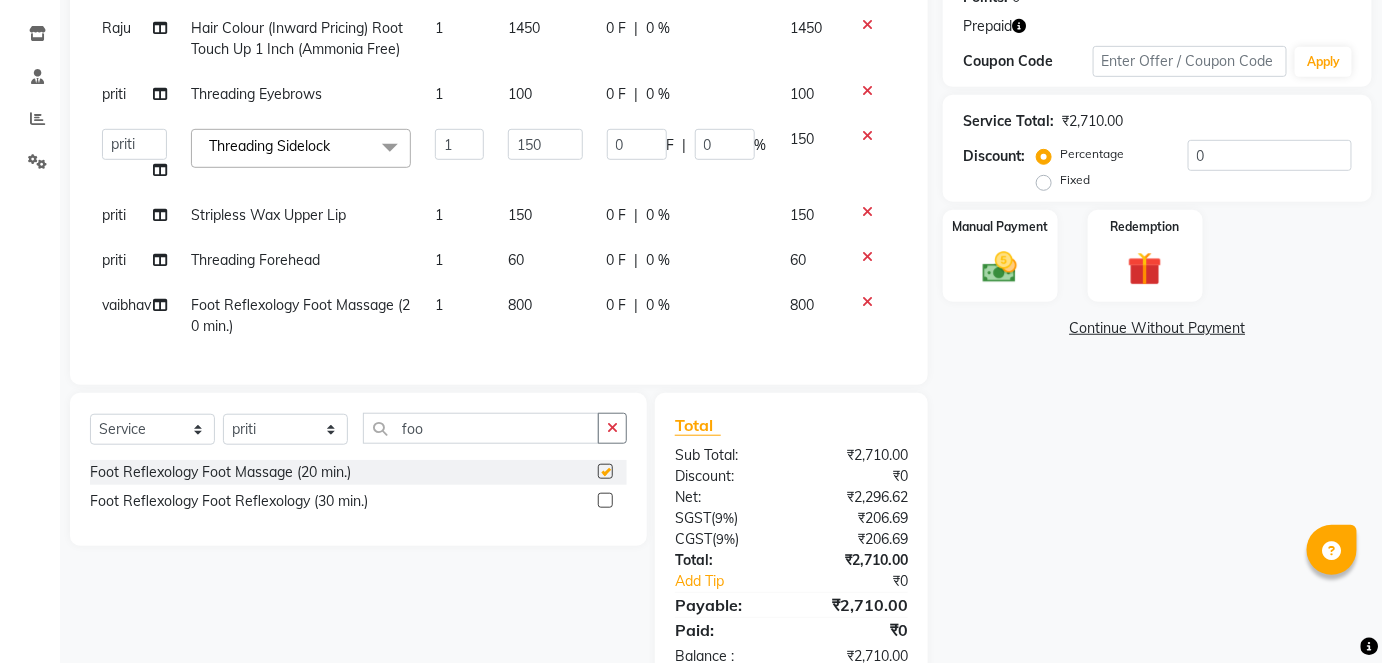 checkbox on "false" 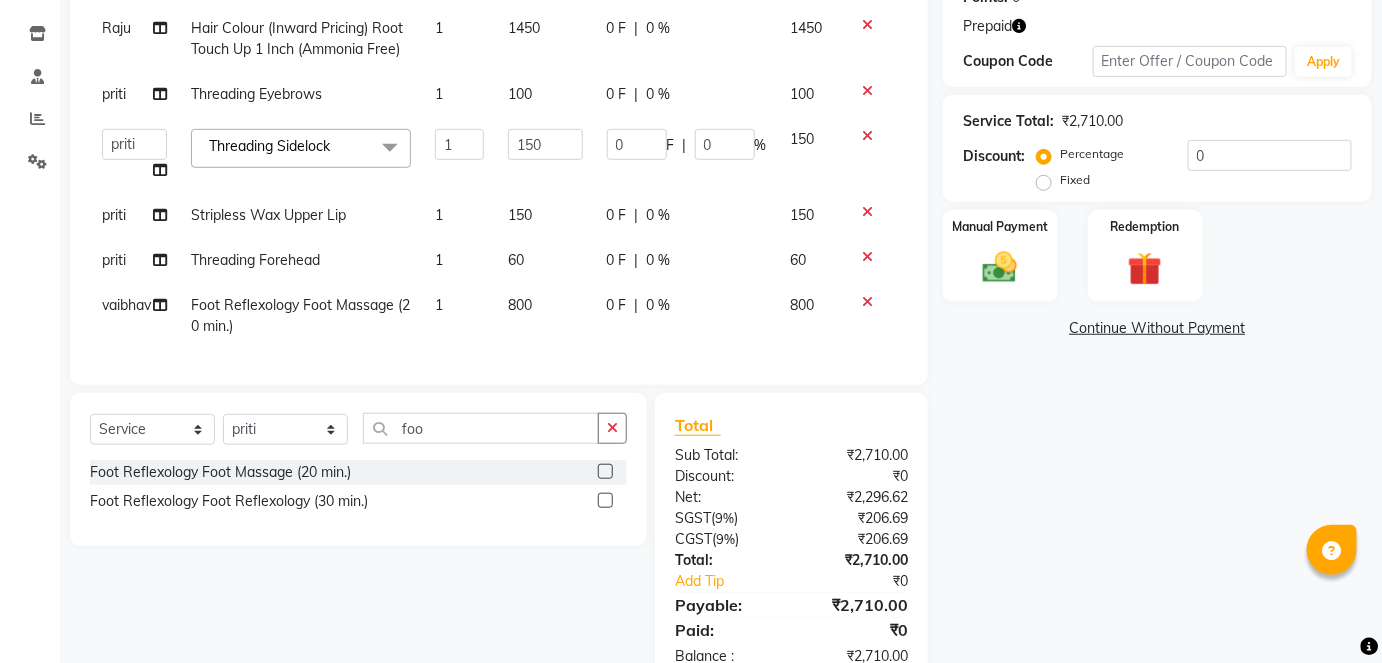 click on "150" 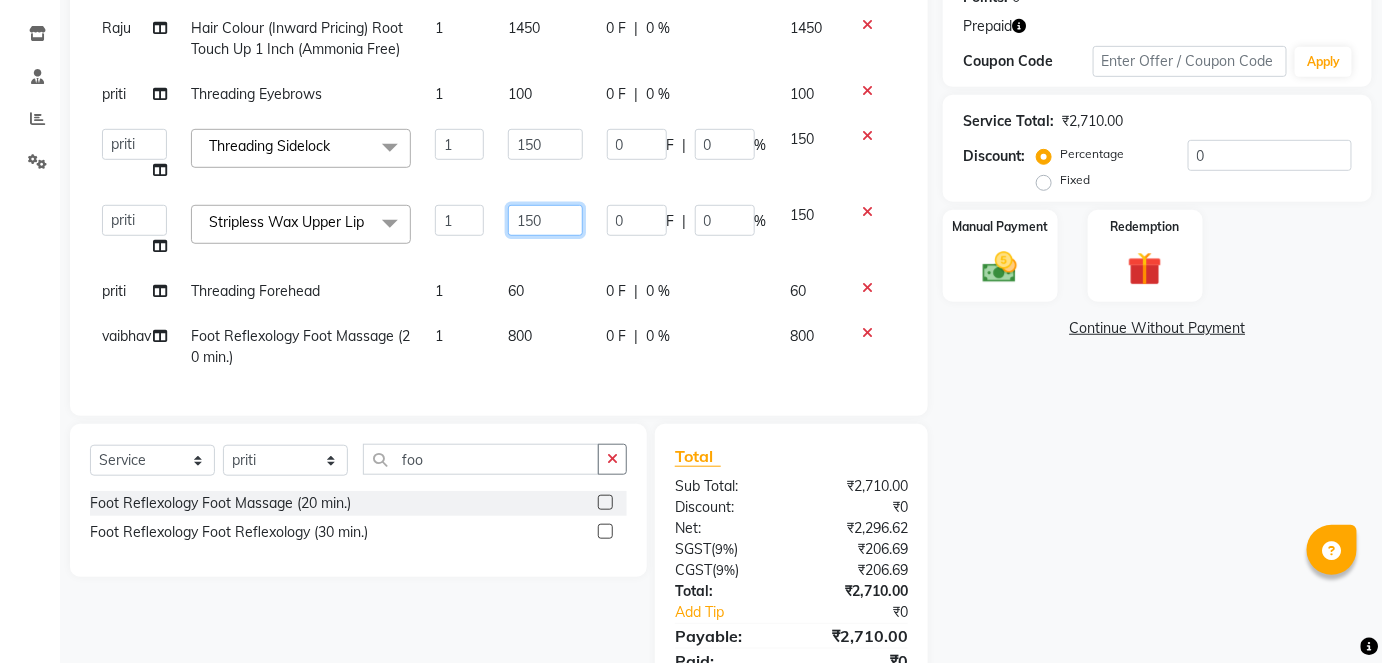 click on "150" 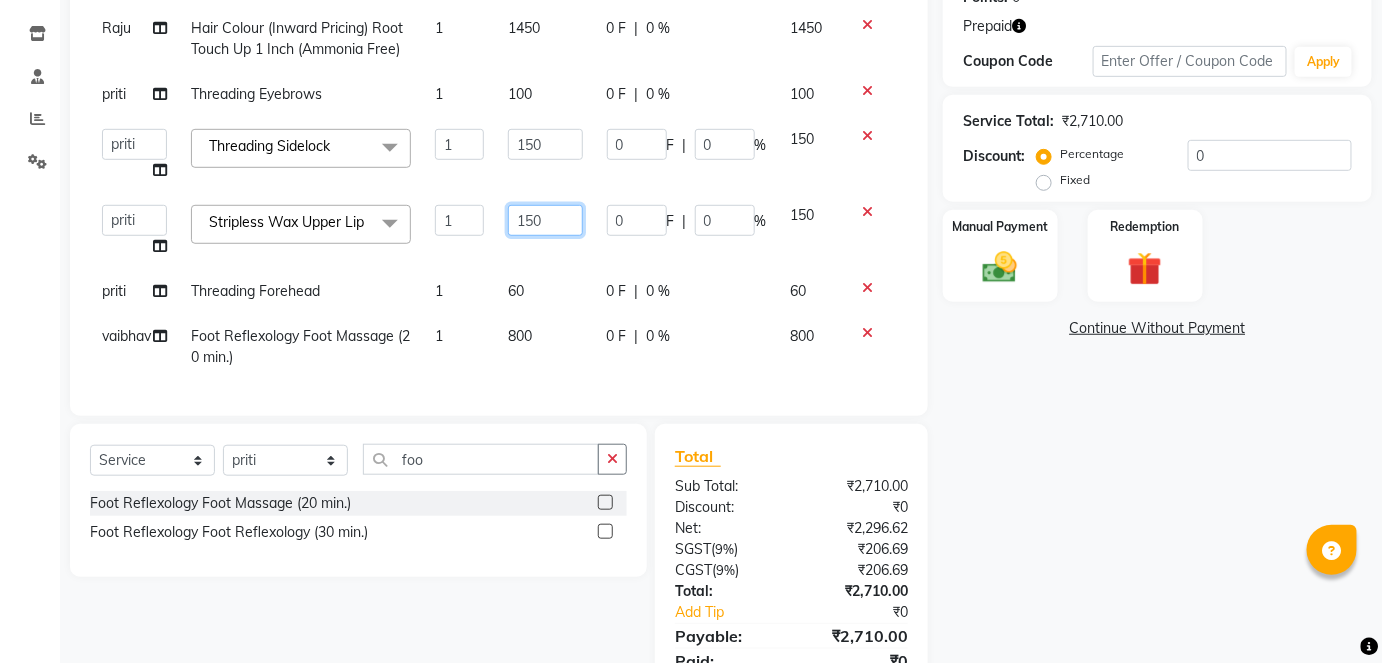 click on "150" 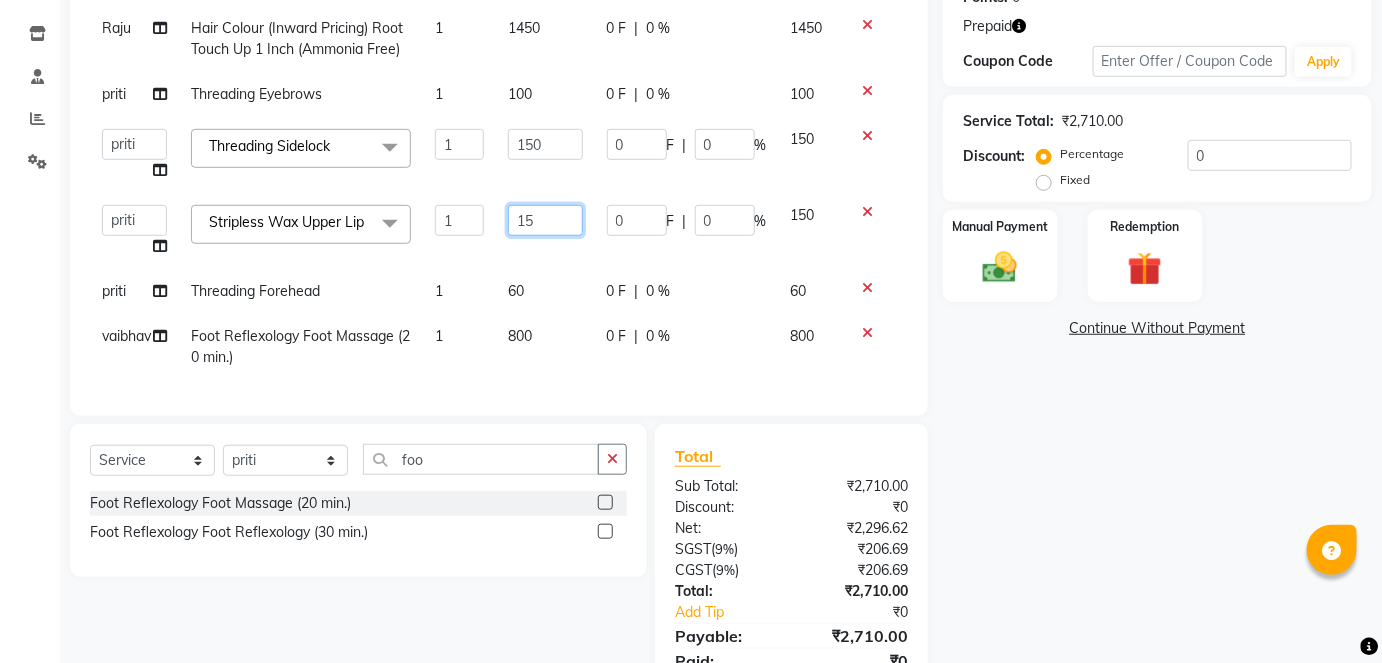 type on "1" 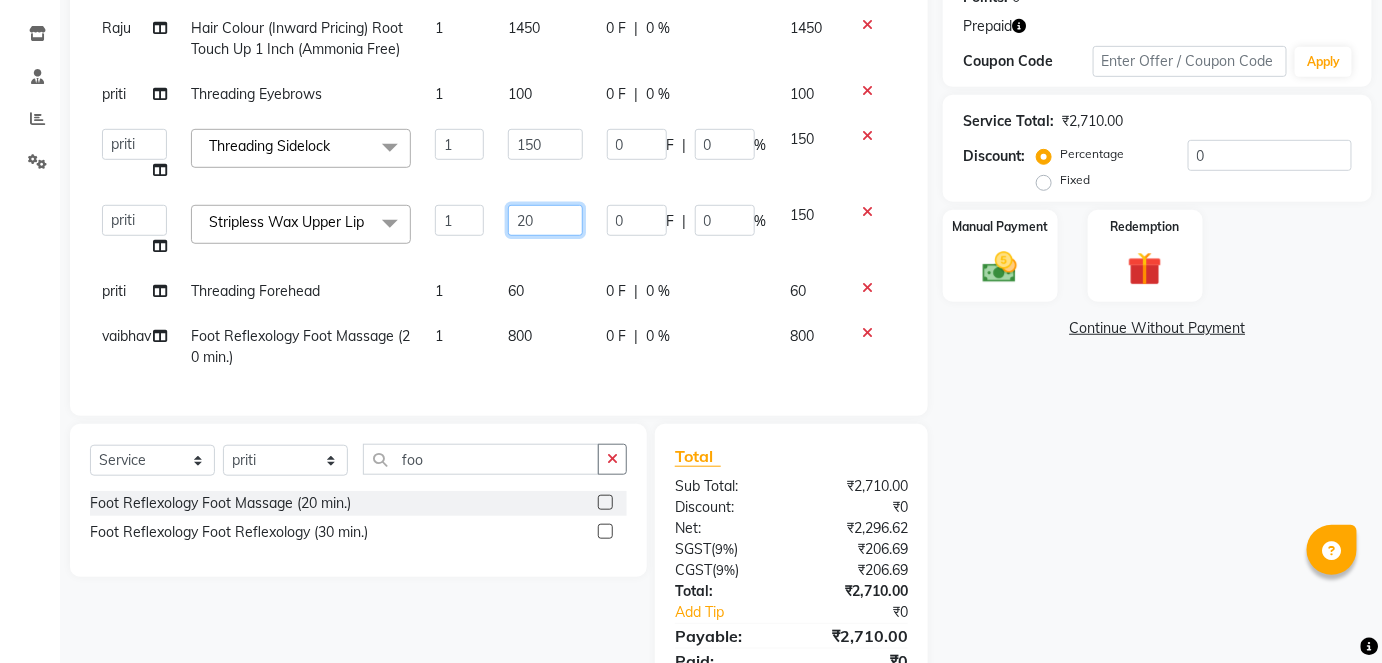 type on "200" 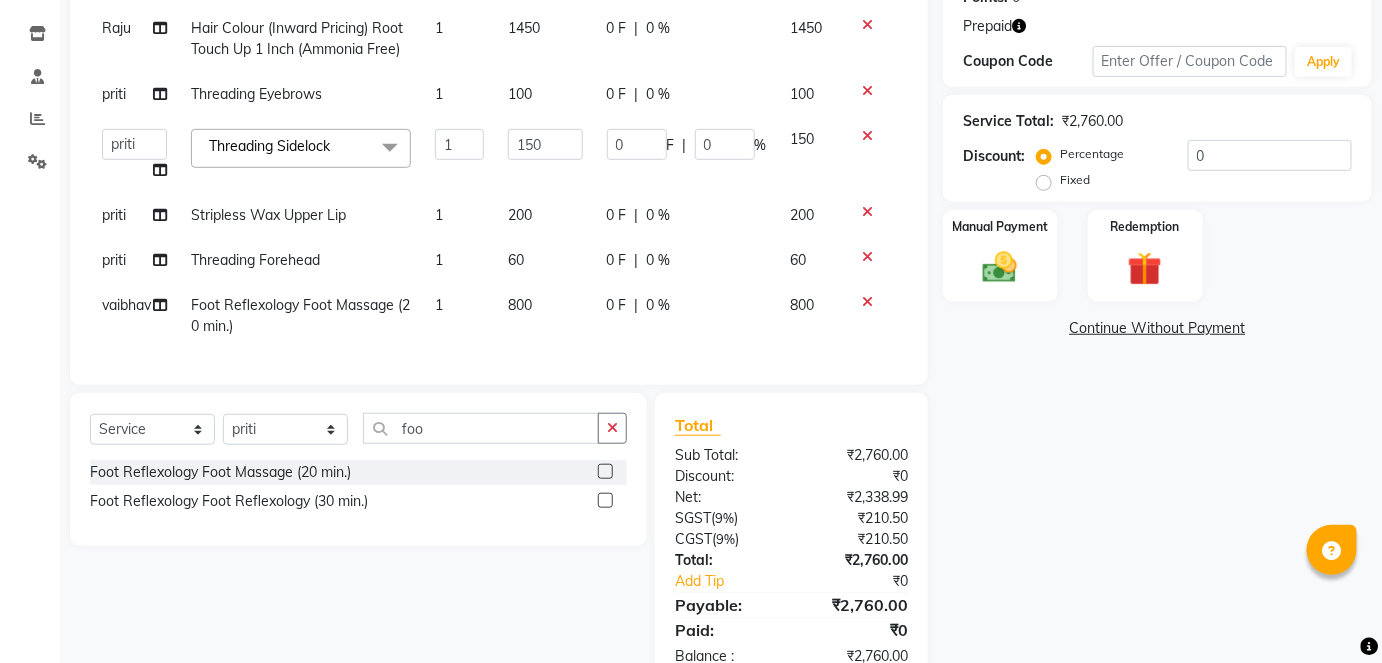 click on "Name: [PERSON] Membership:  No Active Membership  Total Visits:  7 Card on file:  0 Last Visit:   [DATE] Points:   0  Prepaid Coupon Code Apply Service Total:  ₹2,760.00  Discount:  Percentage   Fixed  0 Manual Payment Redemption  Continue Without Payment" 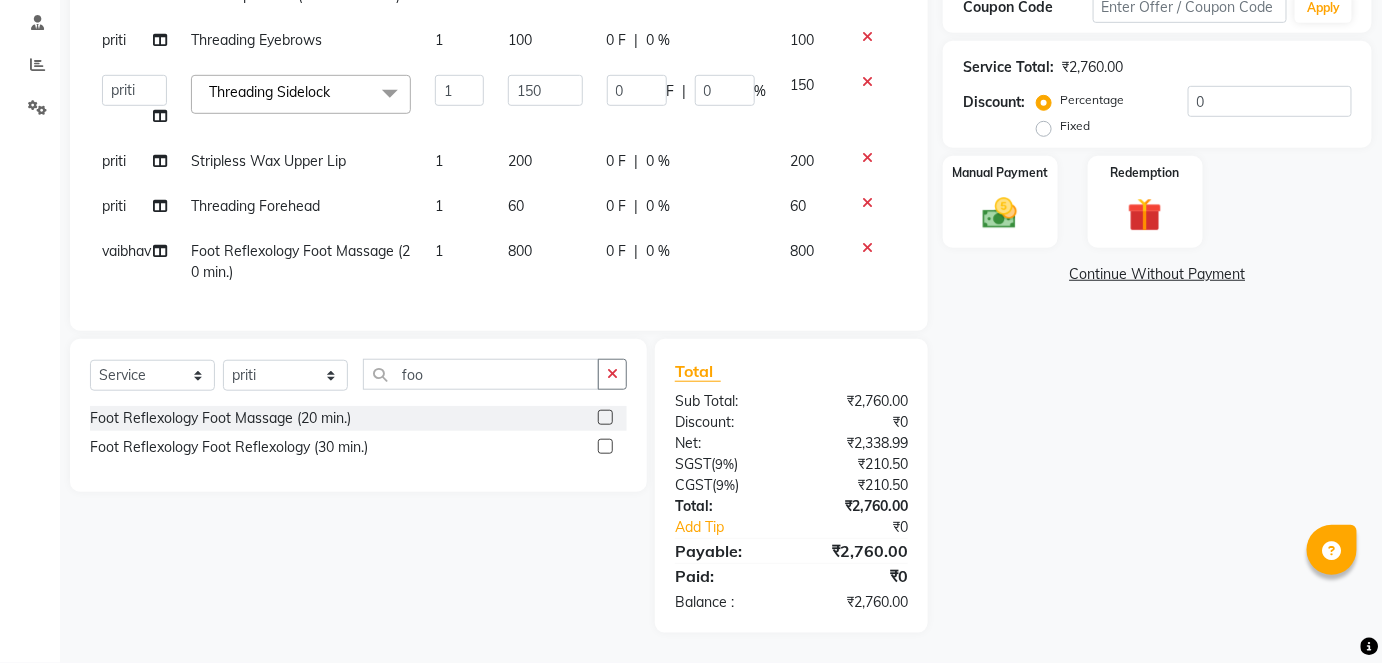 scroll, scrollTop: 240, scrollLeft: 0, axis: vertical 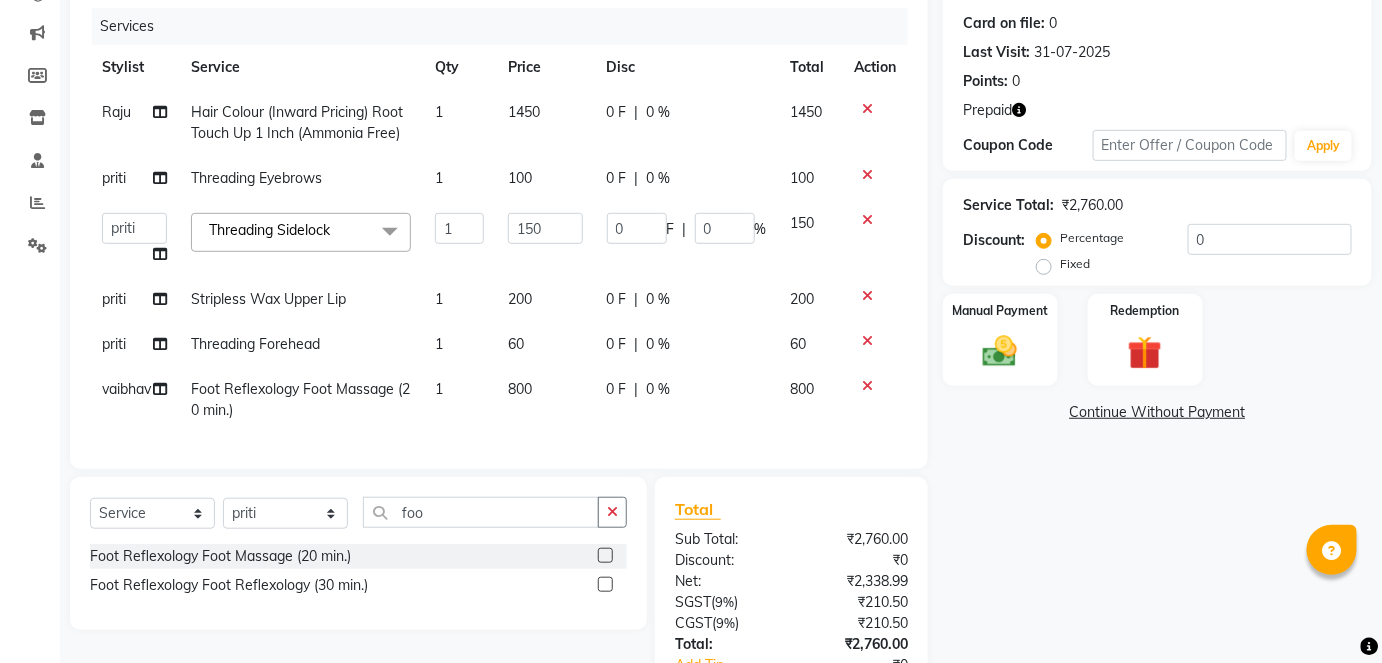 click 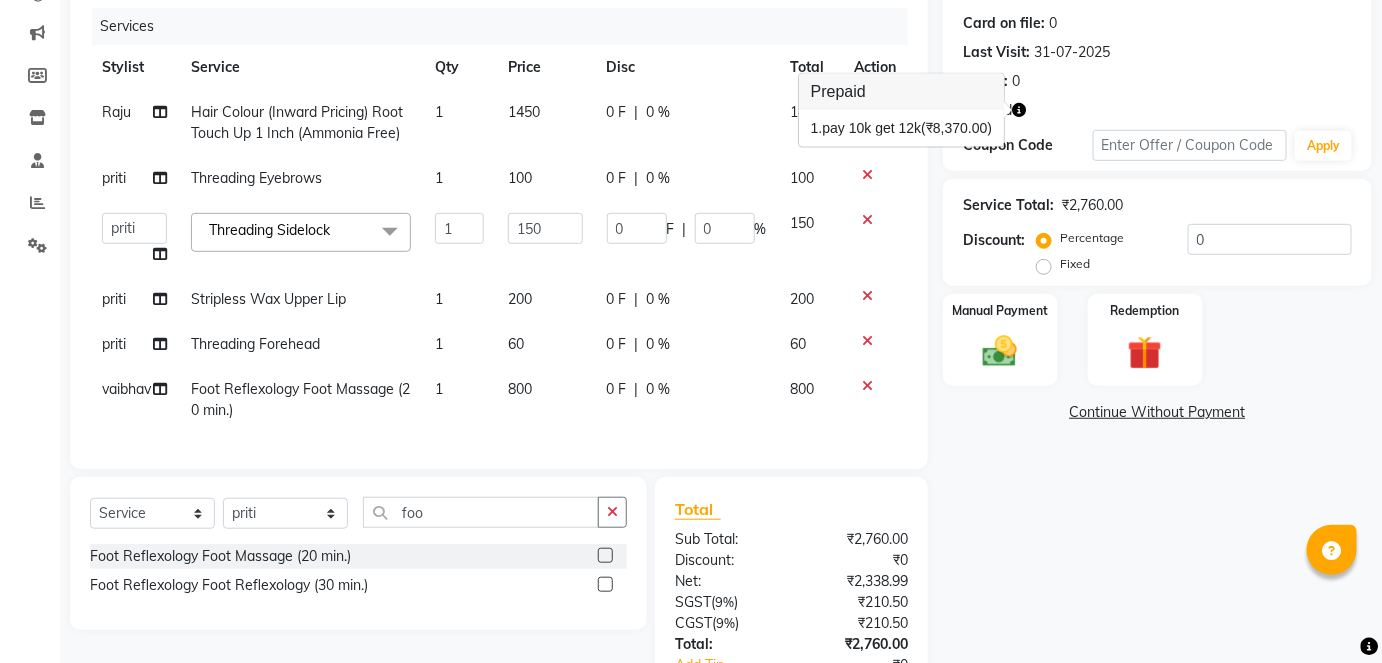 click 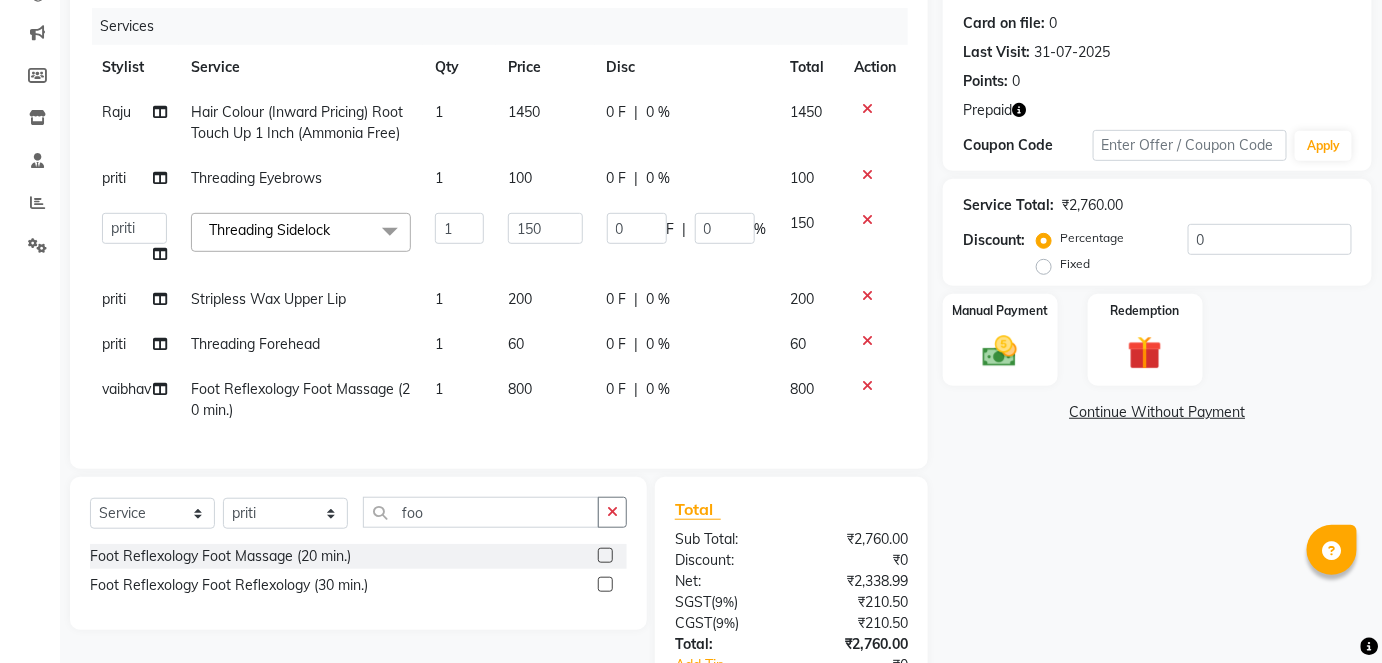 click on "Name: [PERSON] Membership:  No Active Membership  Total Visits:  7 Card on file:  0 Last Visit:   [DATE] Points:   0  Prepaid Coupon Code Apply Service Total:  ₹2,760.00  Discount:  Percentage   Fixed  0 Manual Payment Redemption  Continue Without Payment" 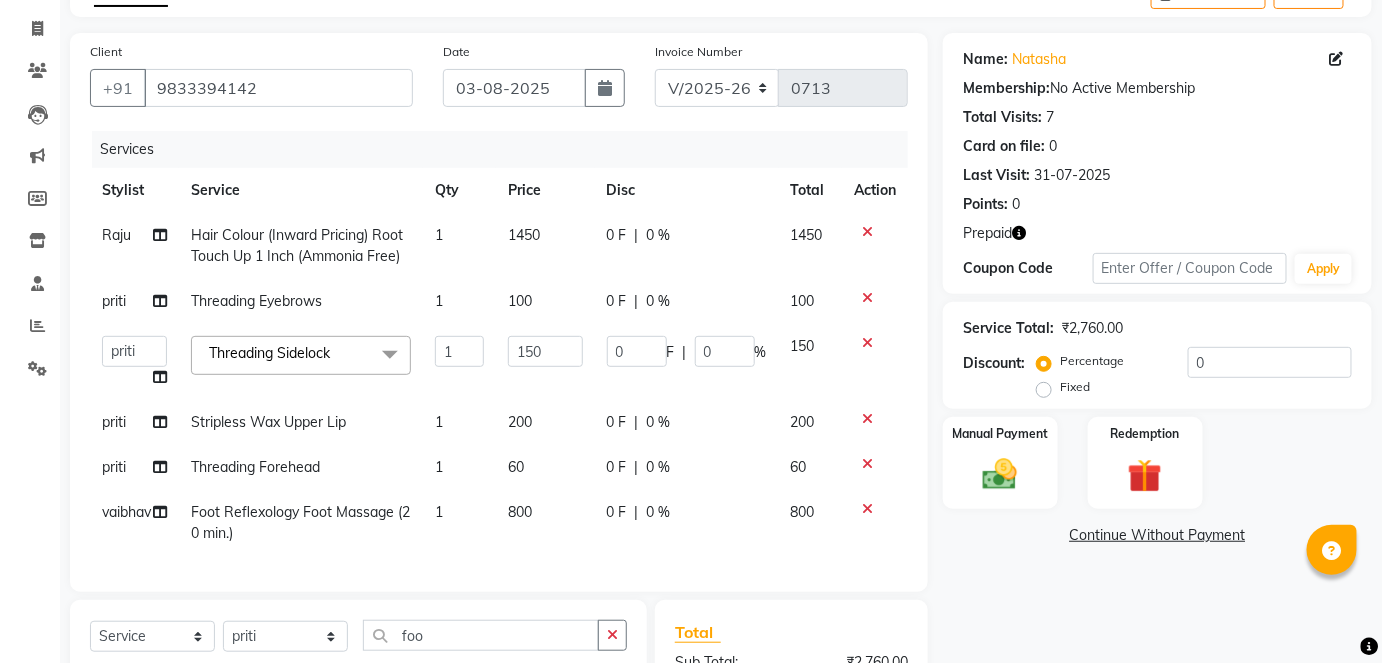 scroll, scrollTop: 370, scrollLeft: 0, axis: vertical 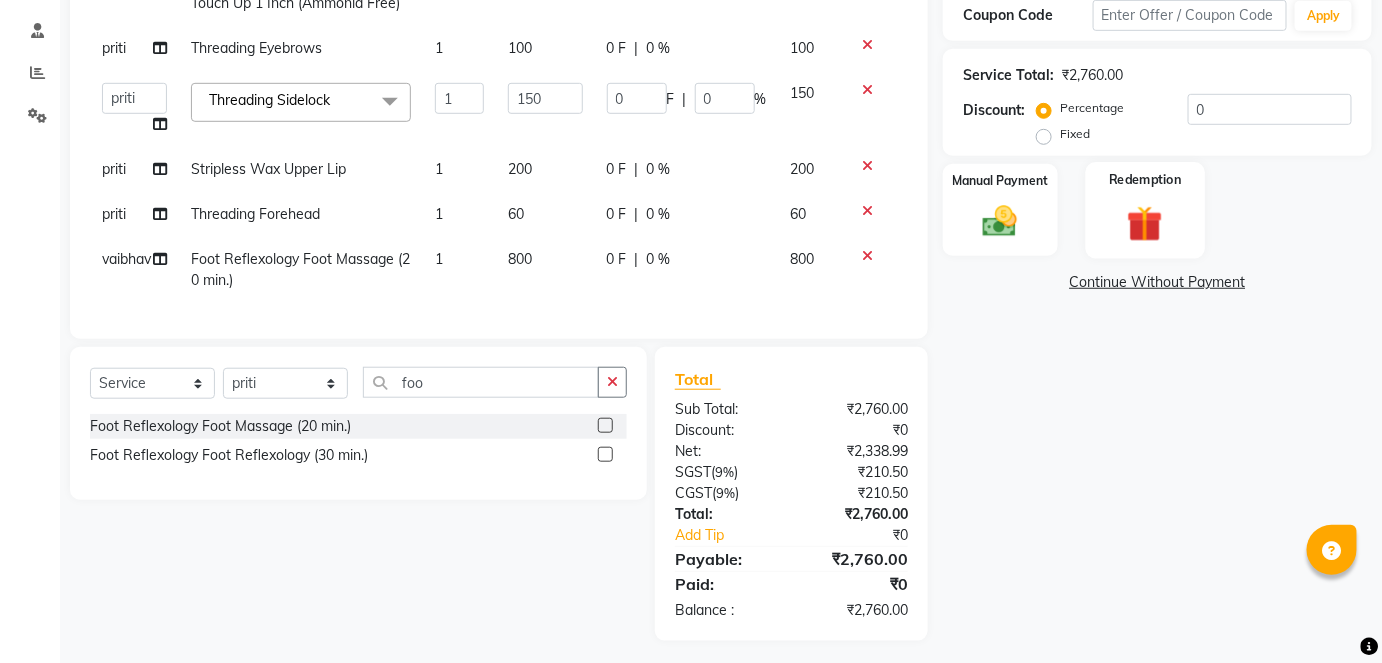 click 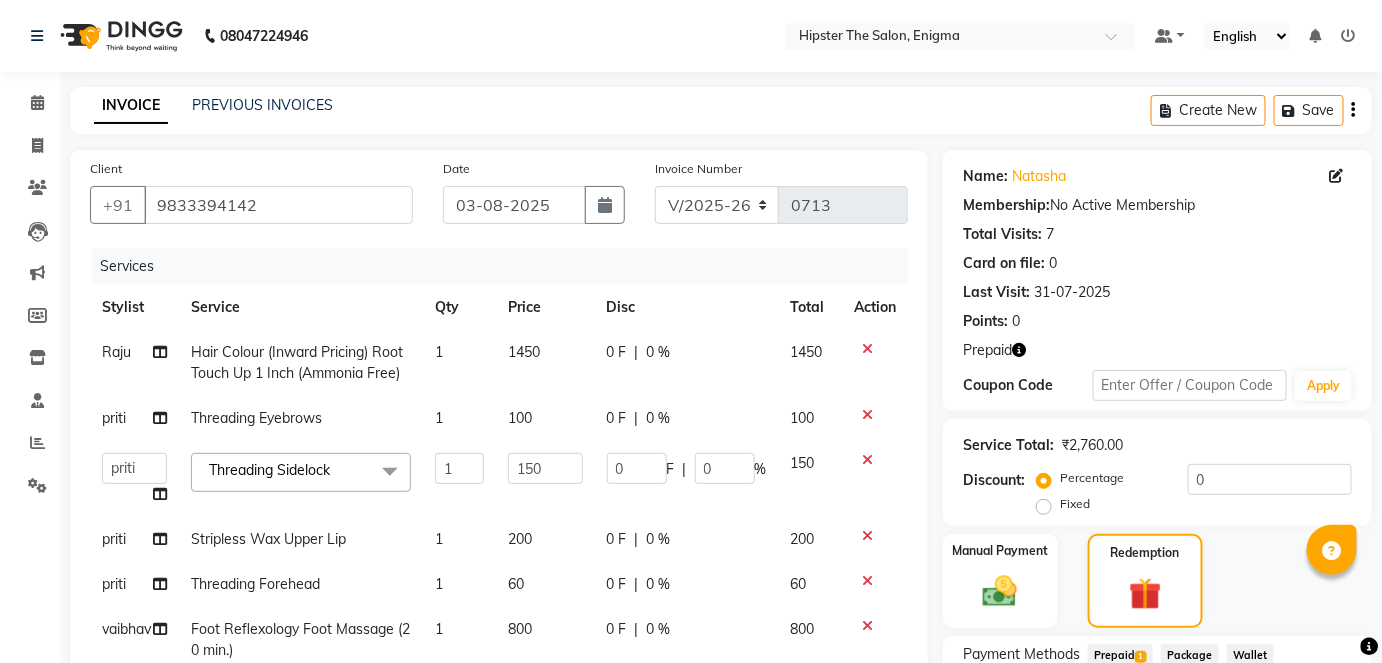 scroll, scrollTop: 221, scrollLeft: 0, axis: vertical 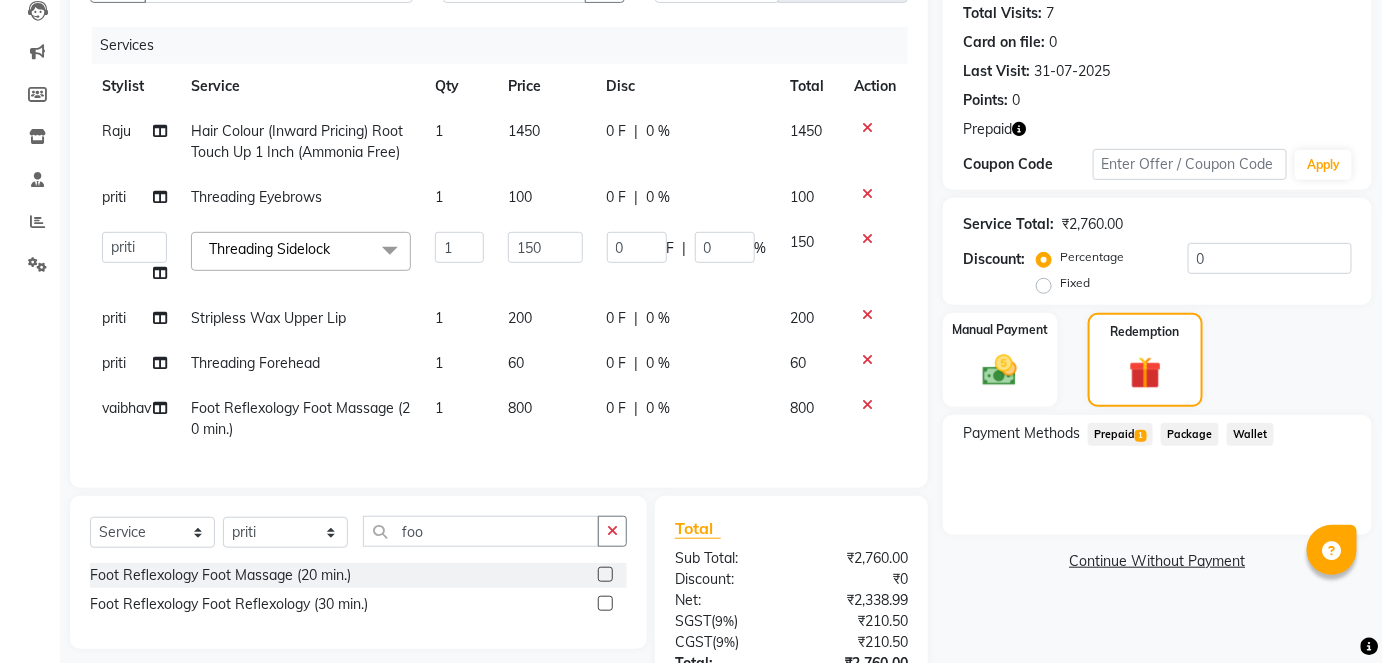 click on "Prepaid  1" 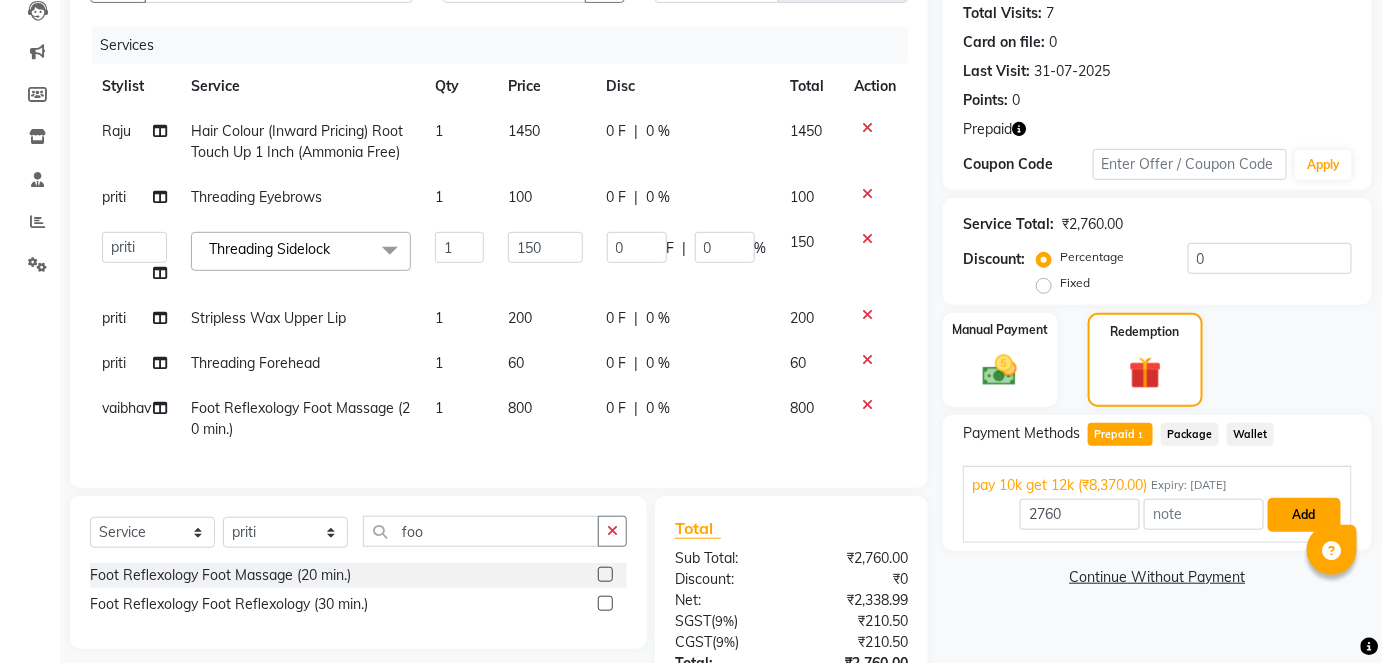 click on "Add" at bounding box center [1304, 515] 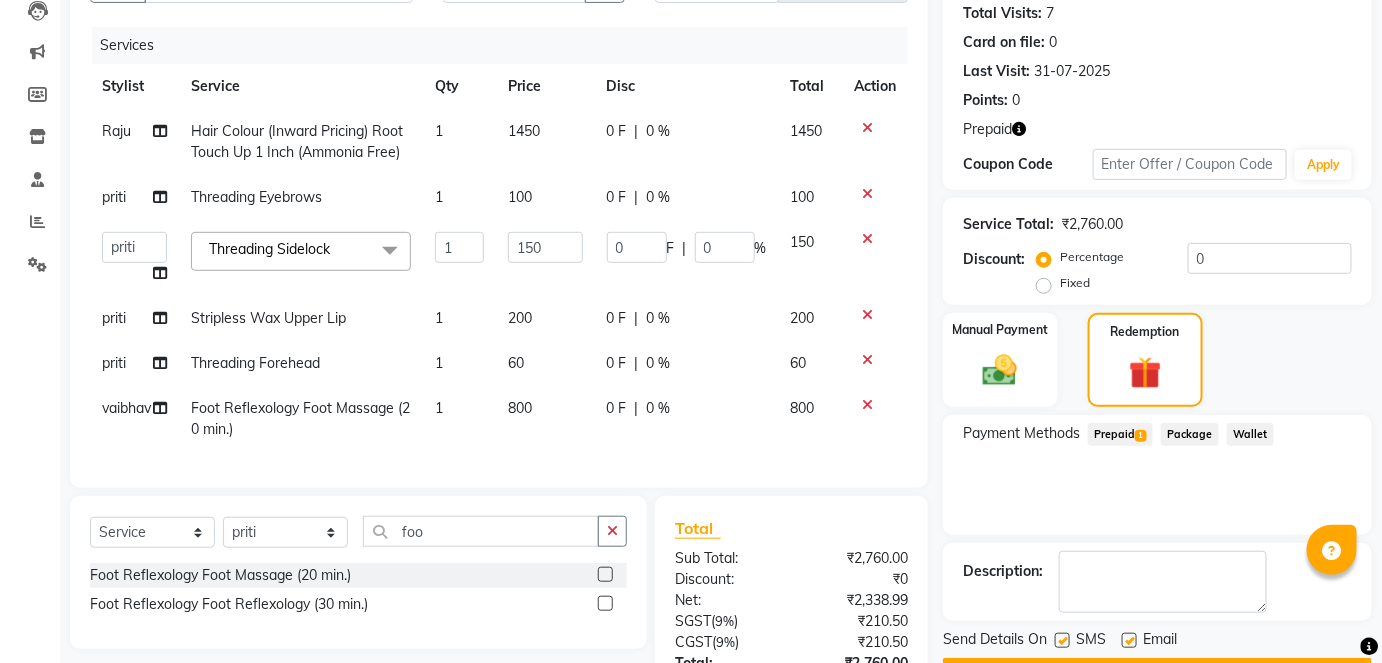 scroll, scrollTop: 432, scrollLeft: 0, axis: vertical 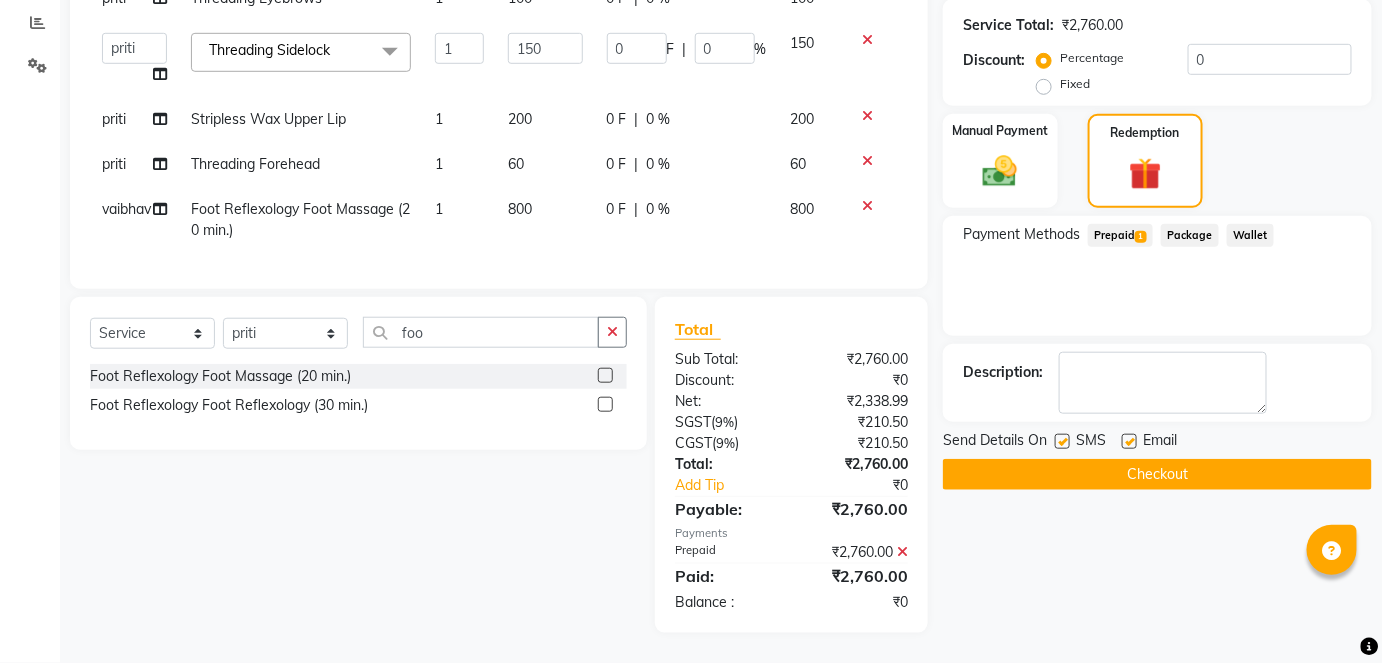 click on "Checkout" 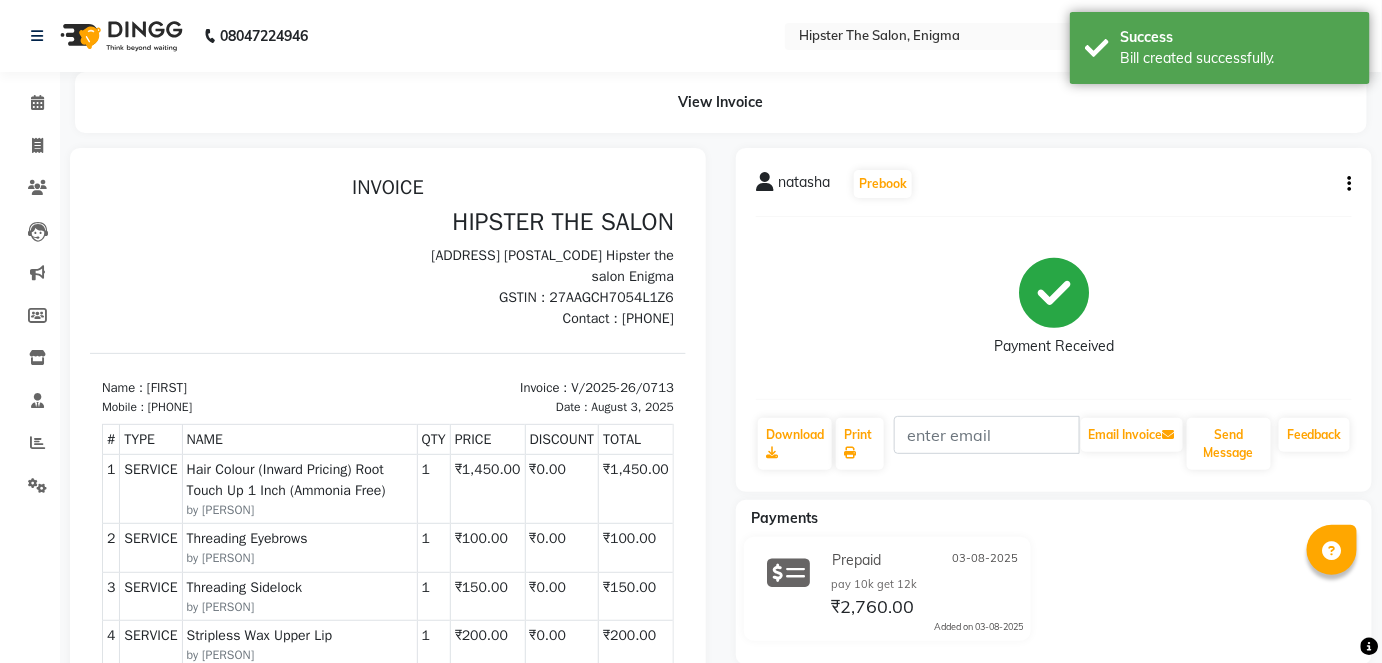 scroll, scrollTop: 0, scrollLeft: 0, axis: both 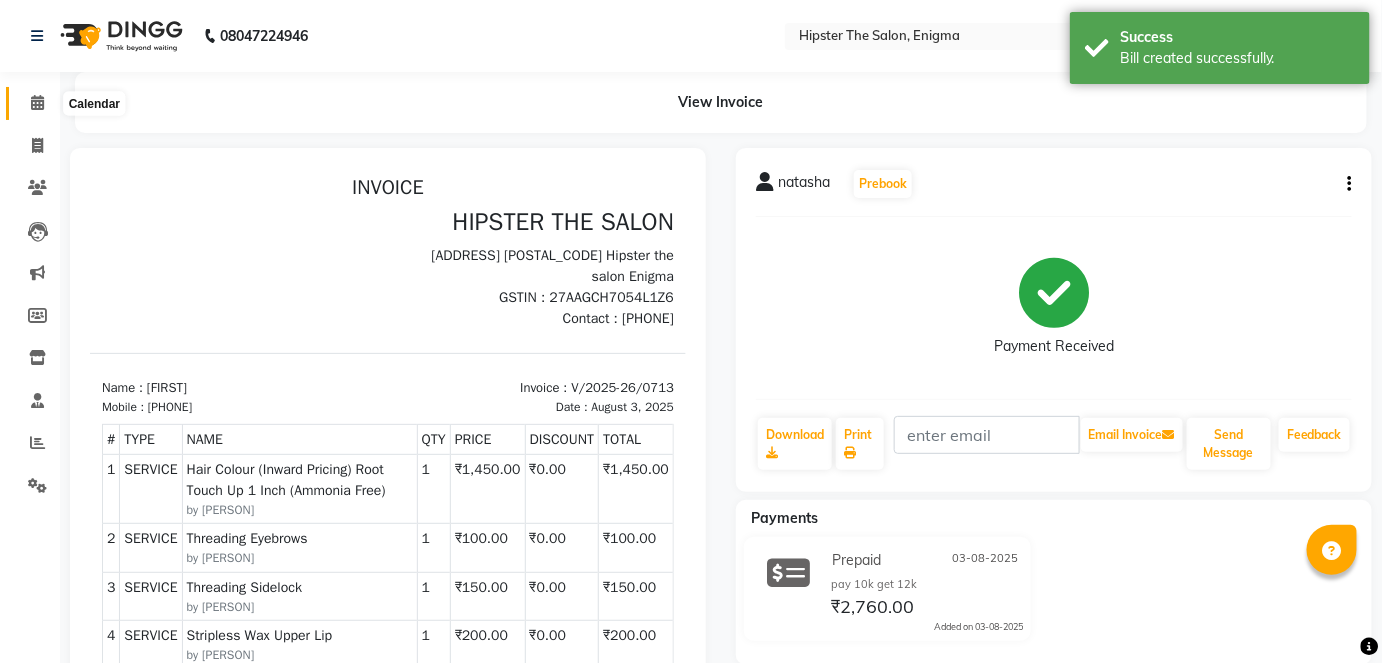 click 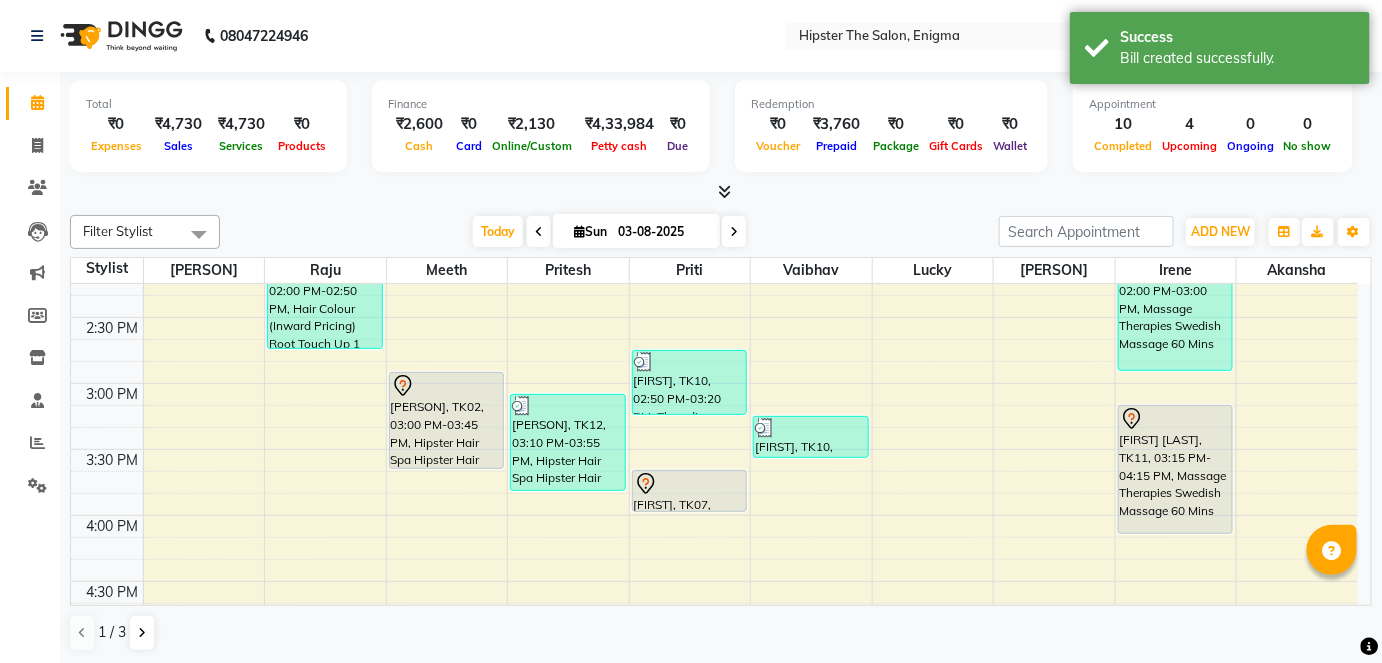 scroll, scrollTop: 827, scrollLeft: 0, axis: vertical 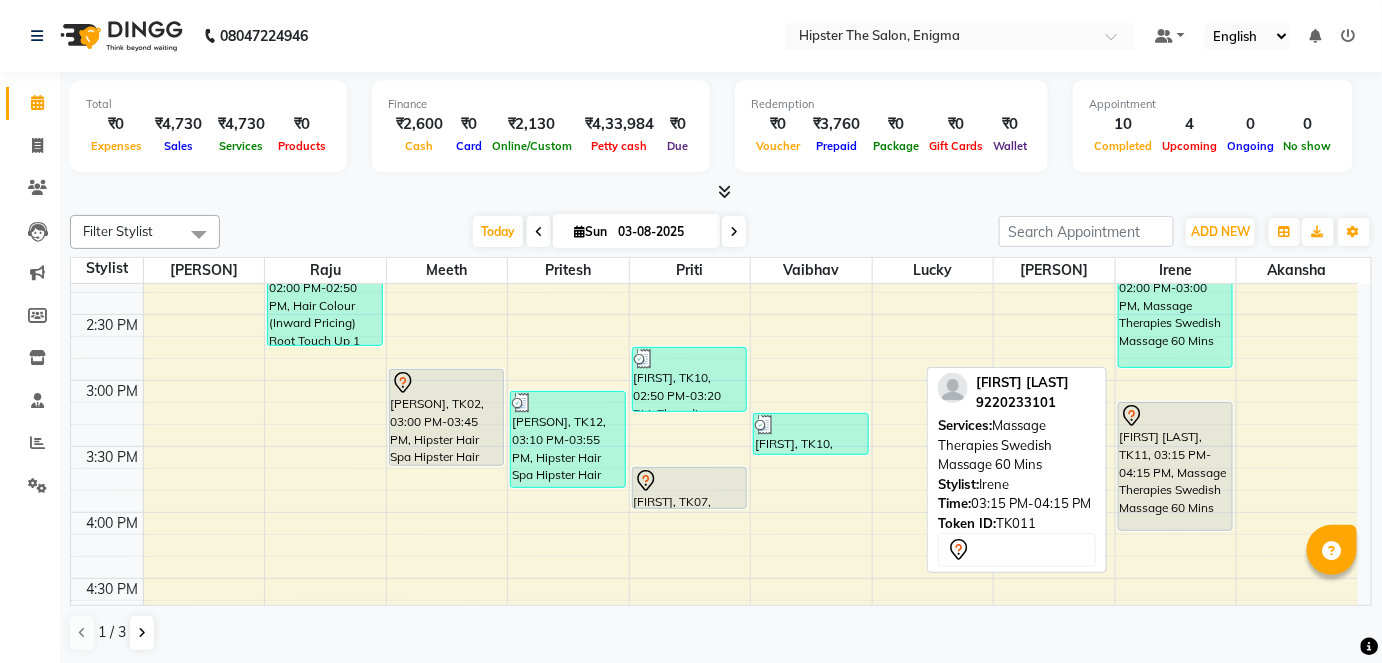 click on "[FIRST] [LAST], TK11, 03:15 PM-04:15 PM, Massage Therapies Swedish Massage 60 Mins" at bounding box center (1176, 466) 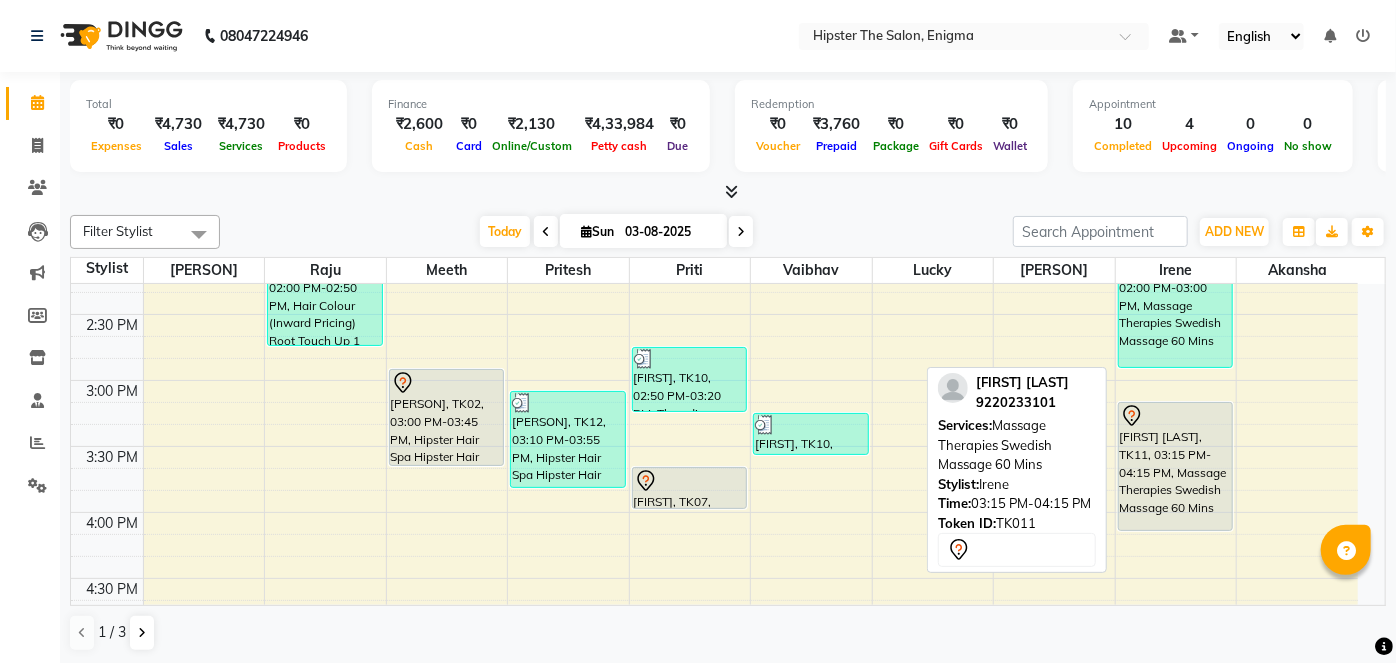 select on "7" 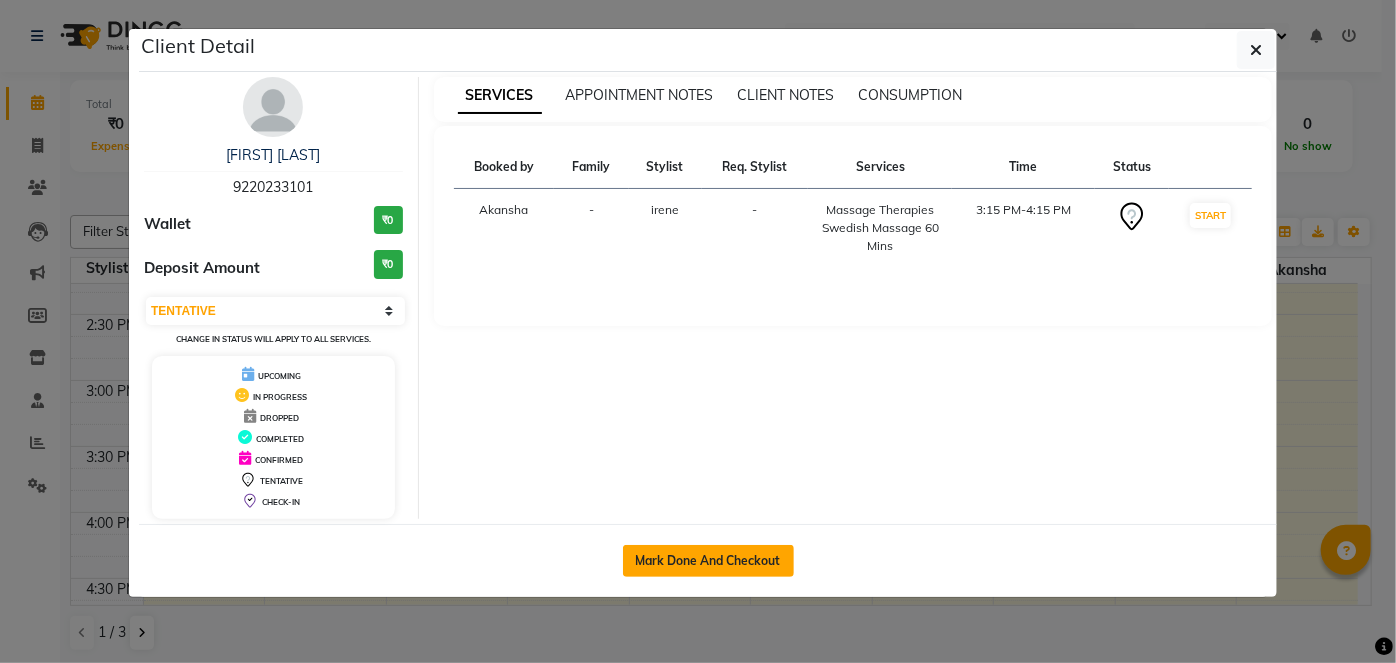 click on "Mark Done And Checkout" 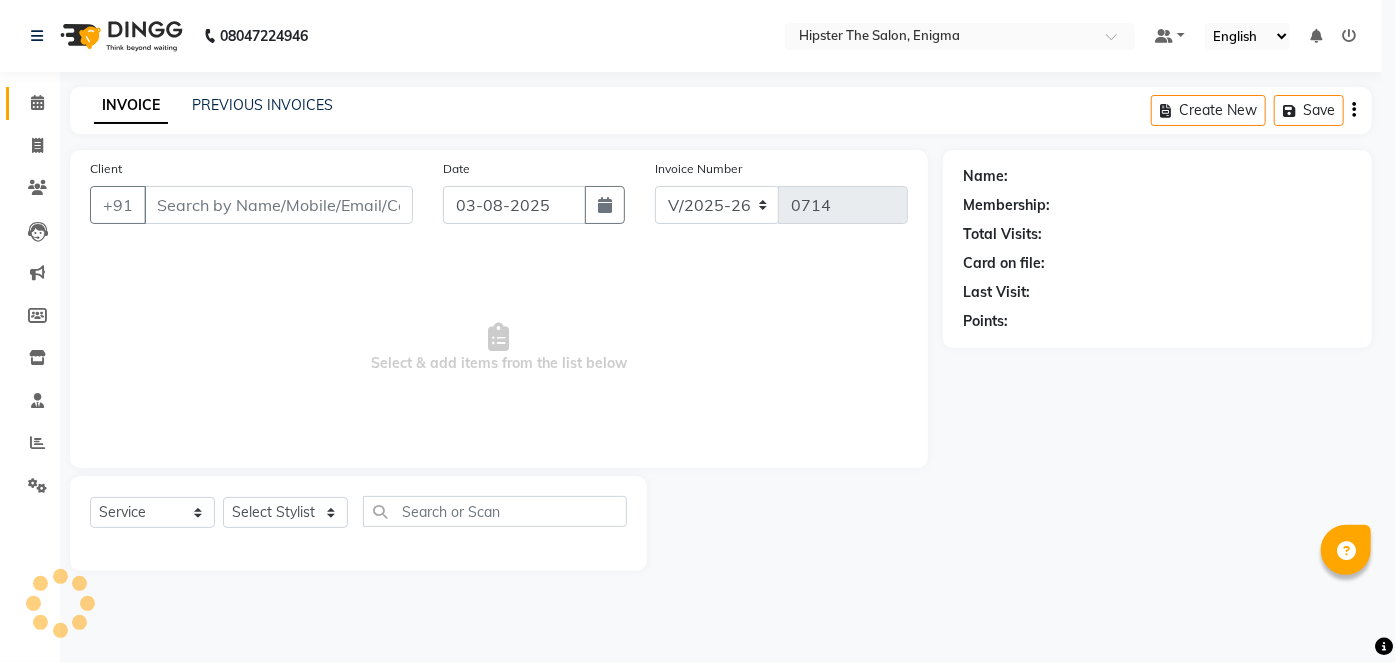 select on "3" 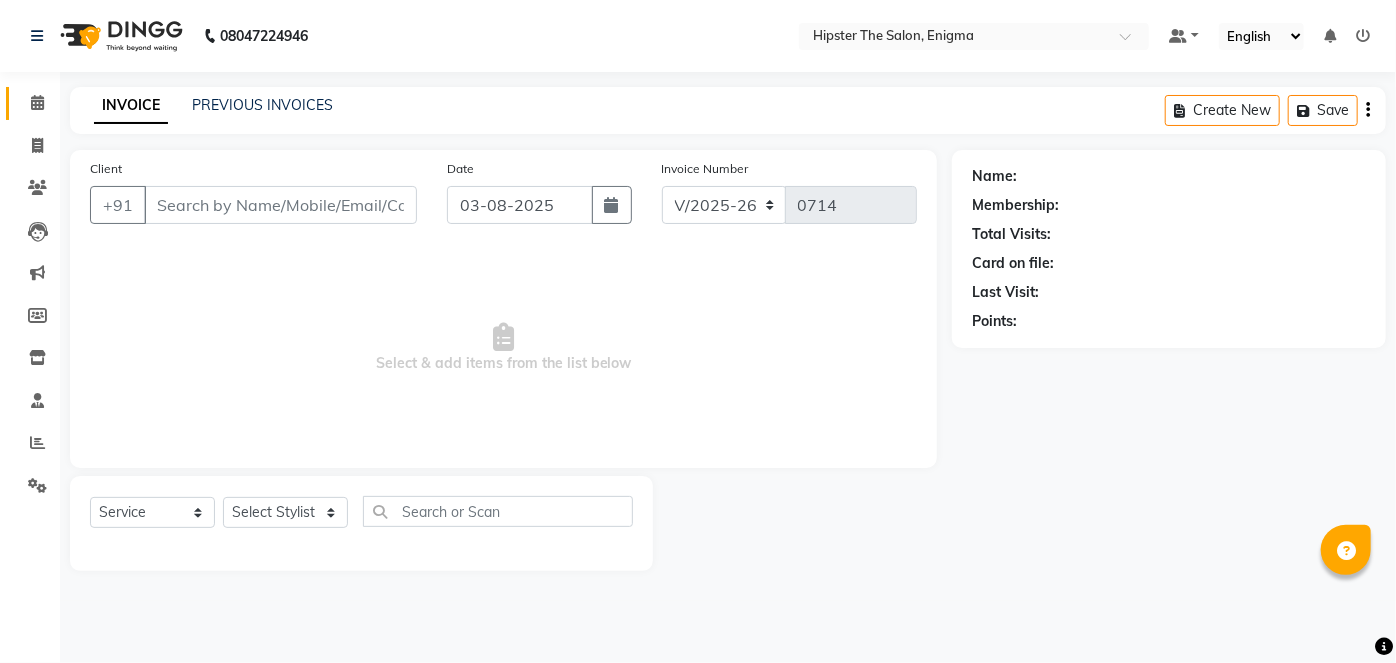 type on "9220233101" 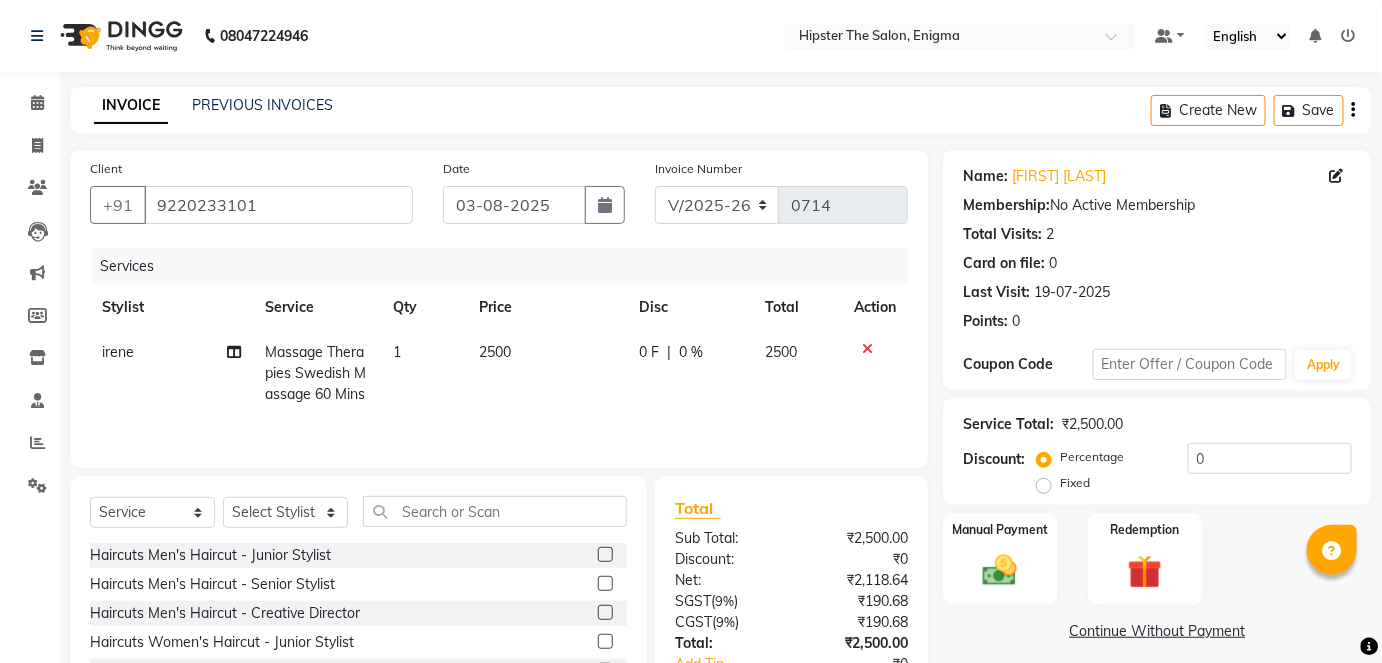 click on "0 F" 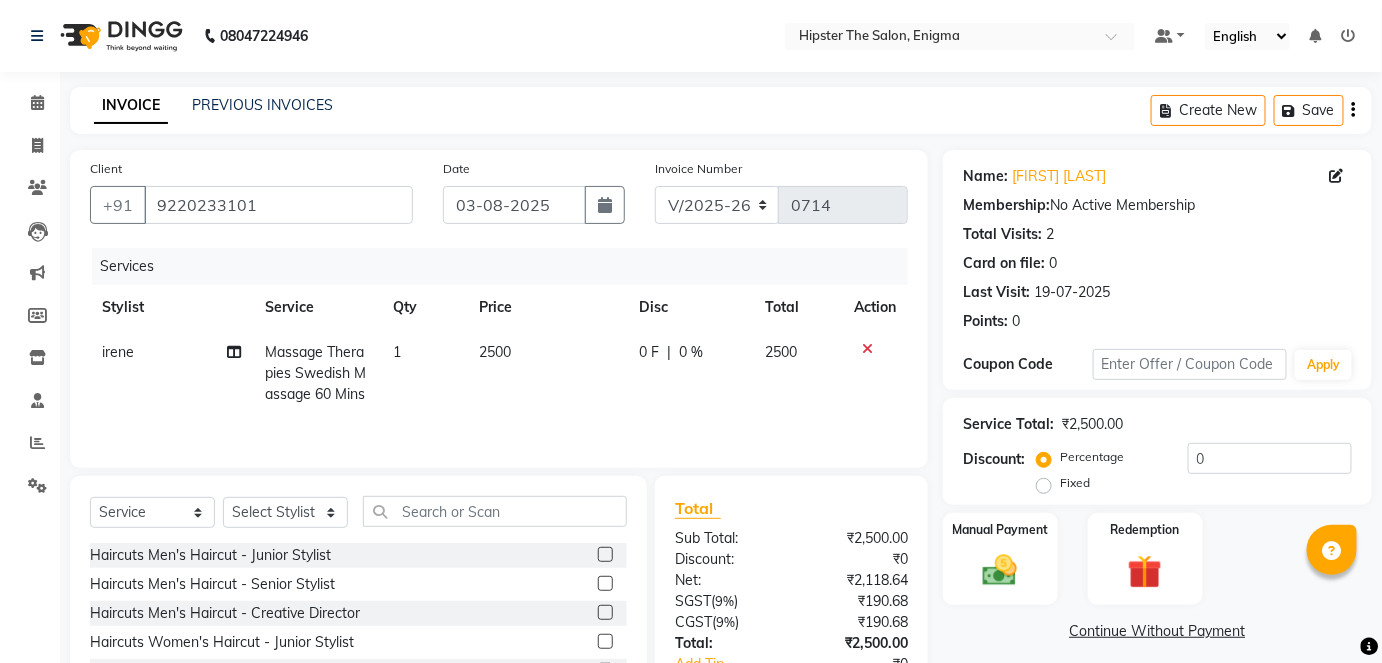 select on "[PHONE]" 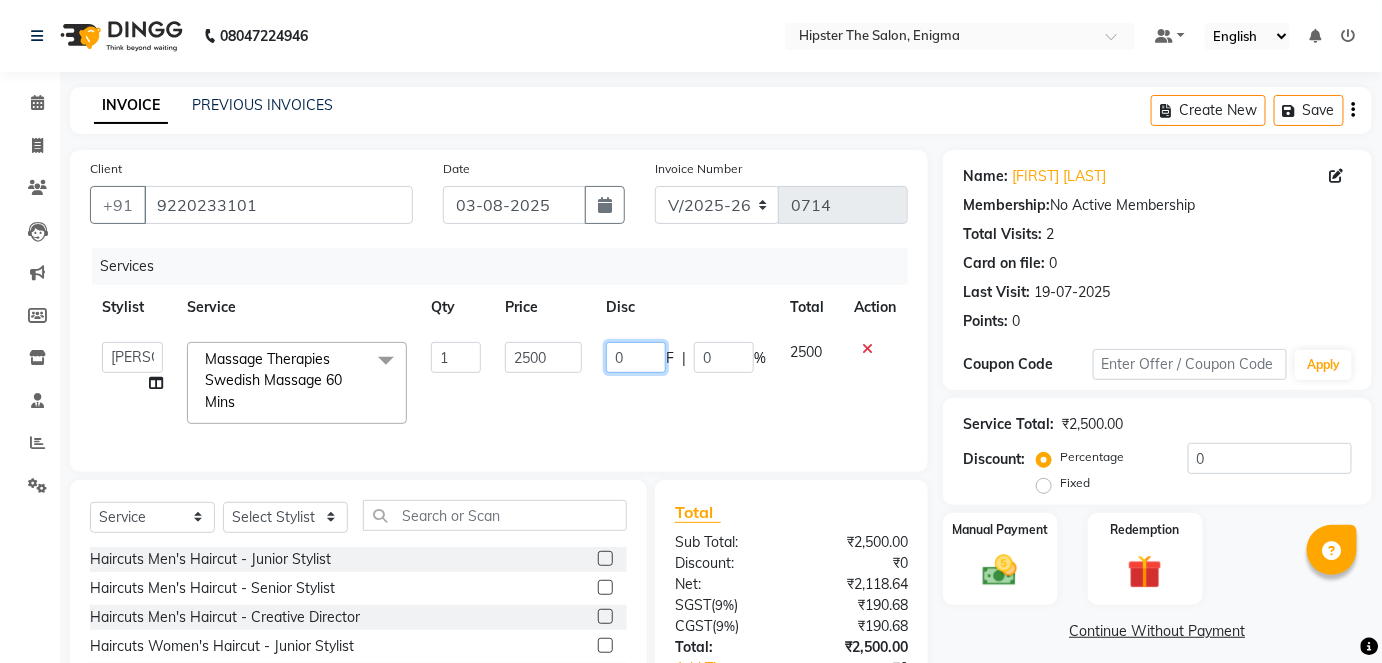 click on "0" 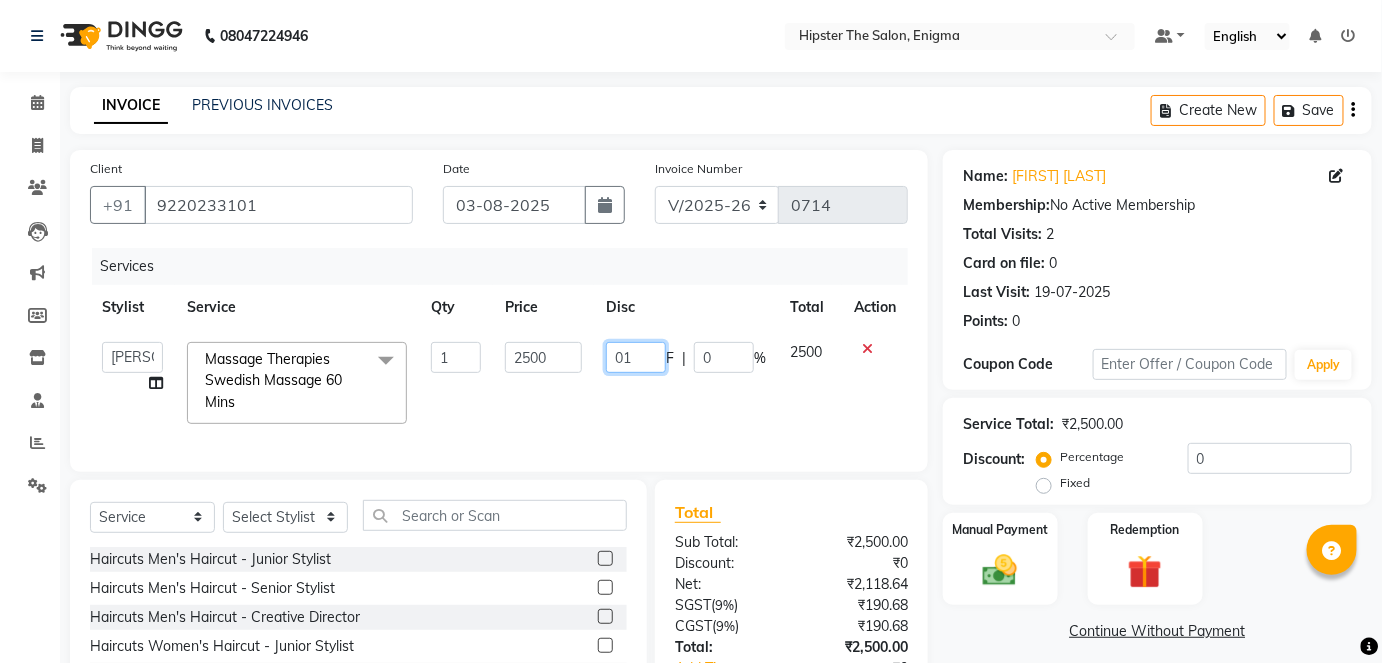 type on "0" 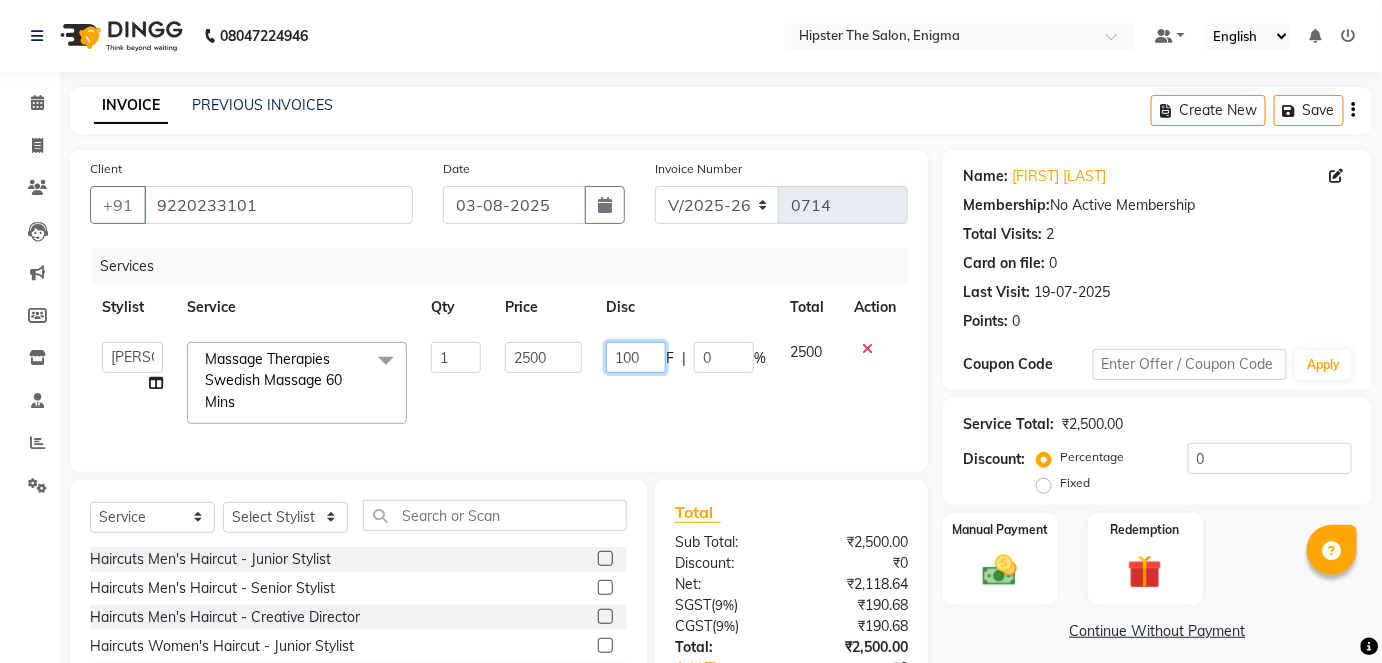 type on "1000" 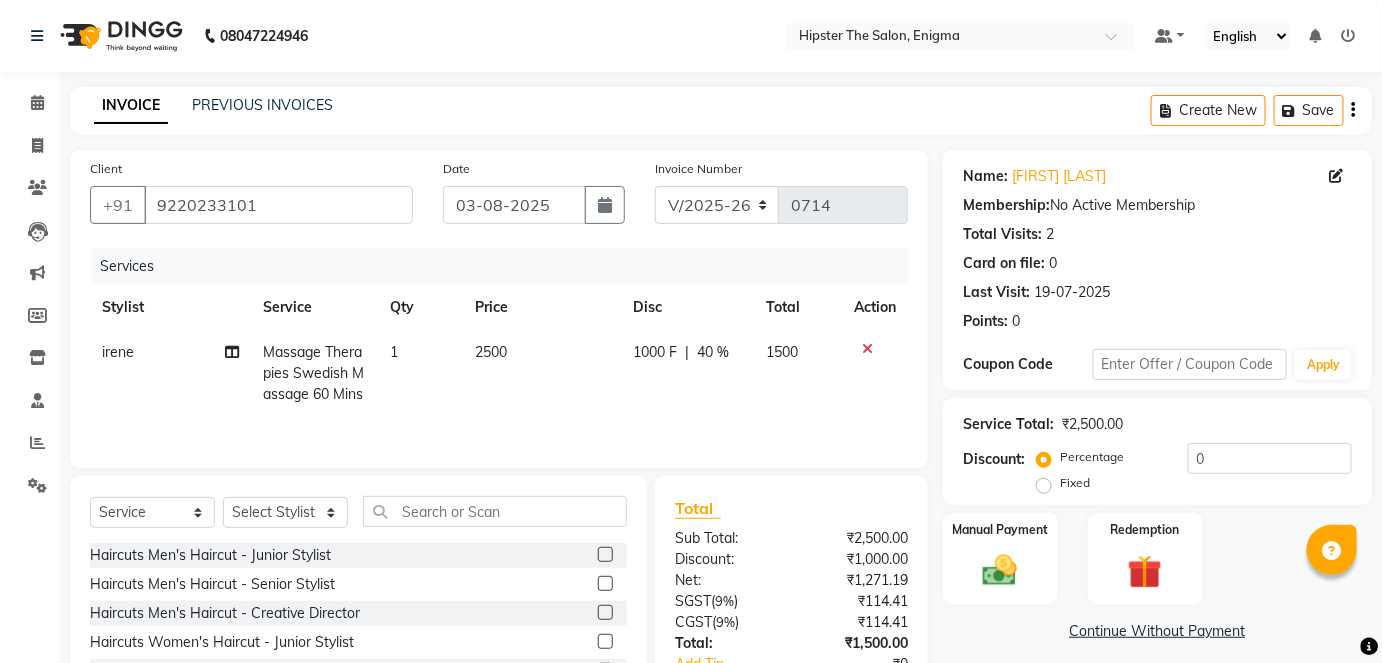 click on "1000 F | 40 %" 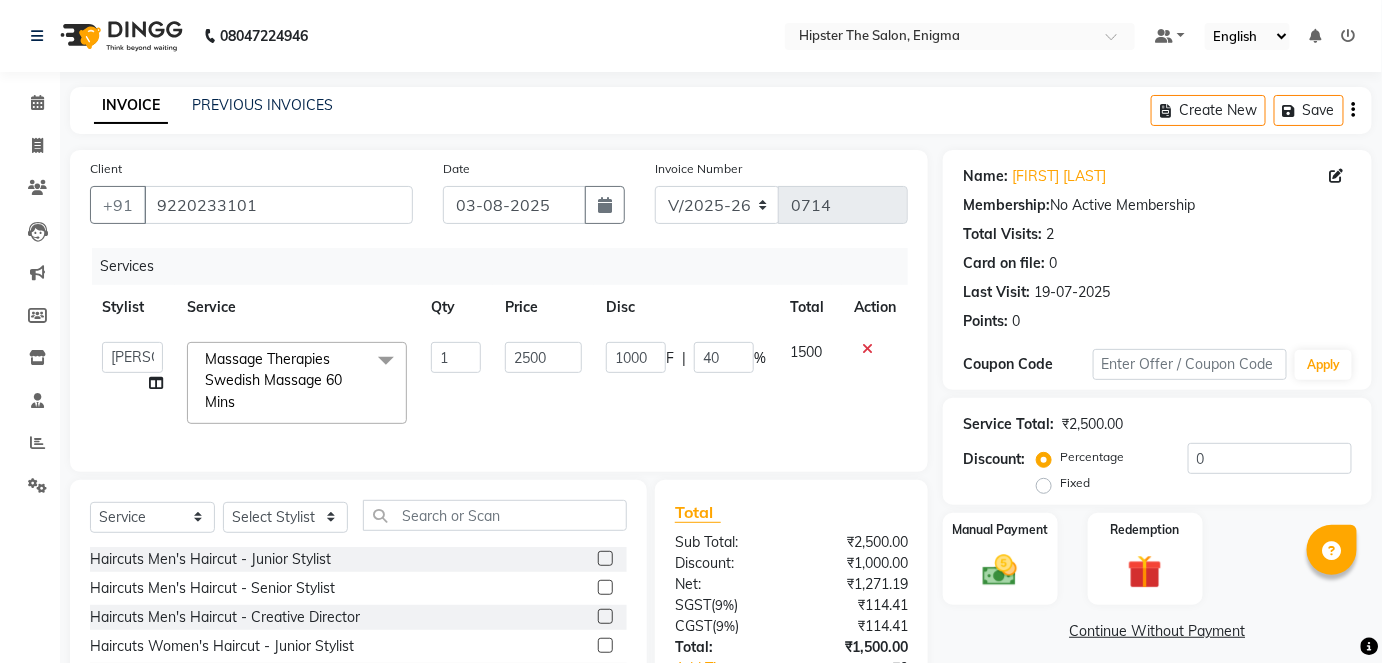 scroll, scrollTop: 154, scrollLeft: 0, axis: vertical 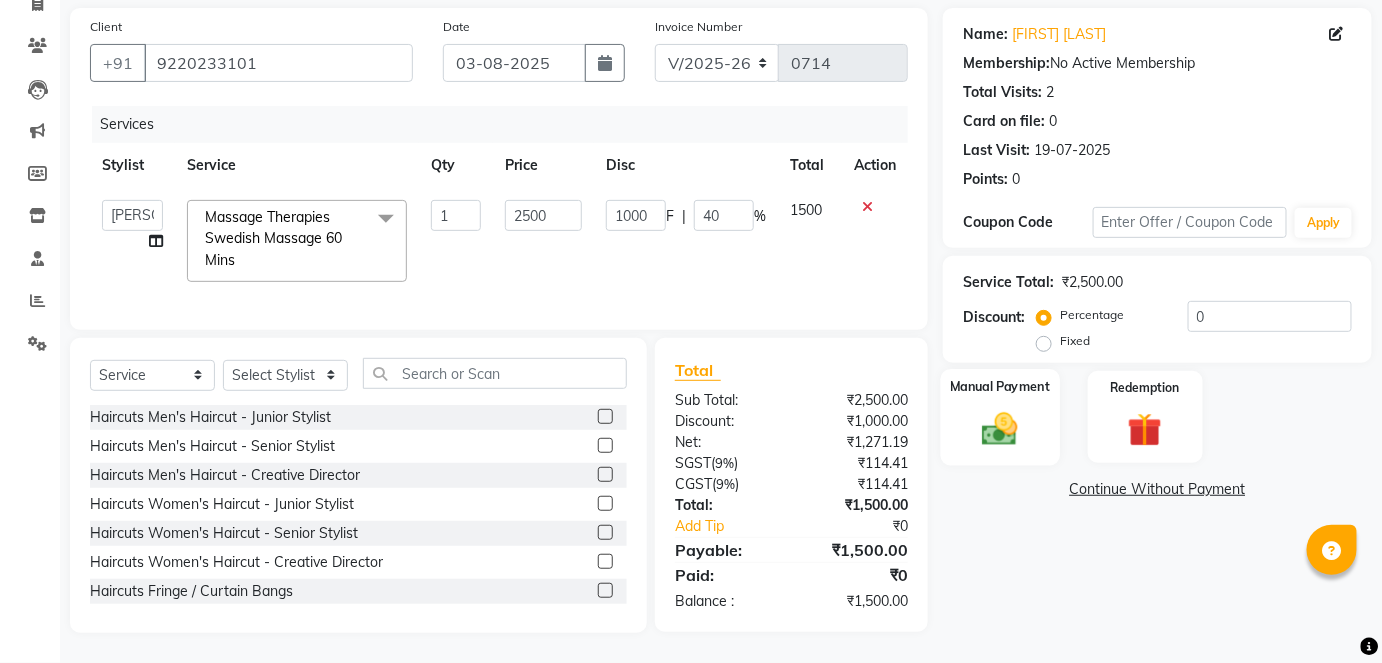 click 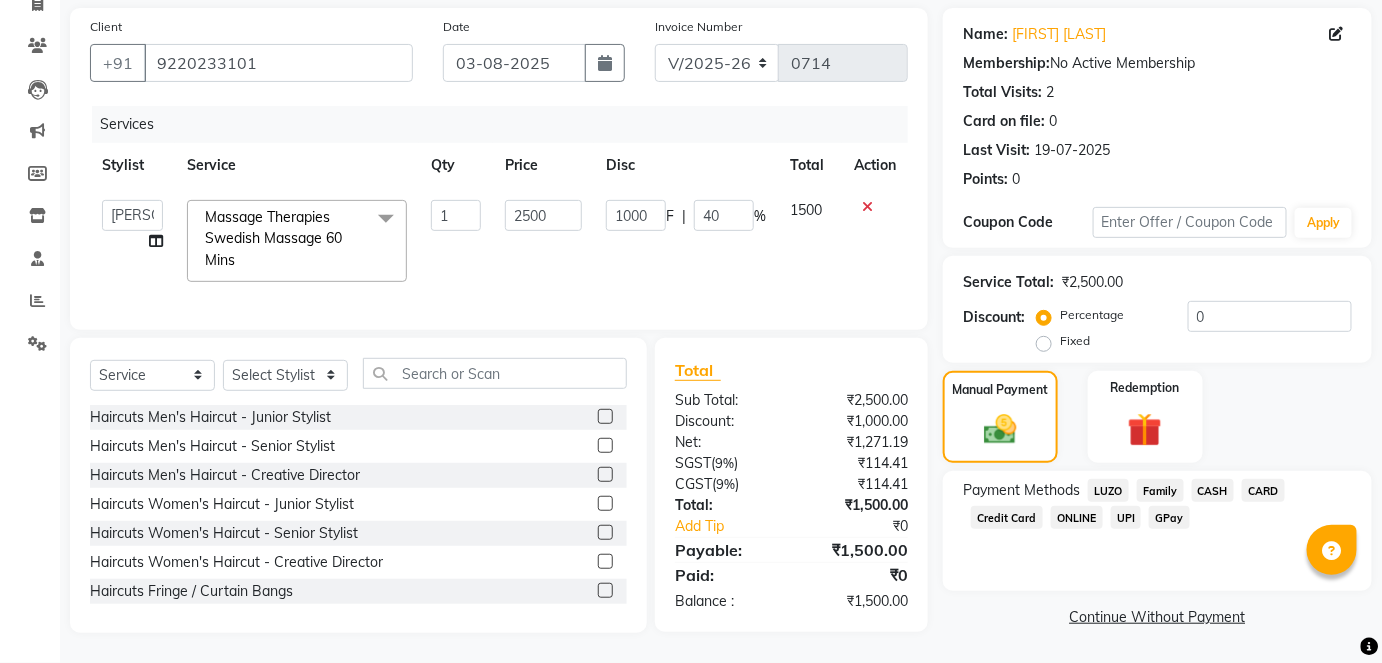 click on "CASH" 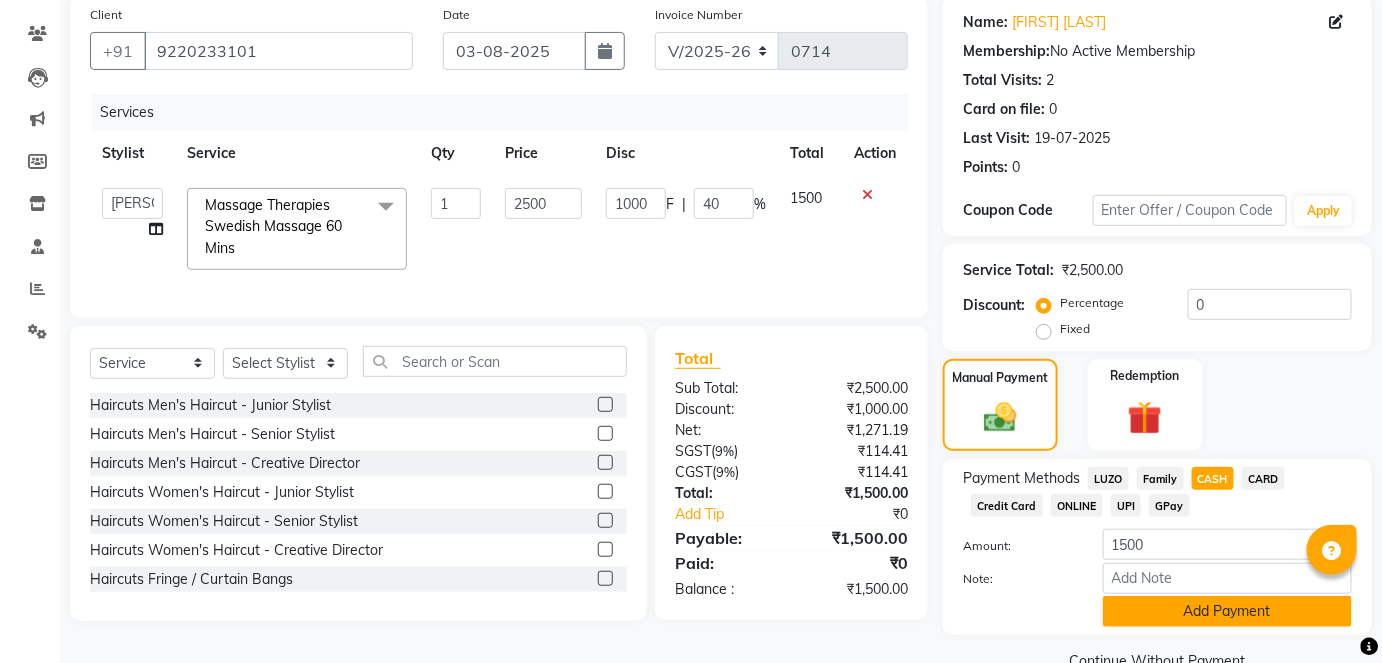 click on "Add Payment" 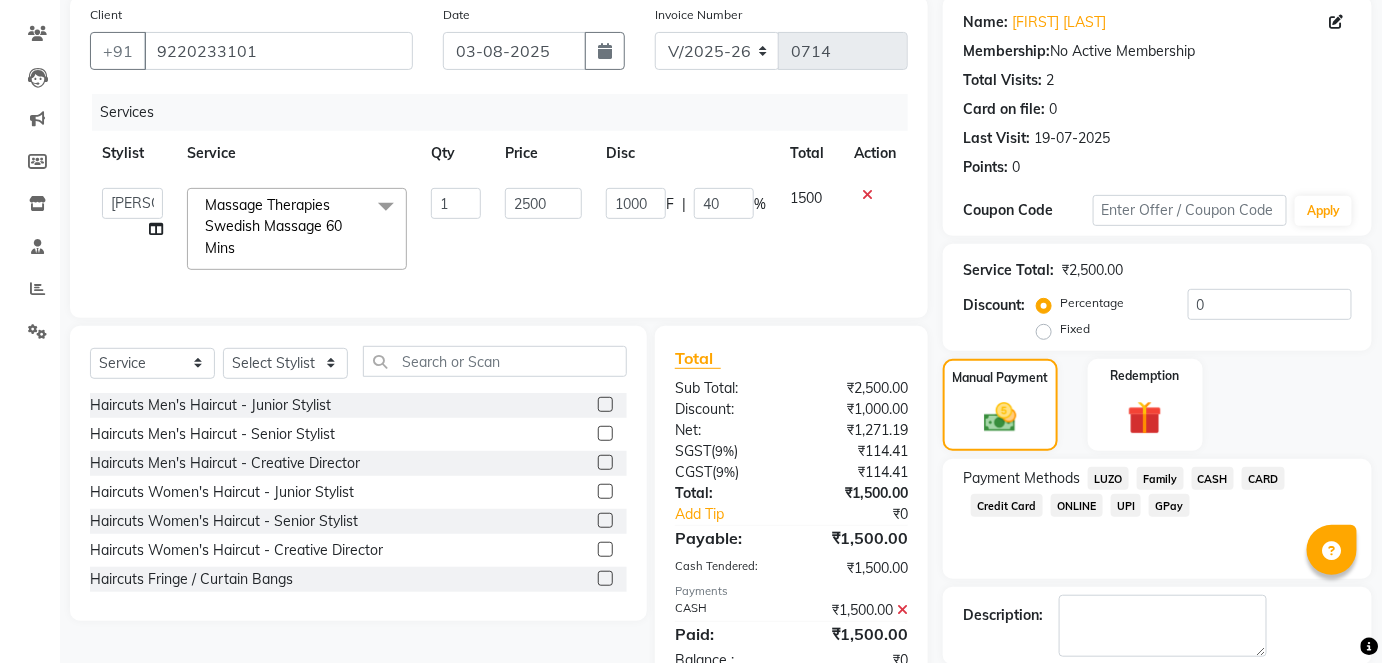 scroll, scrollTop: 252, scrollLeft: 0, axis: vertical 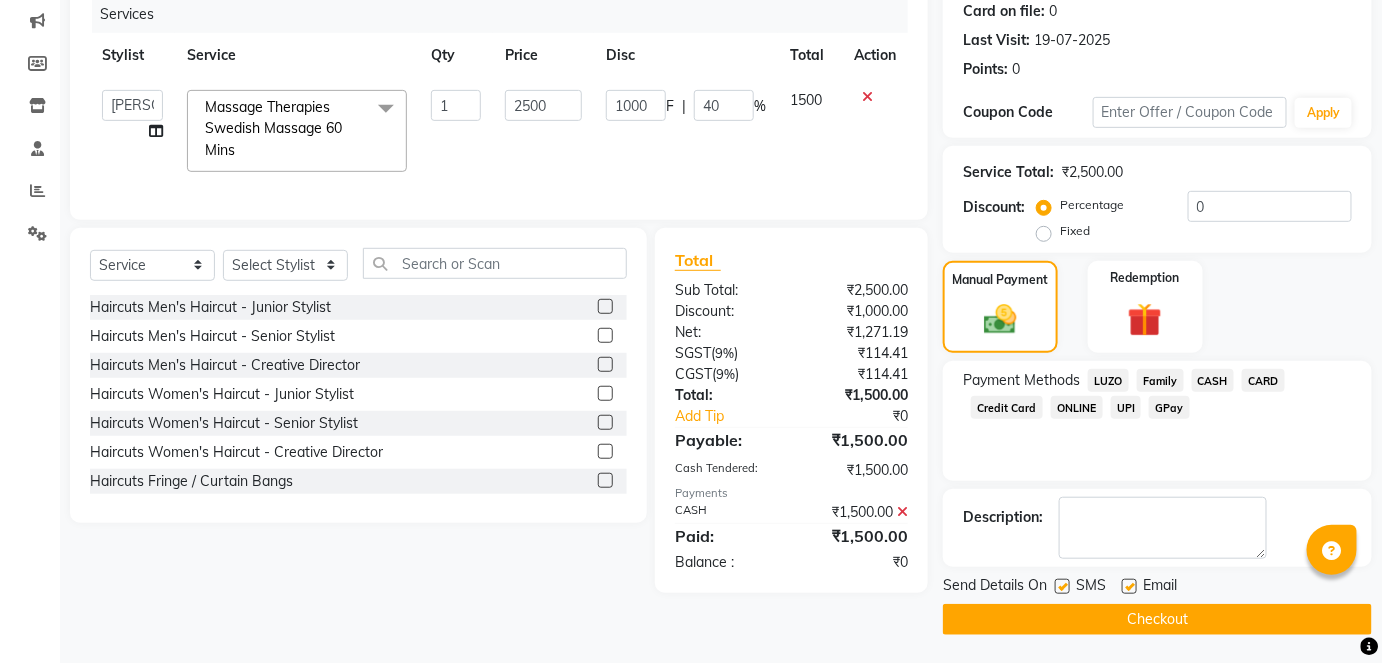 click on "Checkout" 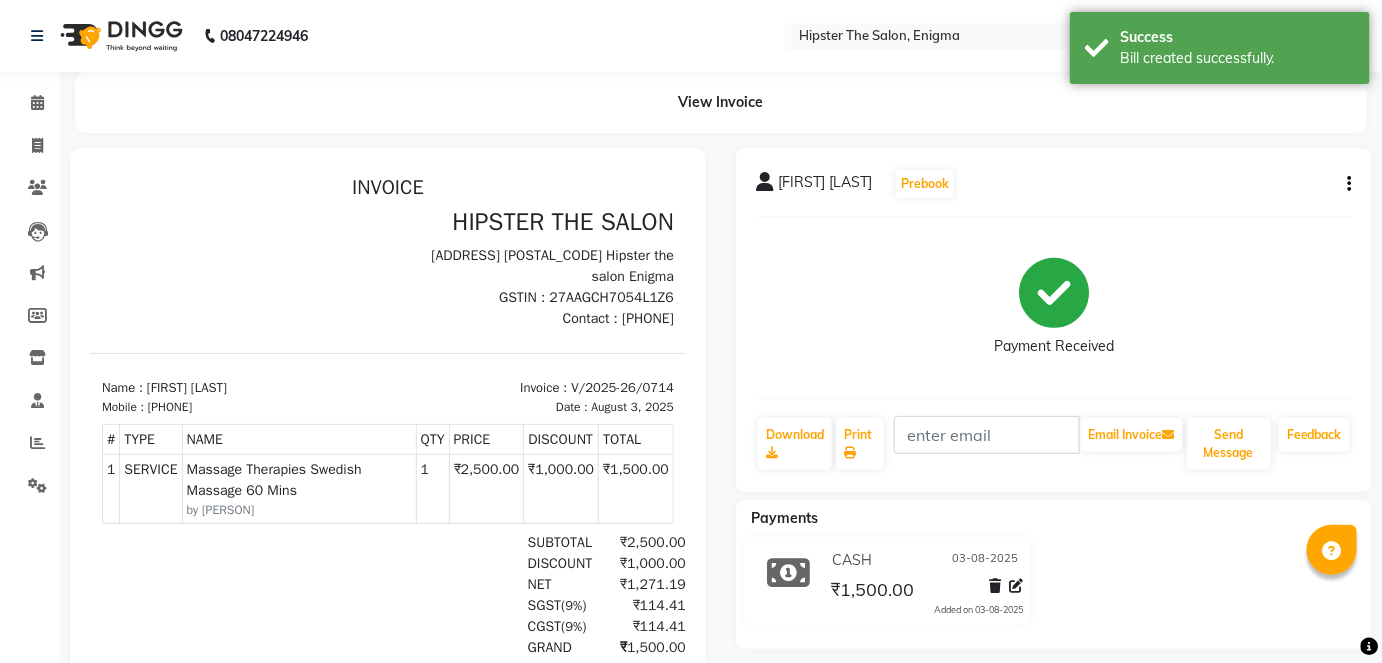 scroll, scrollTop: 0, scrollLeft: 0, axis: both 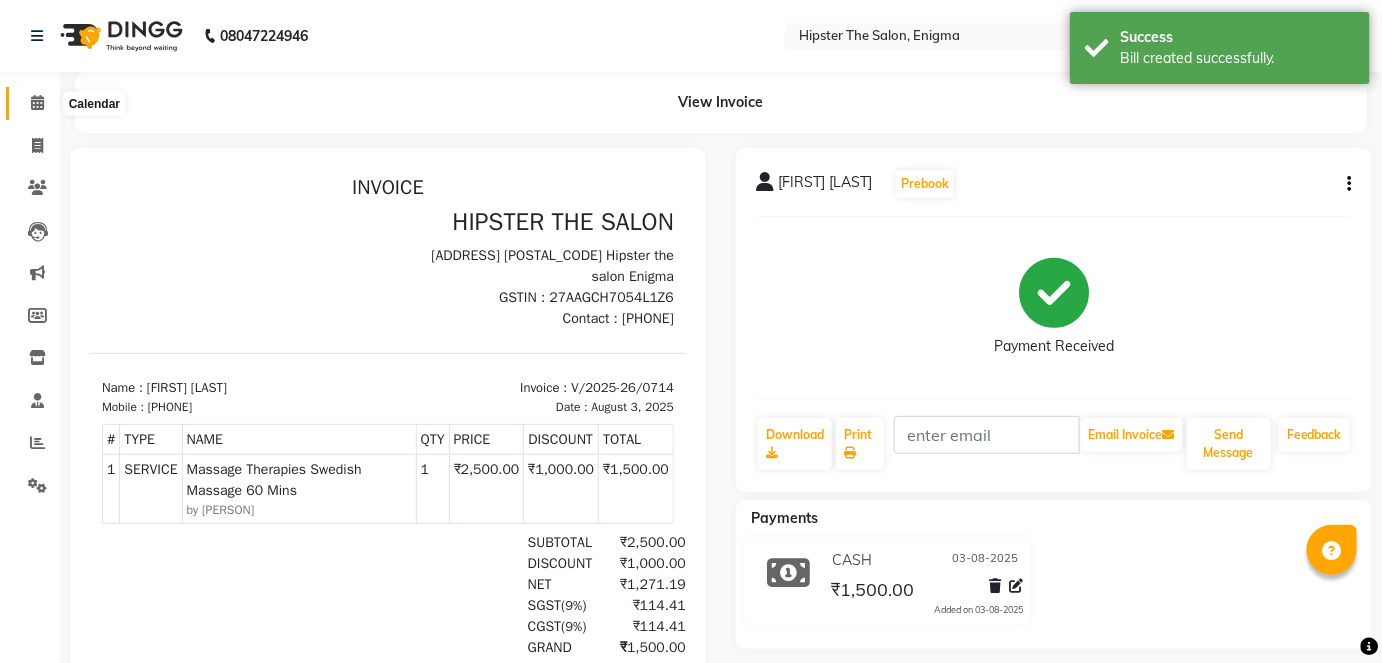 click 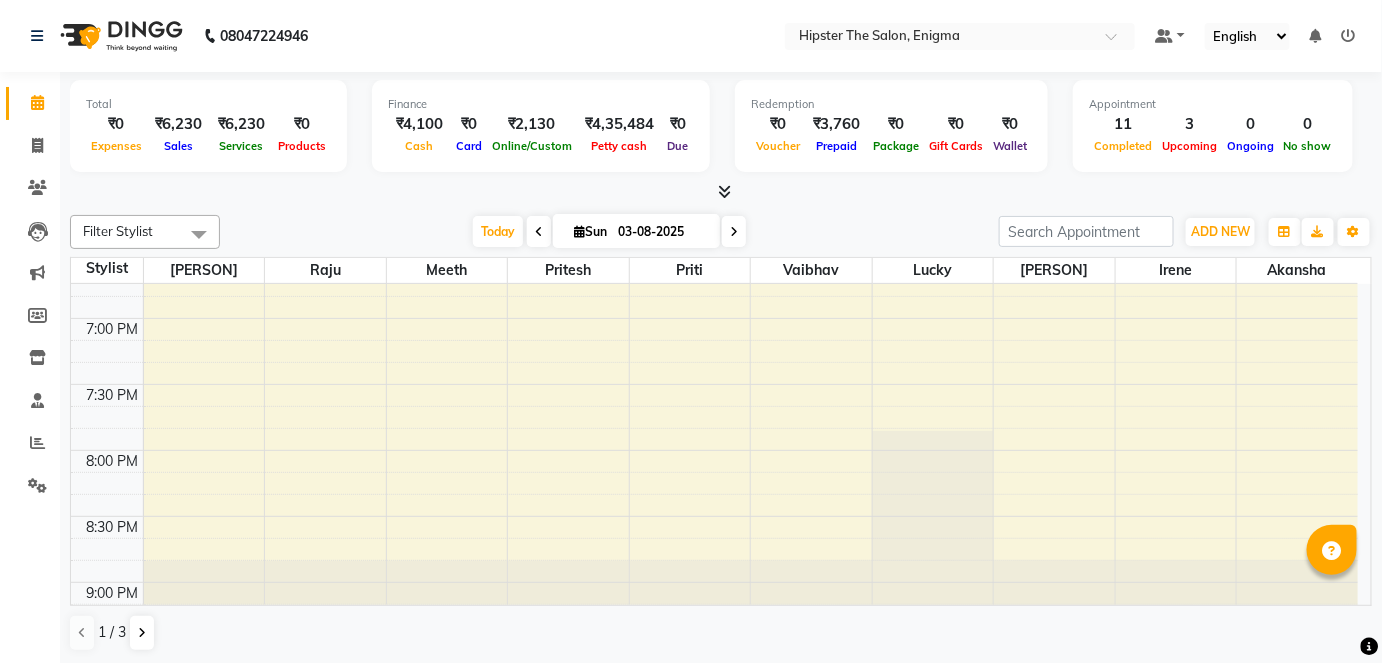 scroll, scrollTop: 1418, scrollLeft: 0, axis: vertical 